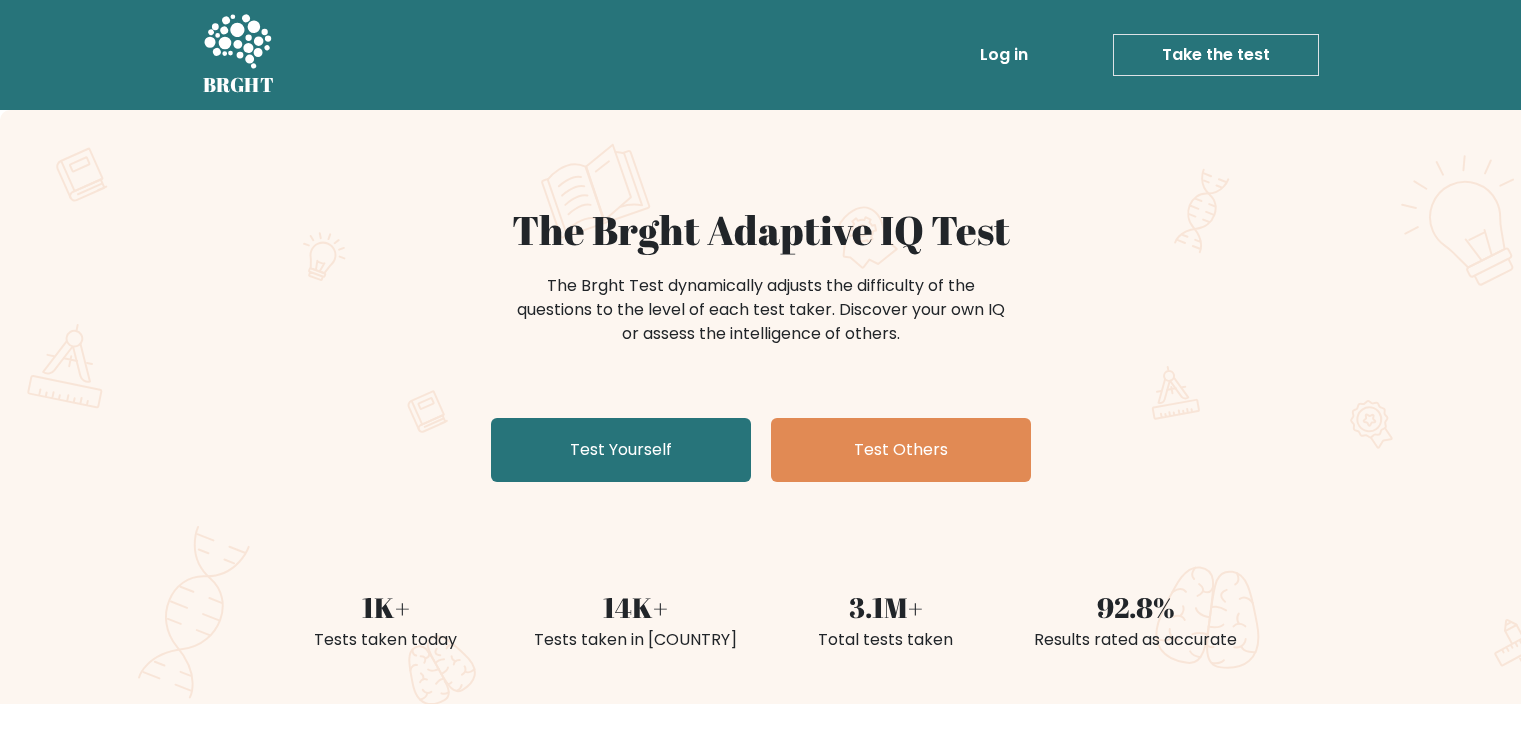 scroll, scrollTop: 0, scrollLeft: 0, axis: both 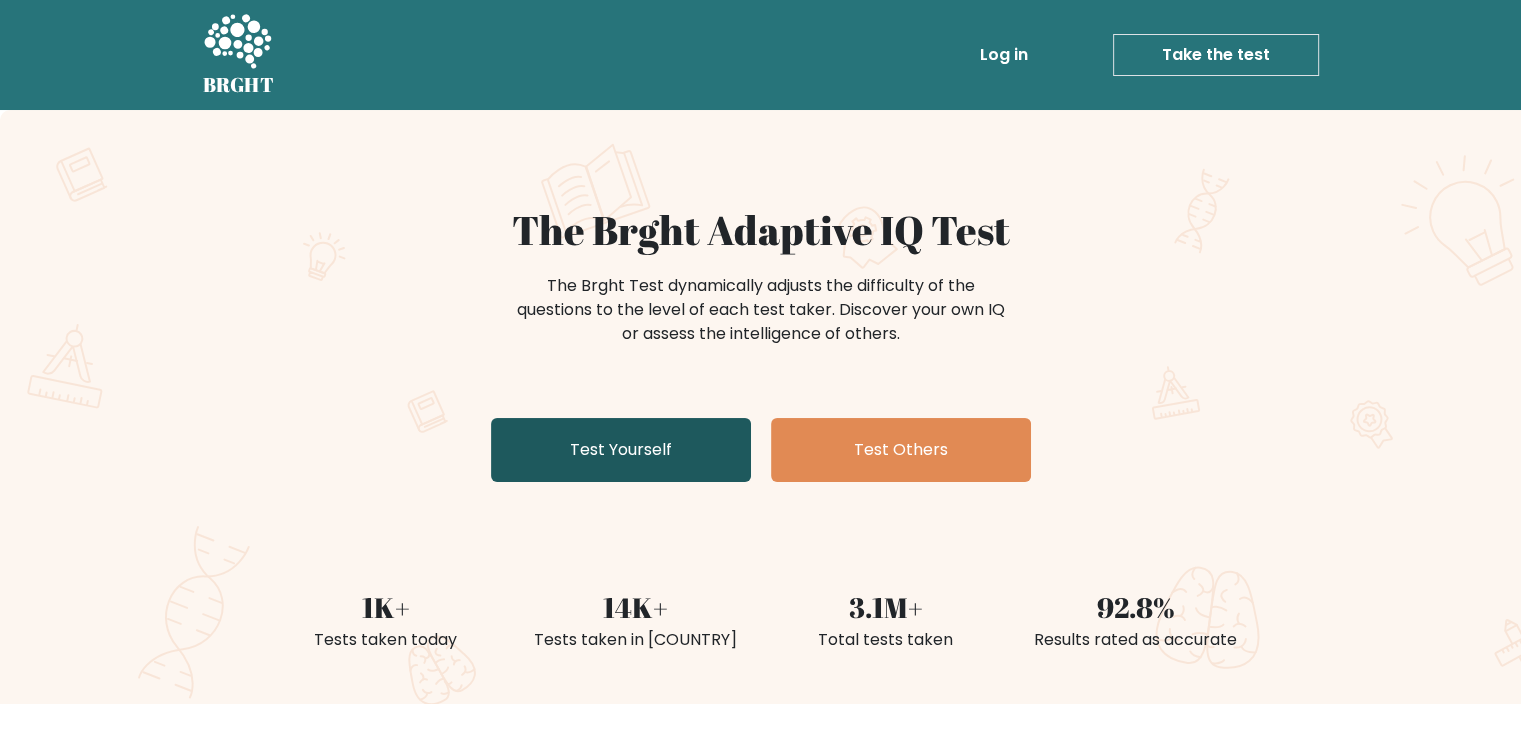 click on "Test Yourself" at bounding box center [621, 450] 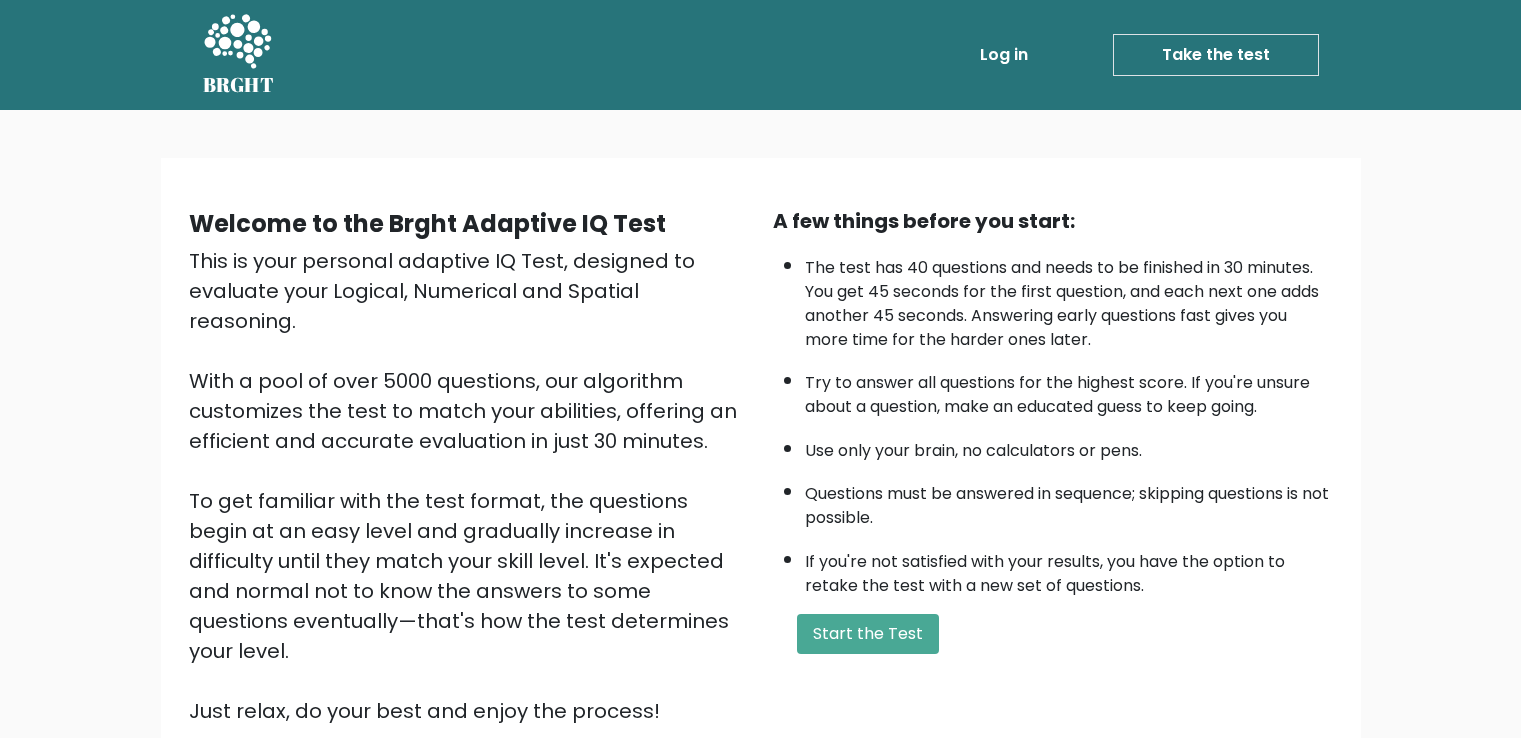 scroll, scrollTop: 0, scrollLeft: 0, axis: both 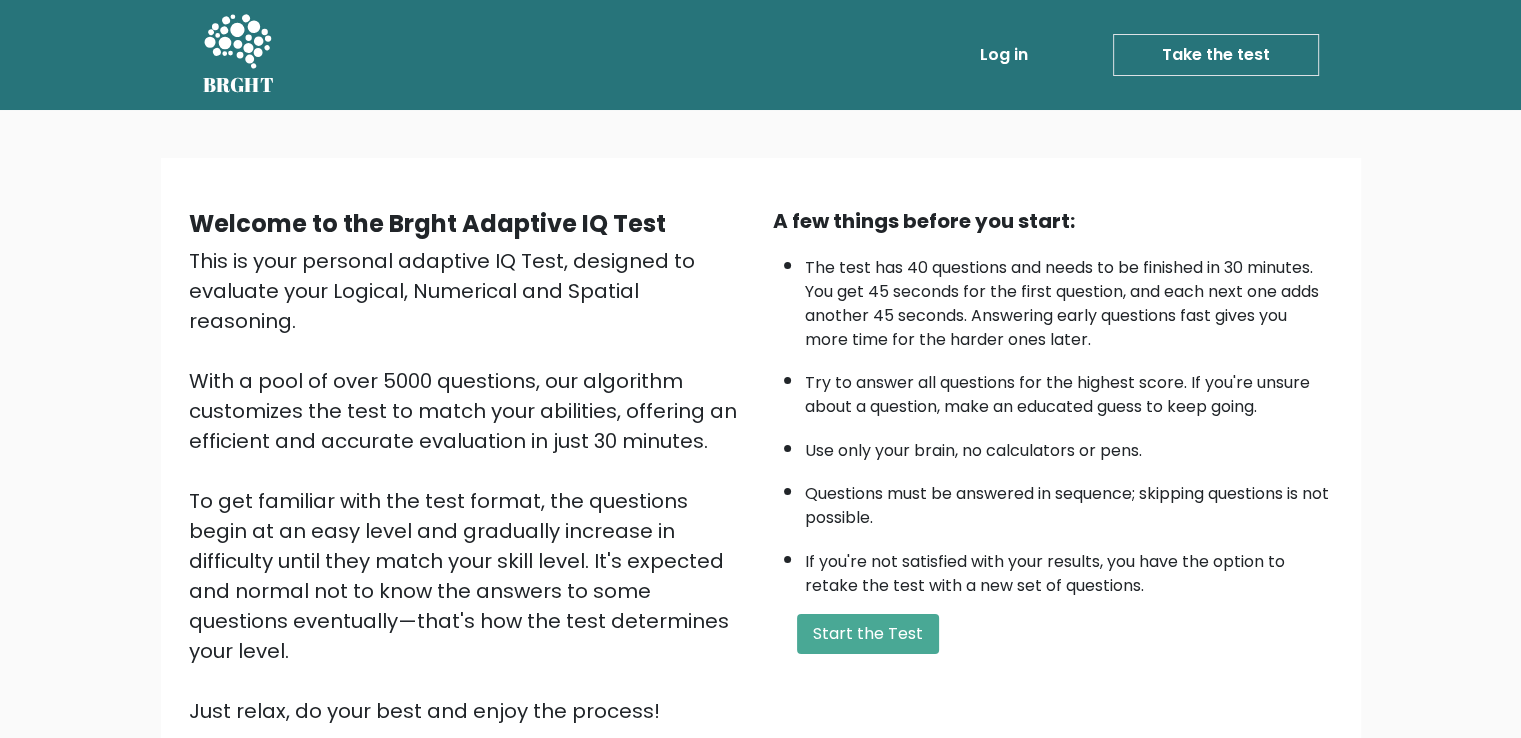 click on "A few things before you start:
The test has 40 questions and needs to be finished in 30 minutes. You get 45 seconds for the first question, and each next one adds another 45 seconds. Answering early questions fast gives you more time for the harder ones later.
Try to answer all questions for the highest score. If you're unsure about a question, make an educated guess to keep going.
Use only your brain, no calculators or pens.
Questions must be answered in sequence; skipping questions is not possible.
If you're not satisfied with your results, you have the option to retake the test with a new set of questions.
Start the Test" at bounding box center [1053, 466] 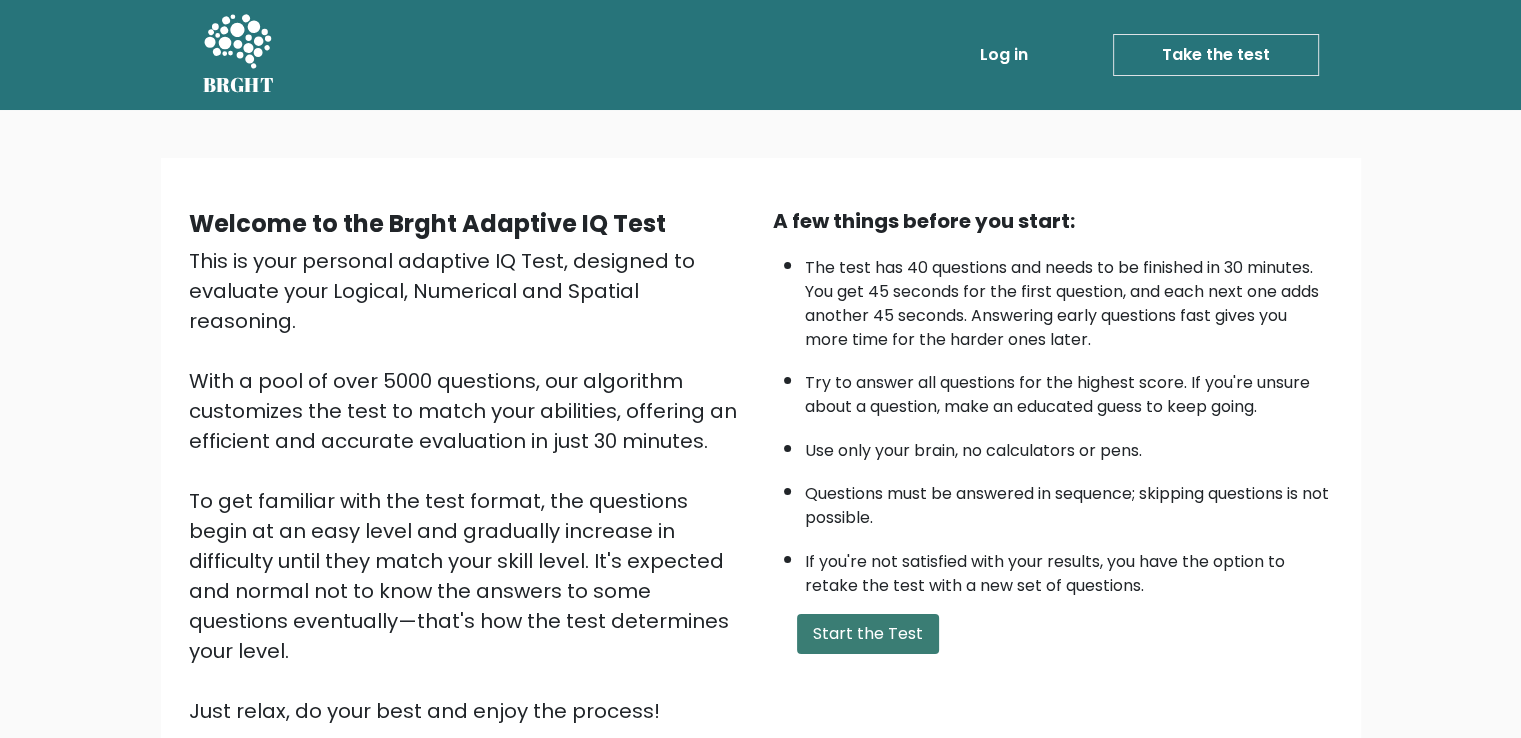 click on "Start the Test" at bounding box center [868, 634] 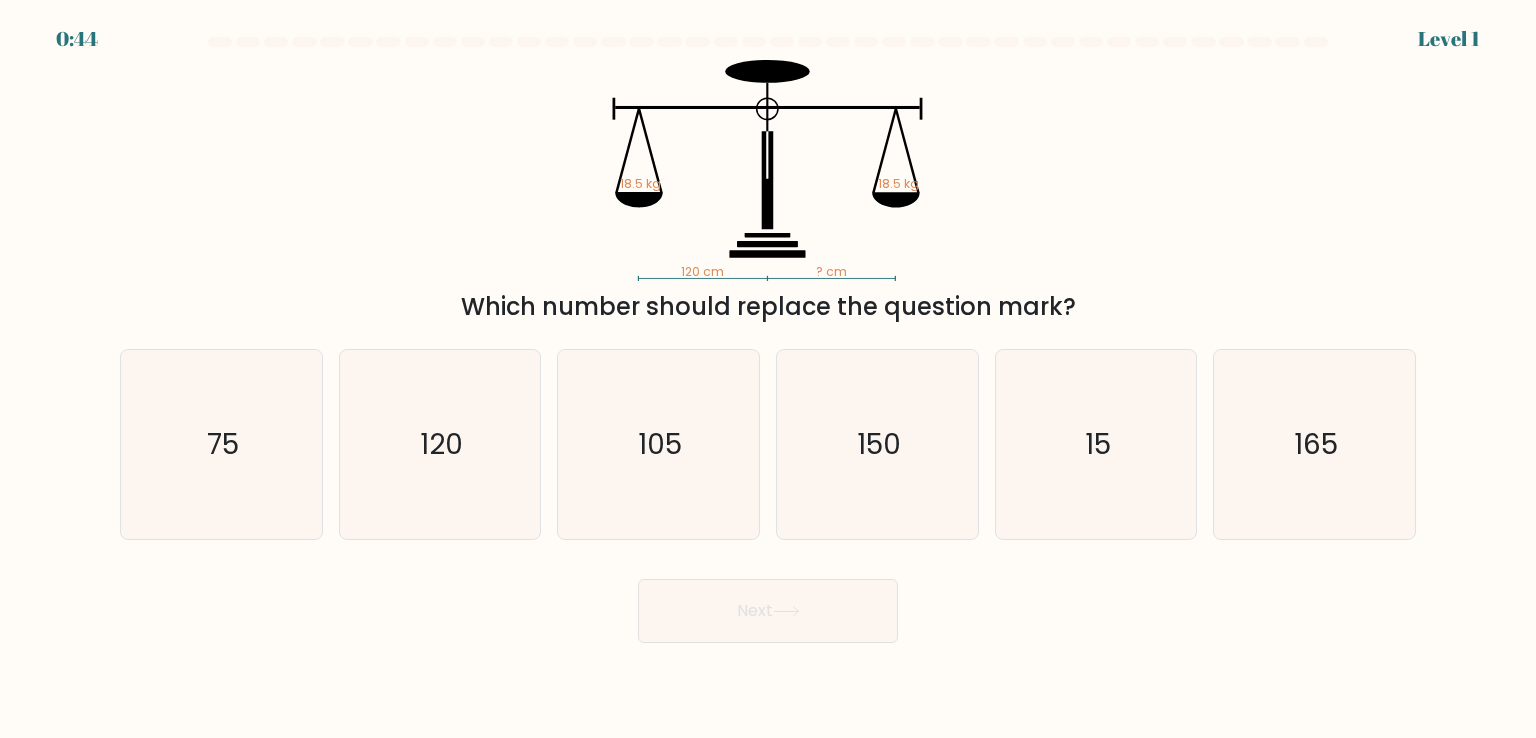 scroll, scrollTop: 0, scrollLeft: 0, axis: both 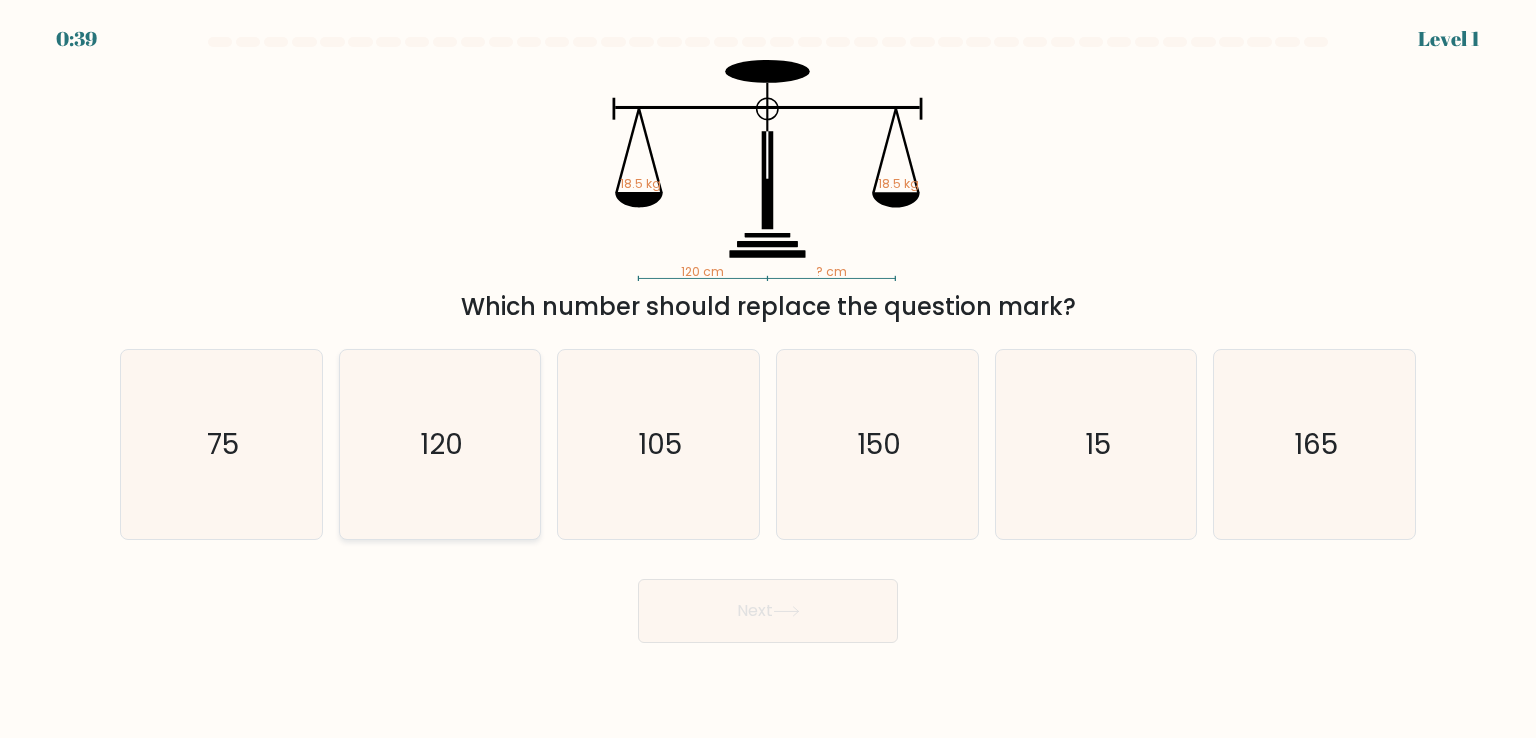 click on "120" 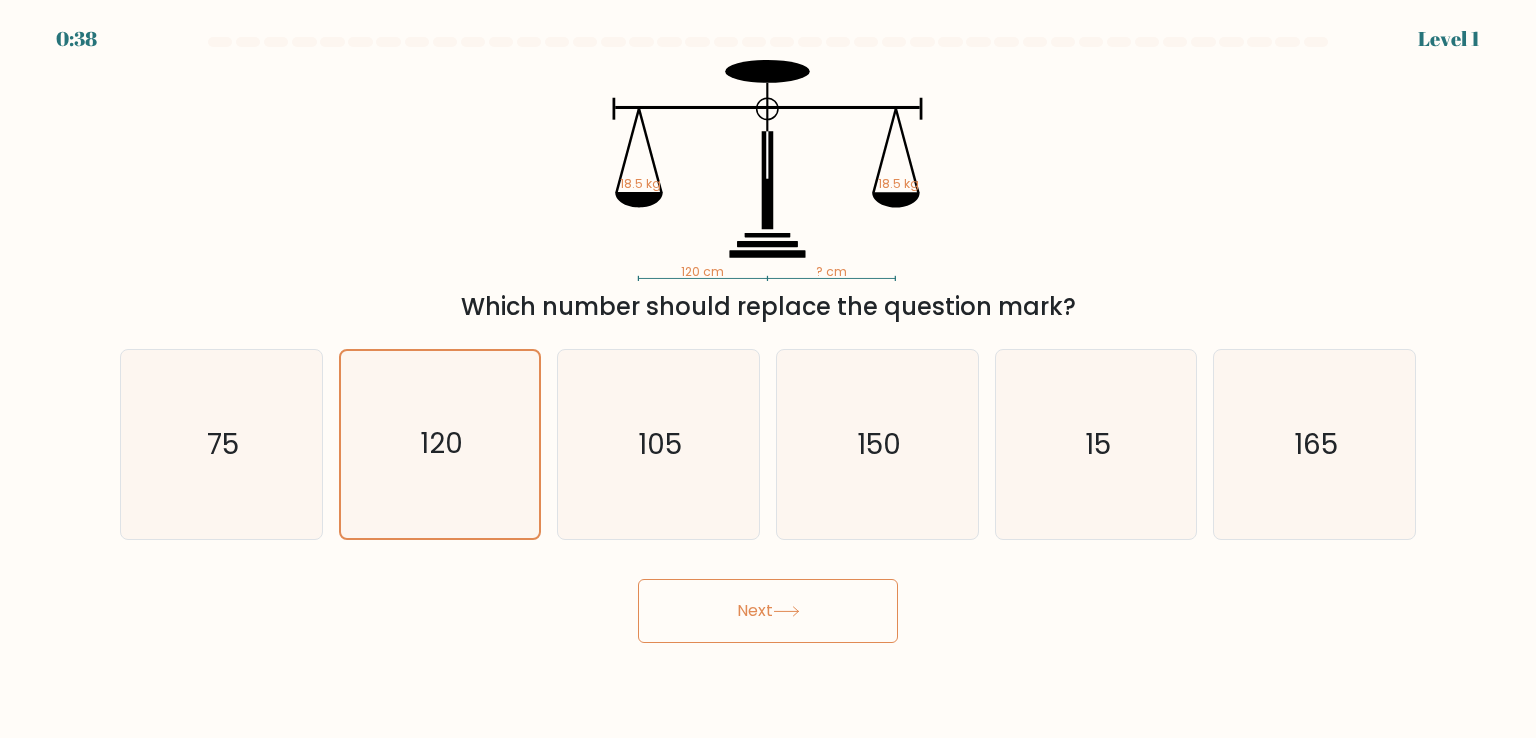 click on "Next" at bounding box center (768, 611) 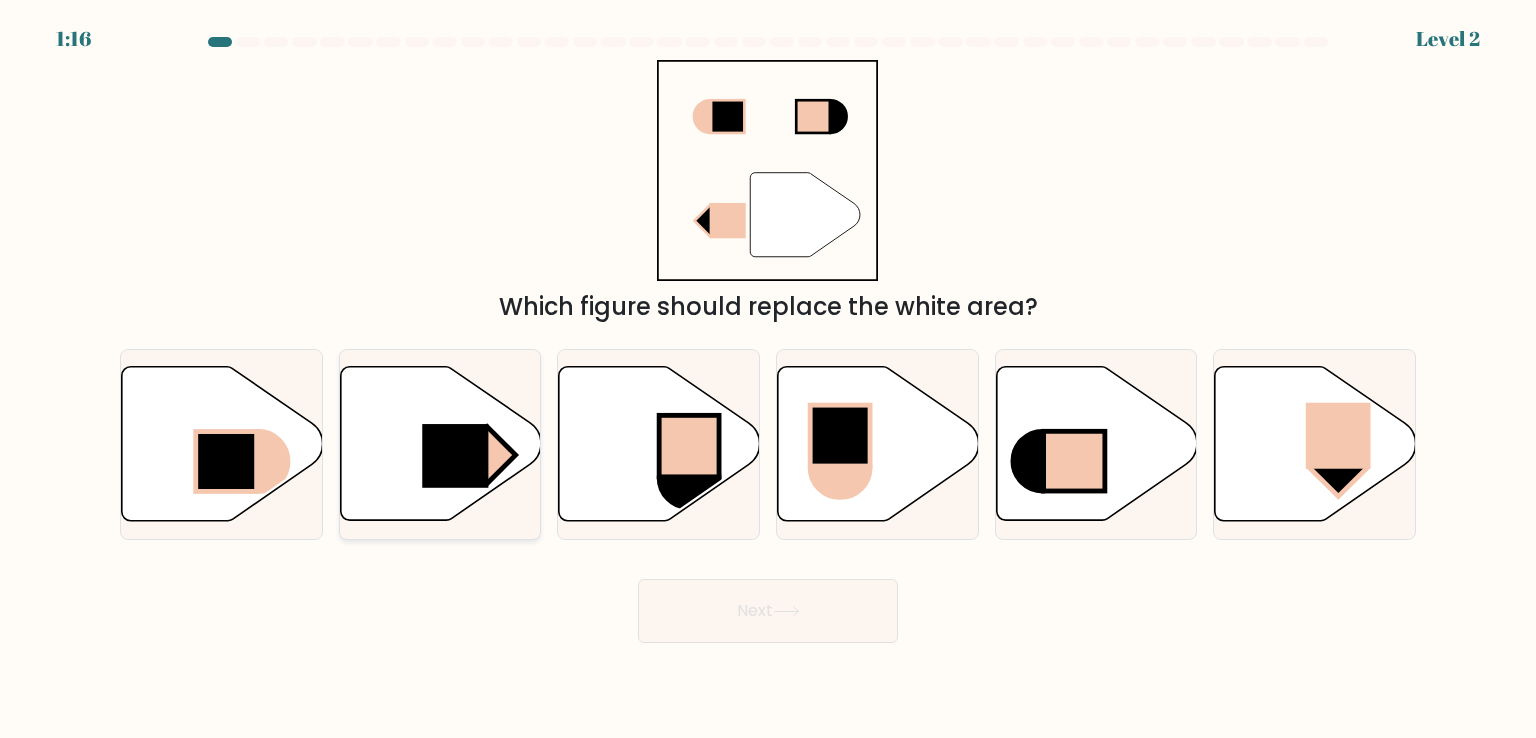 click 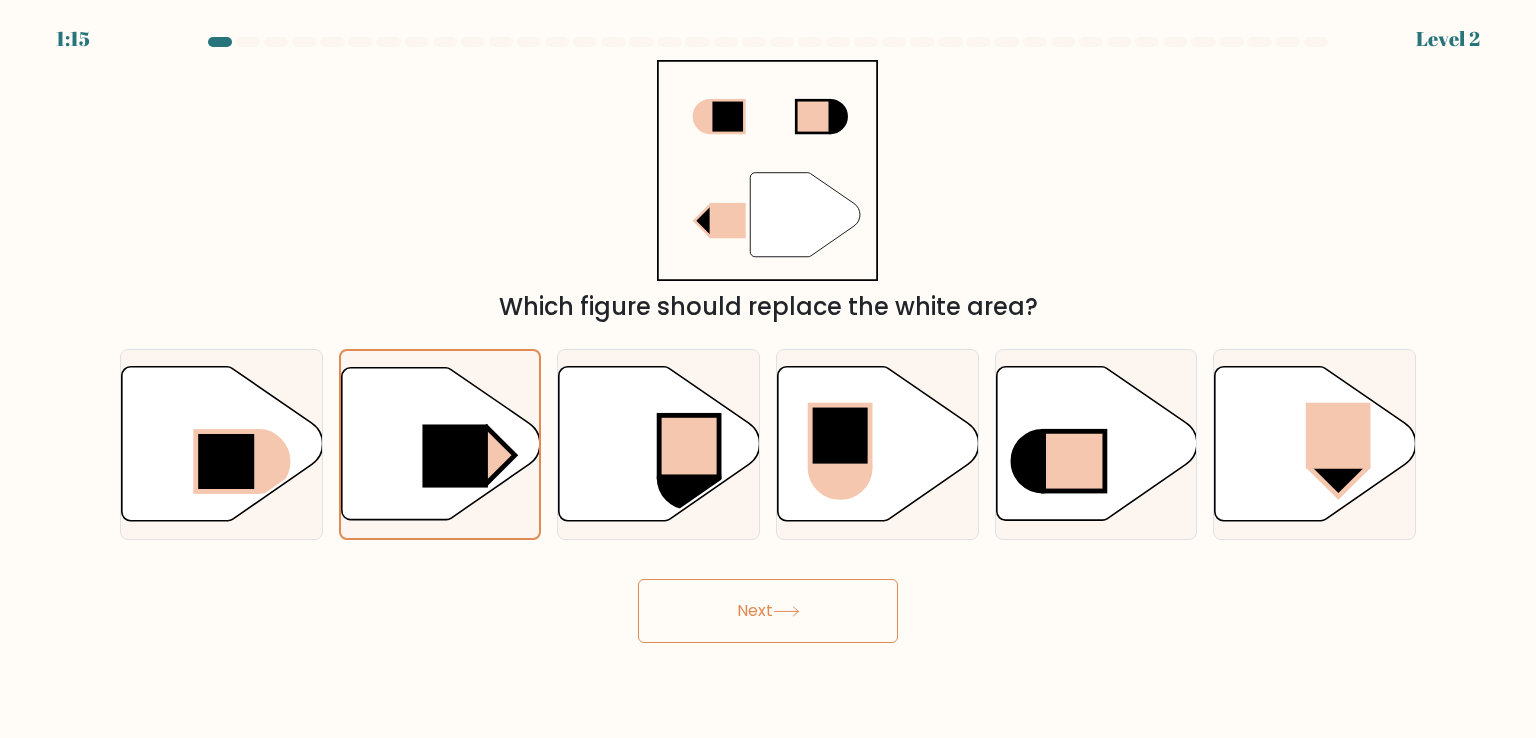 click on "Next" at bounding box center (768, 611) 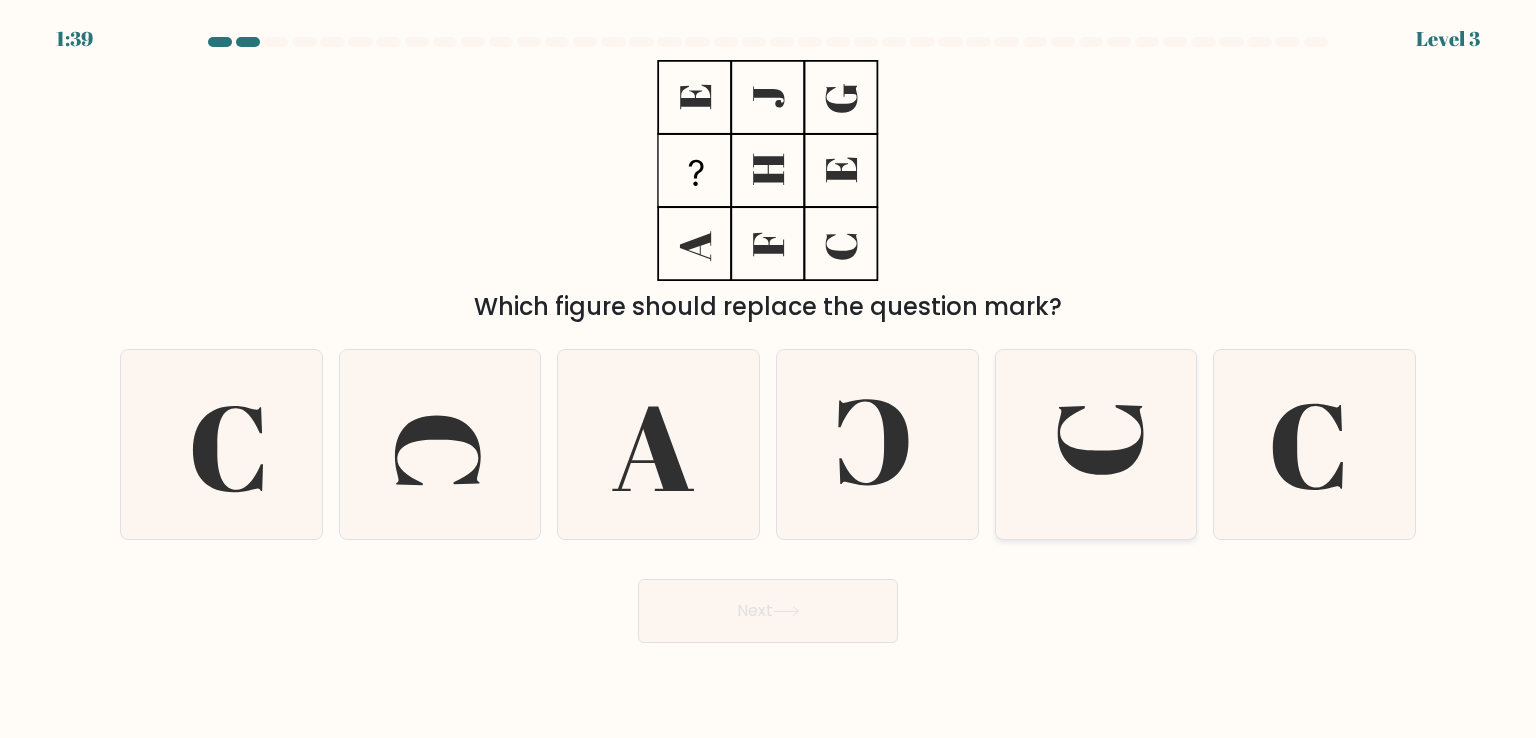 click 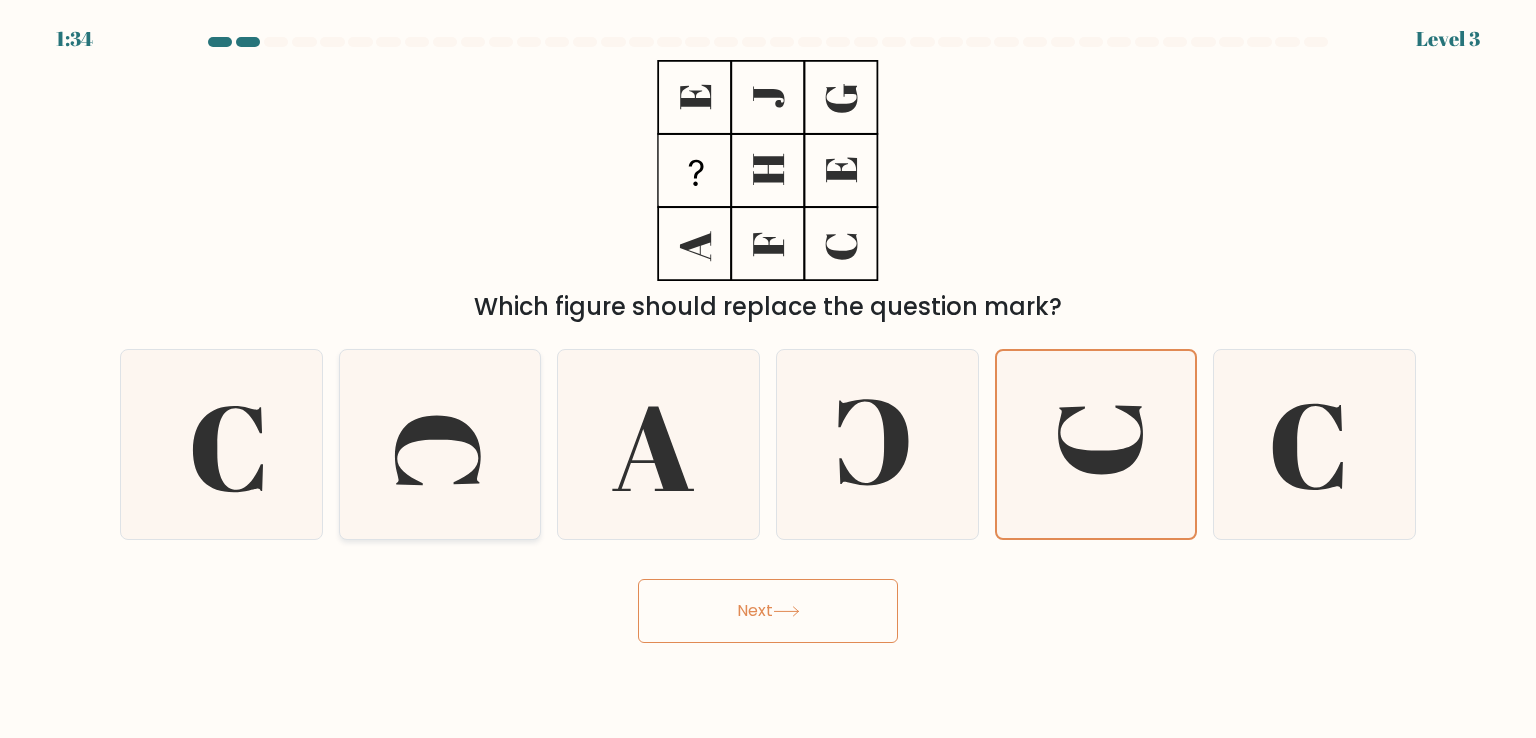 click 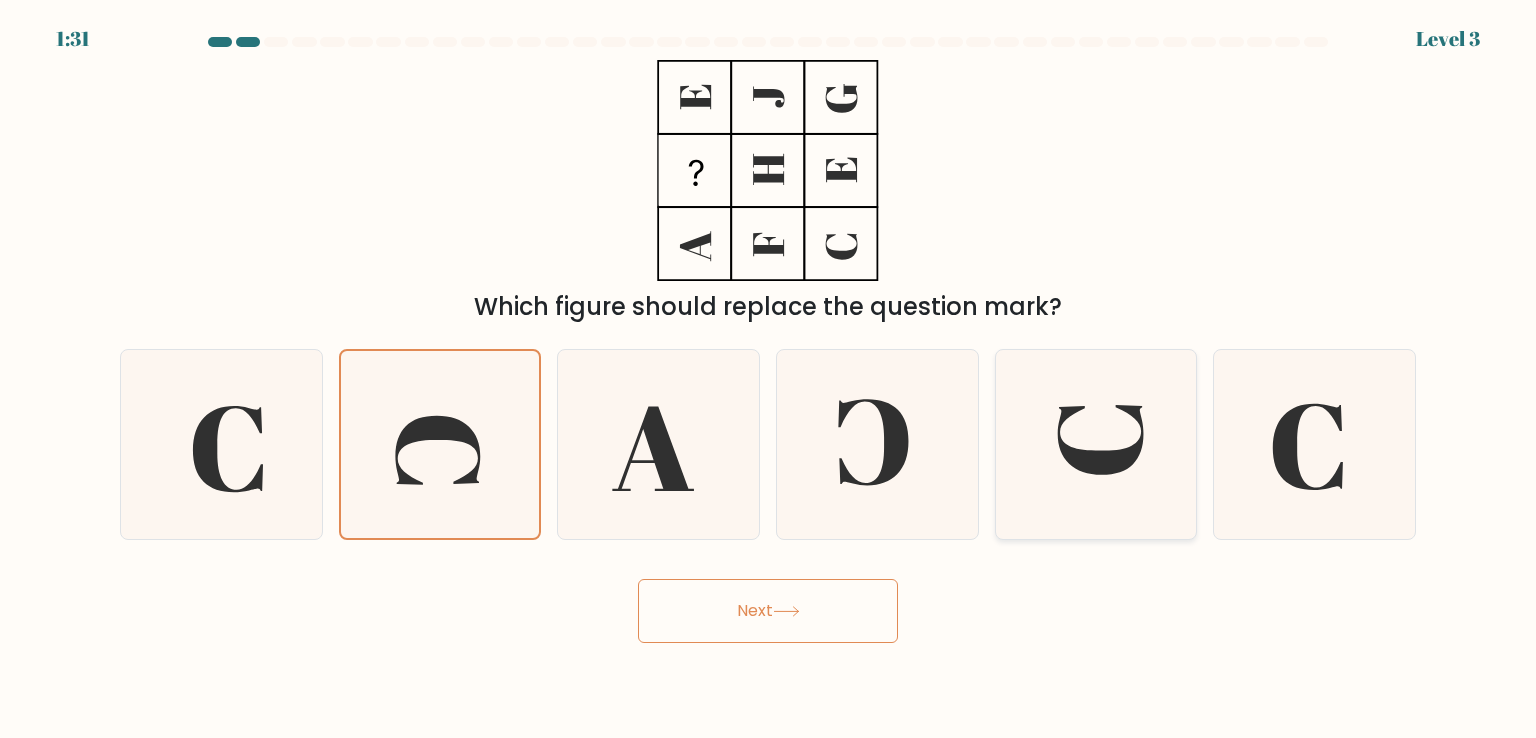 click 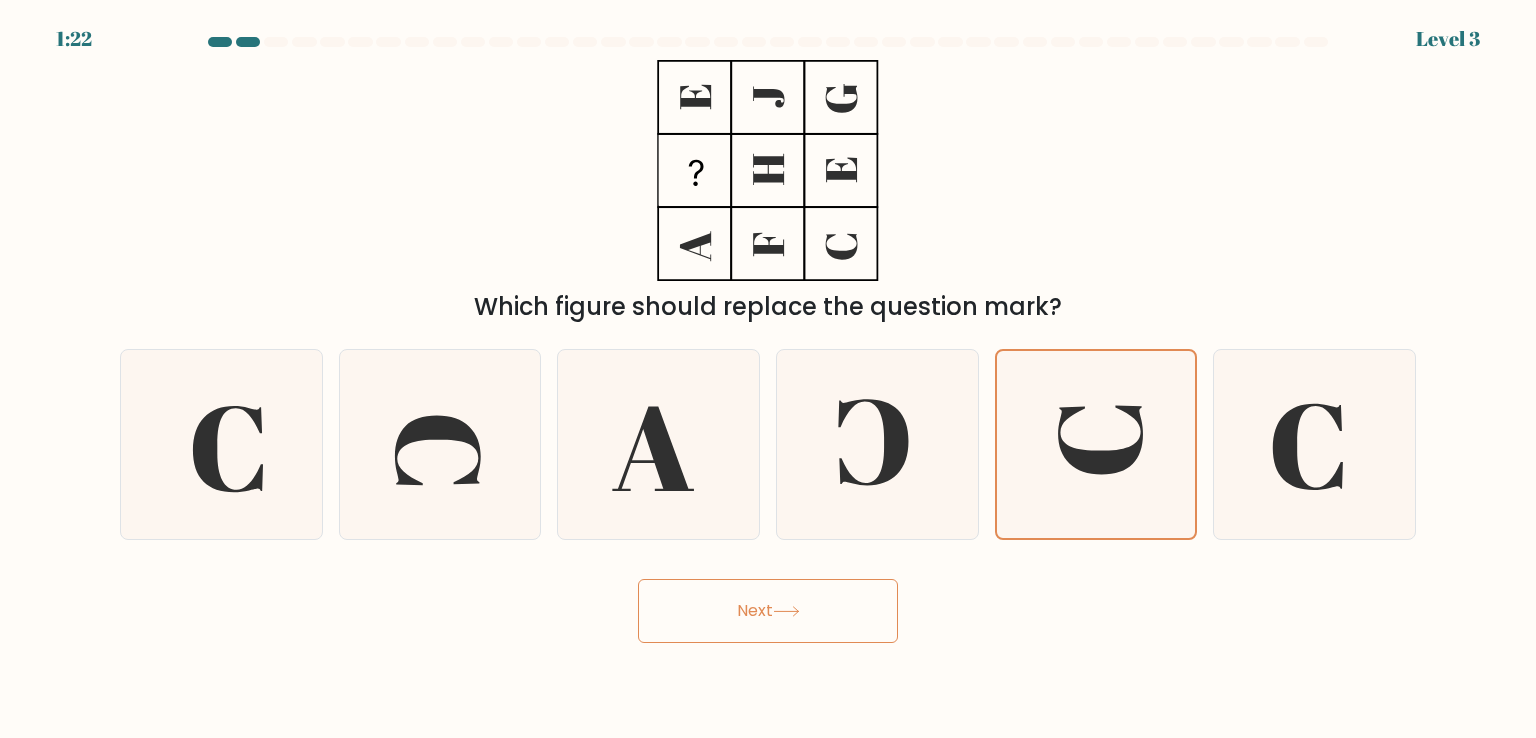 click on "Next" at bounding box center (768, 611) 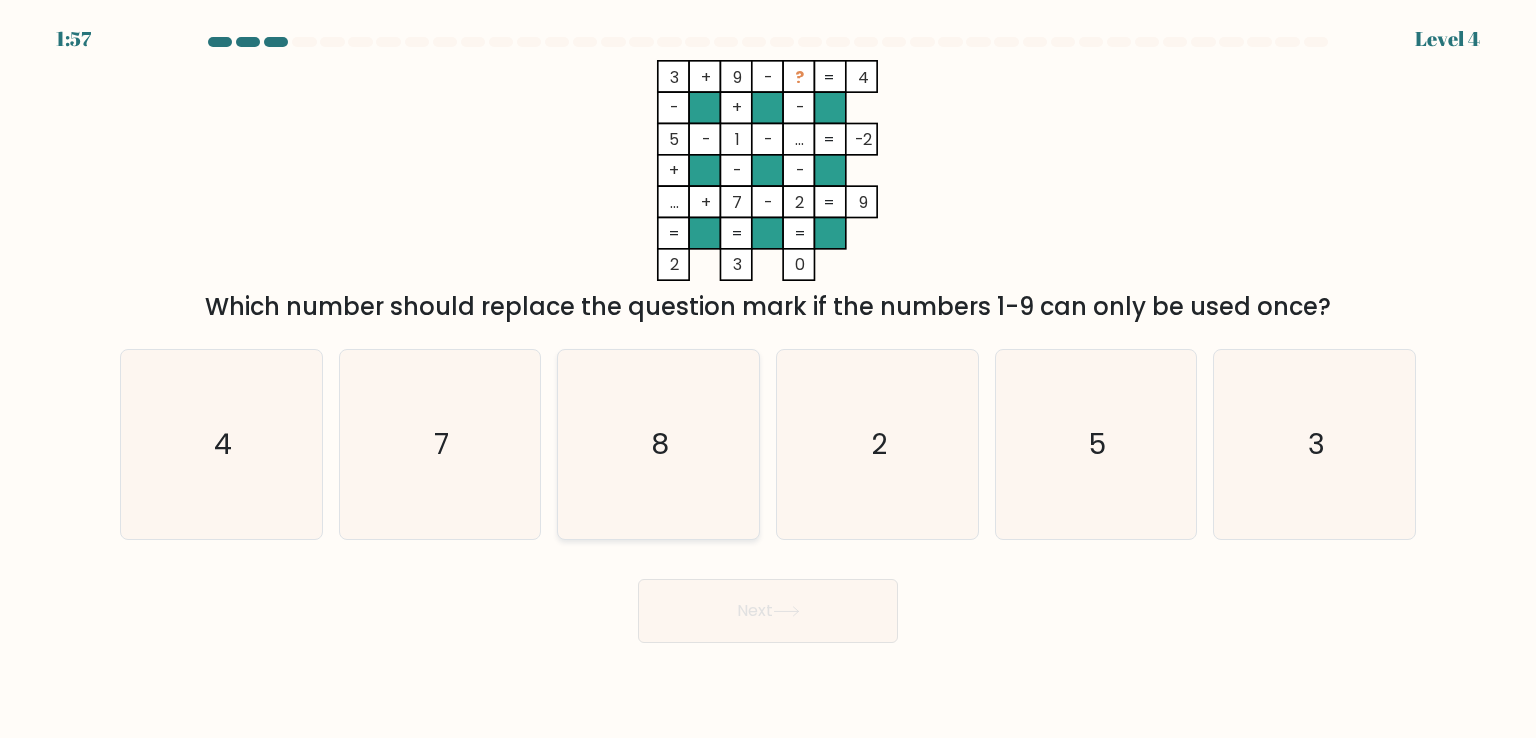 click on "8" 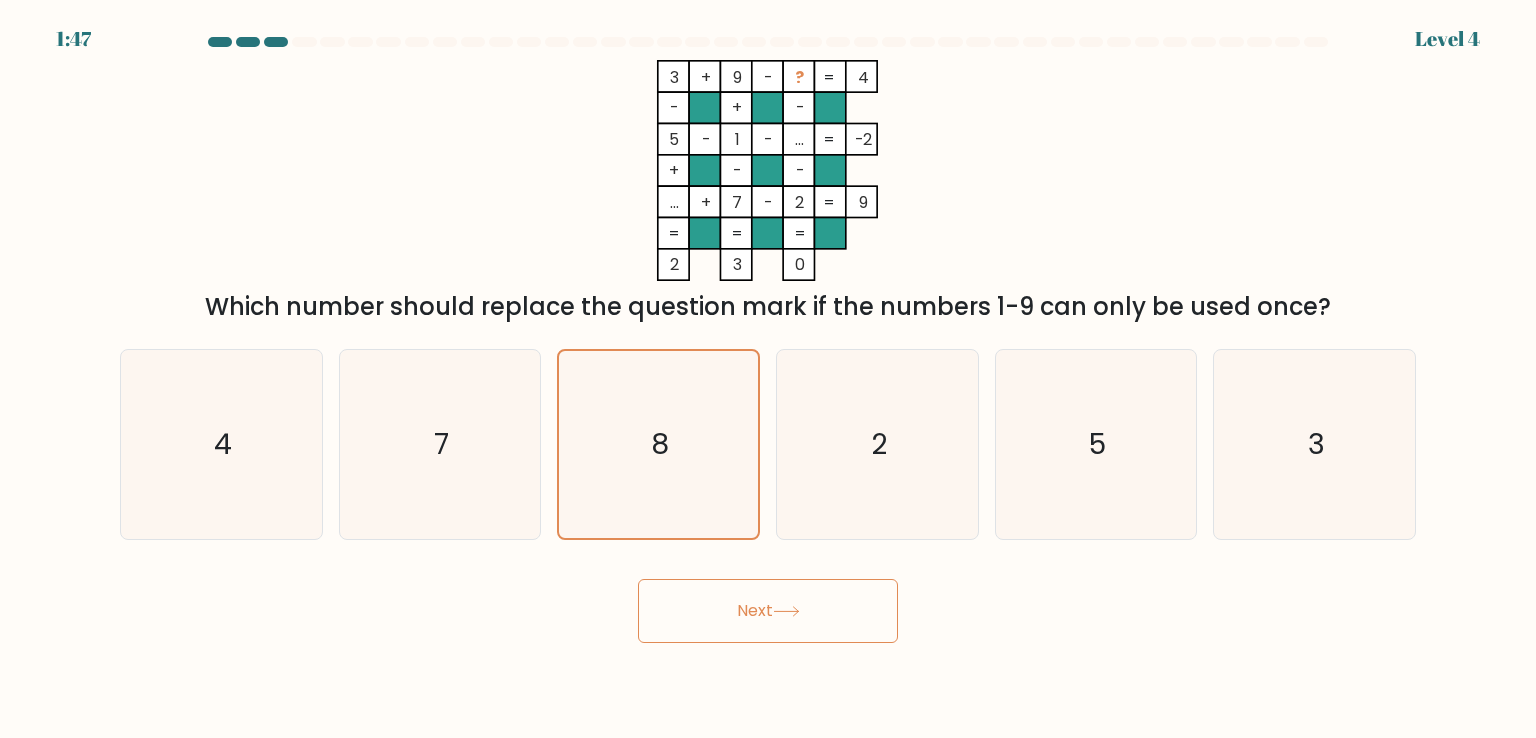 click on "Next" at bounding box center [768, 611] 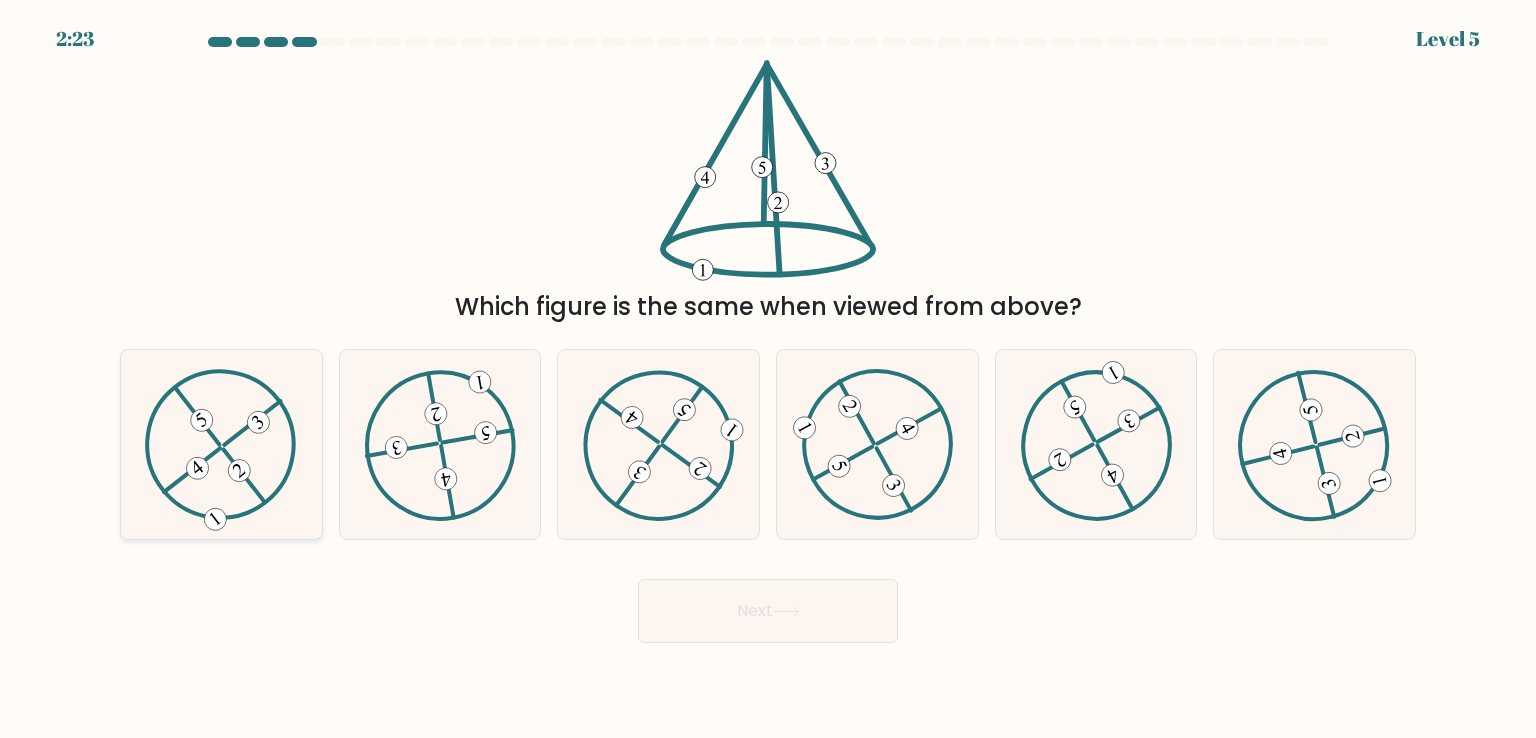 click 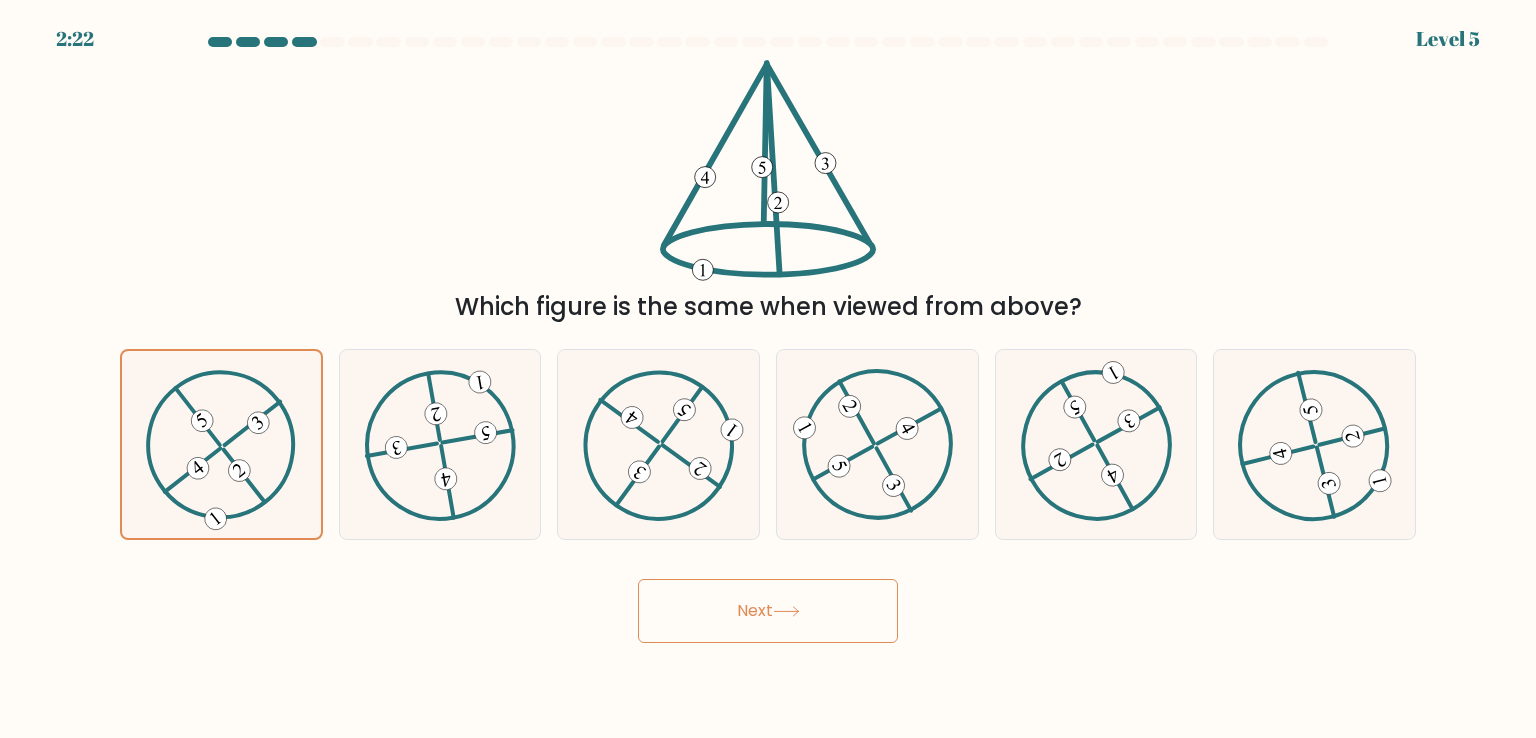 click on "Next" at bounding box center [768, 611] 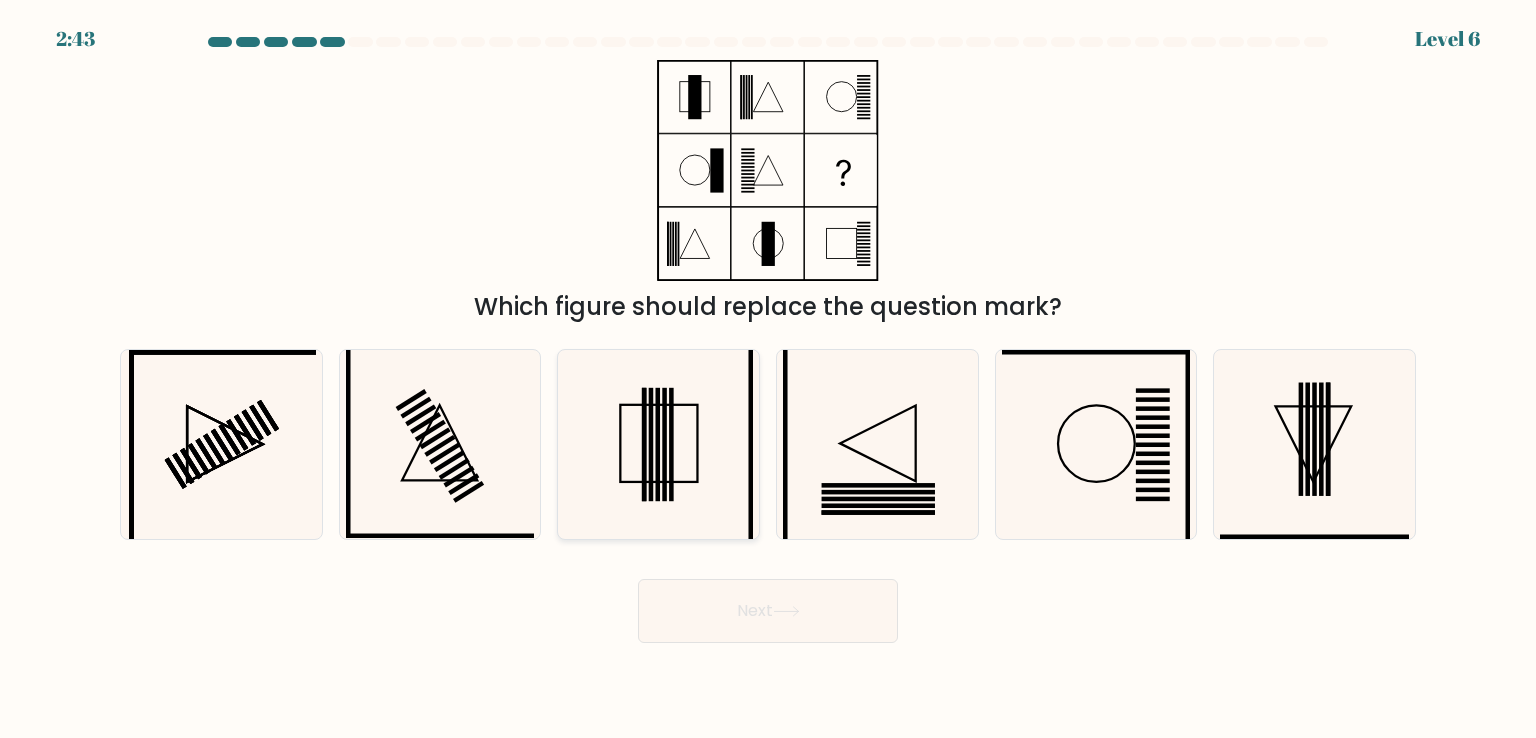 click 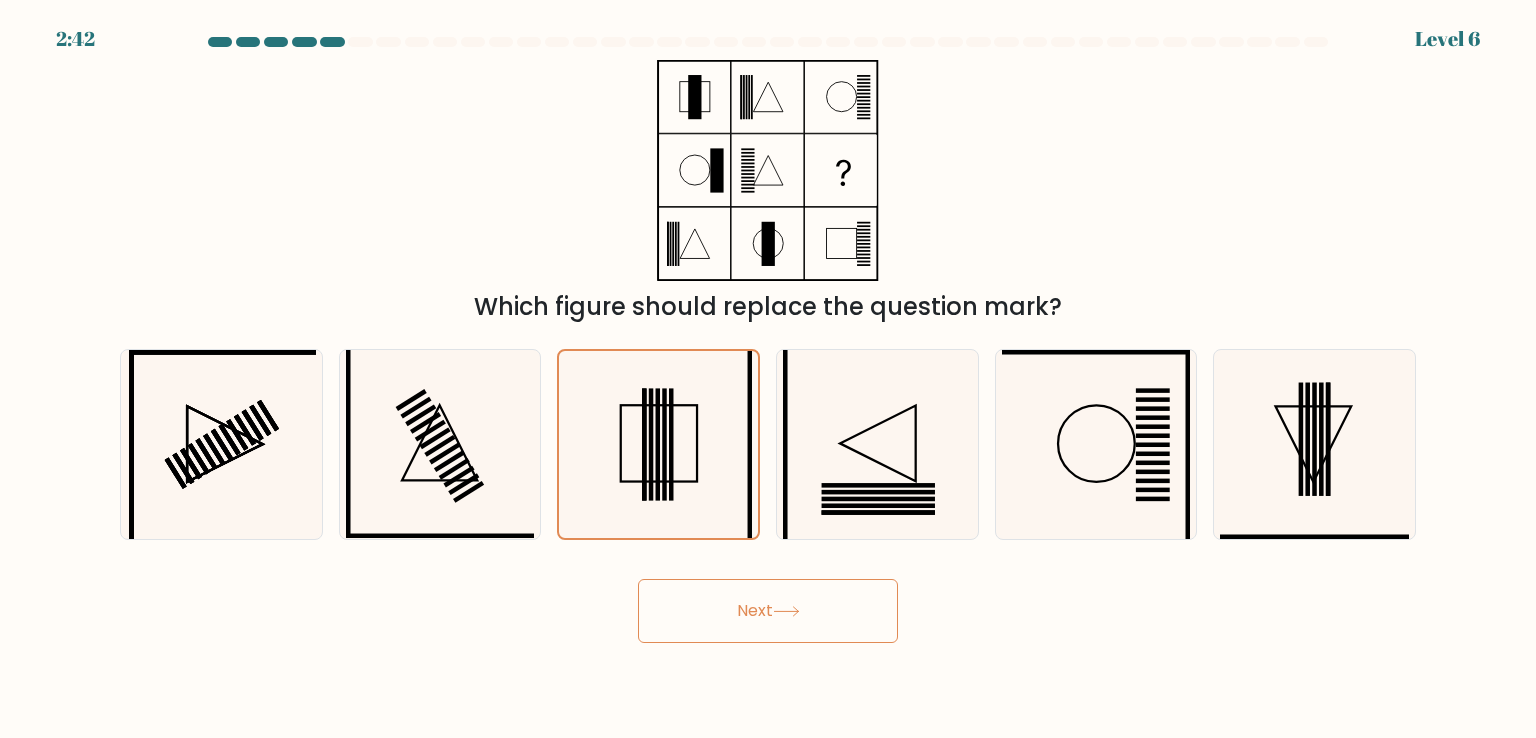 click on "Next" at bounding box center (768, 611) 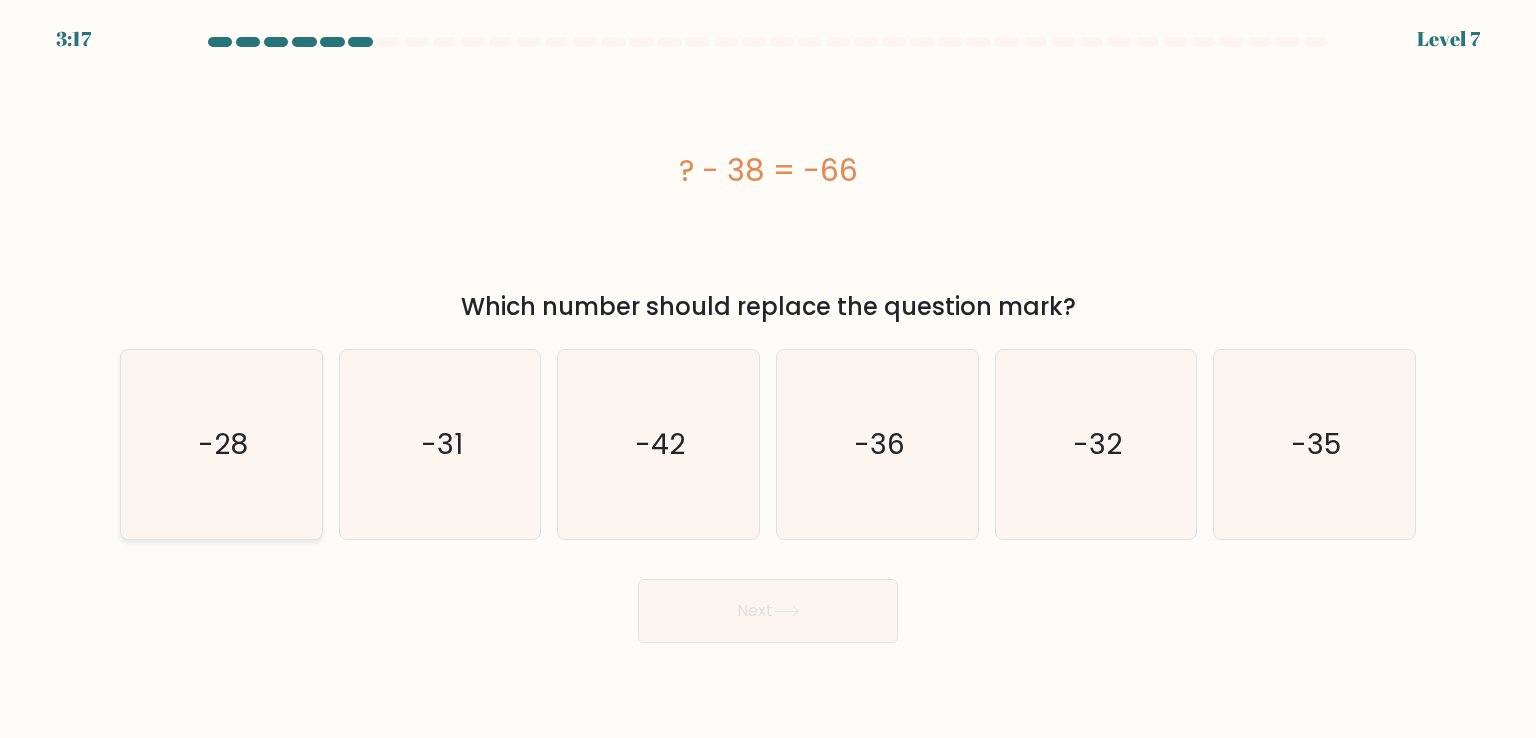 click on "-28" 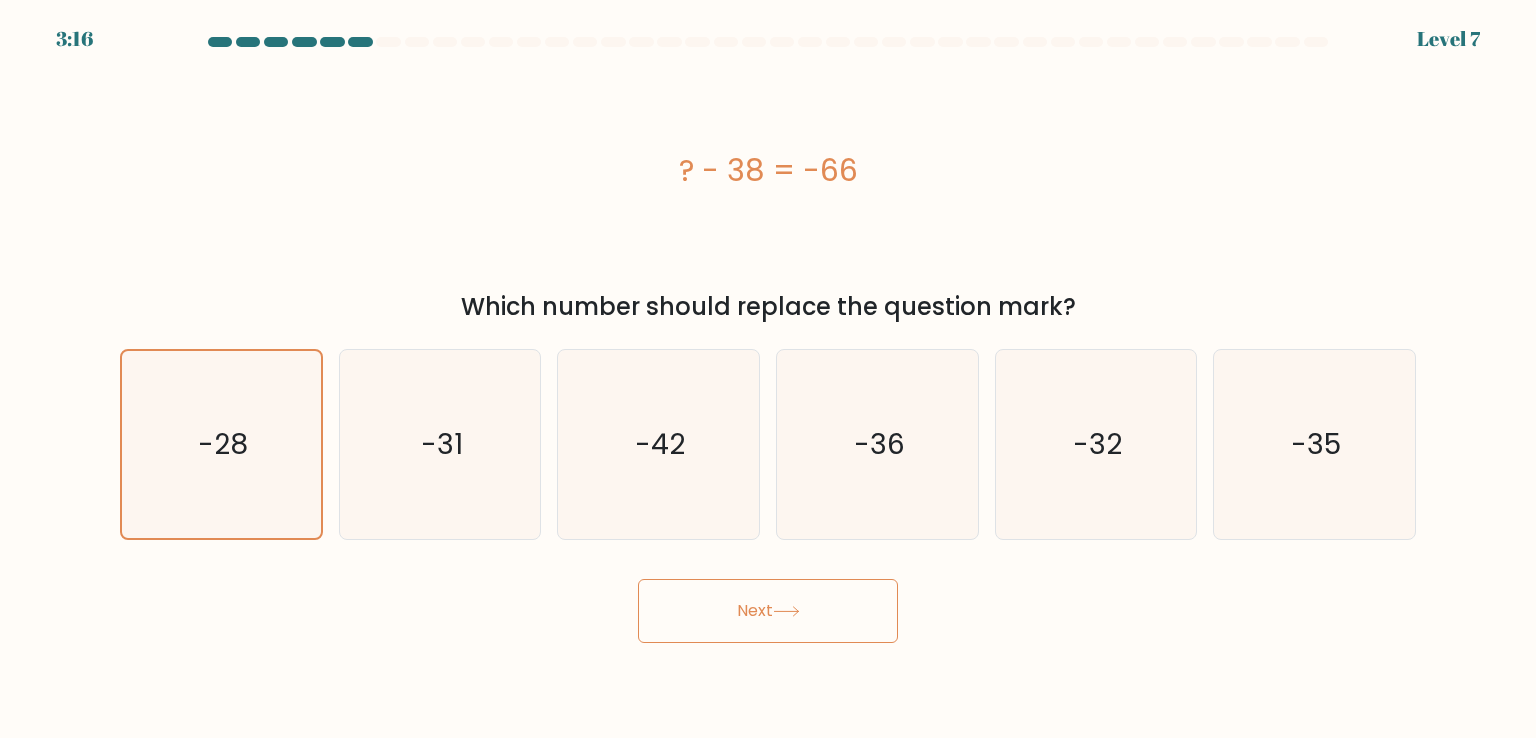 click on "Next" at bounding box center (768, 611) 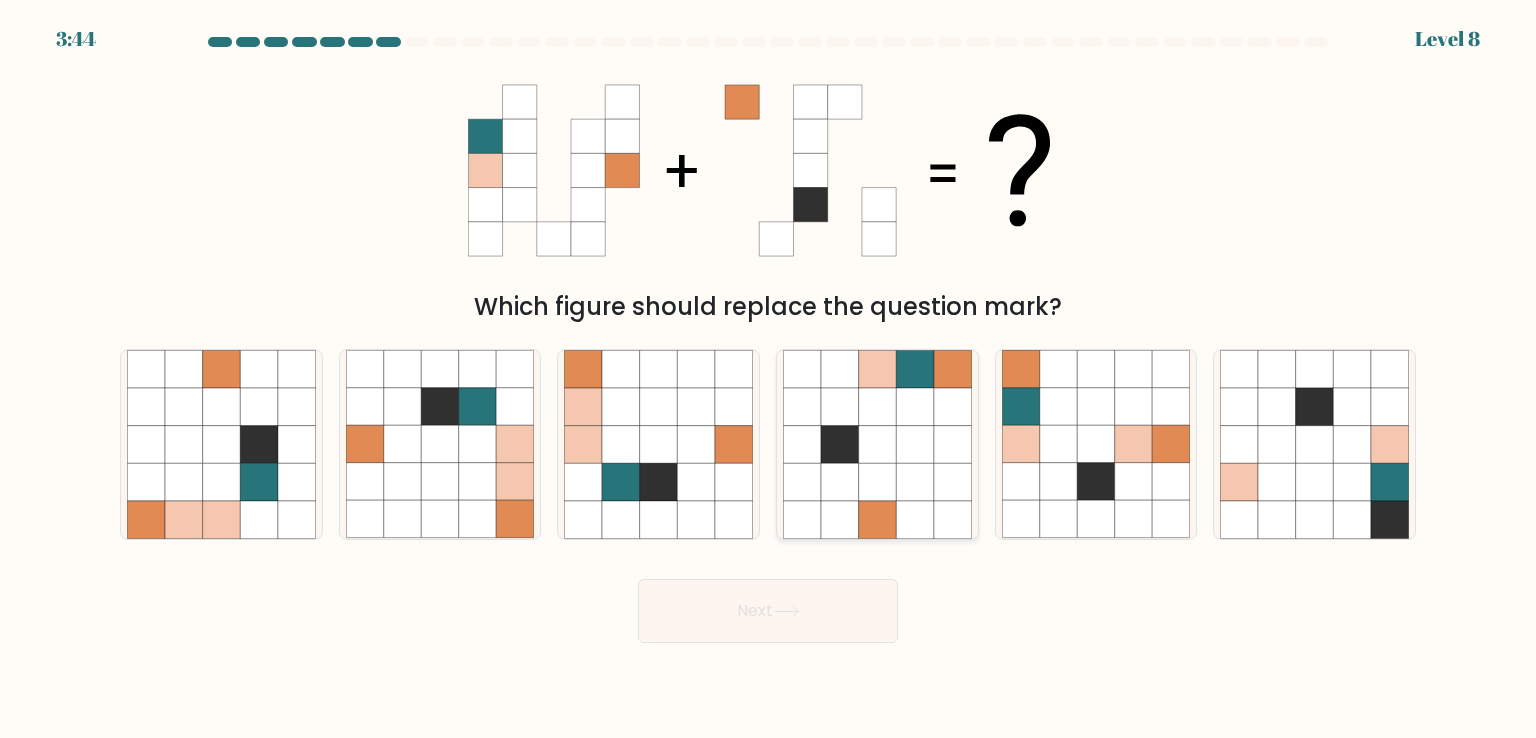 drag, startPoint x: 868, startPoint y: 501, endPoint x: 855, endPoint y: 504, distance: 13.341664 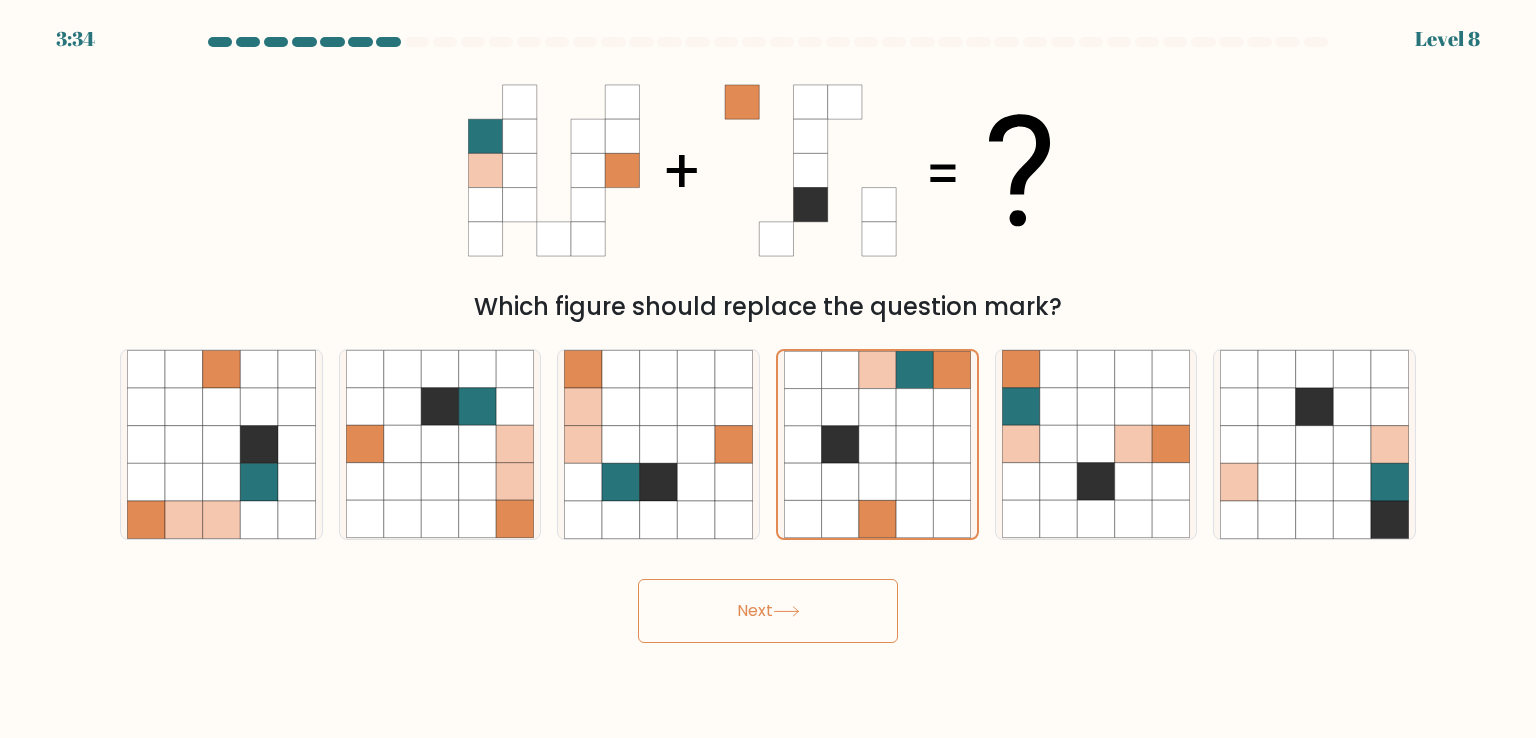 click on "Next" at bounding box center [768, 611] 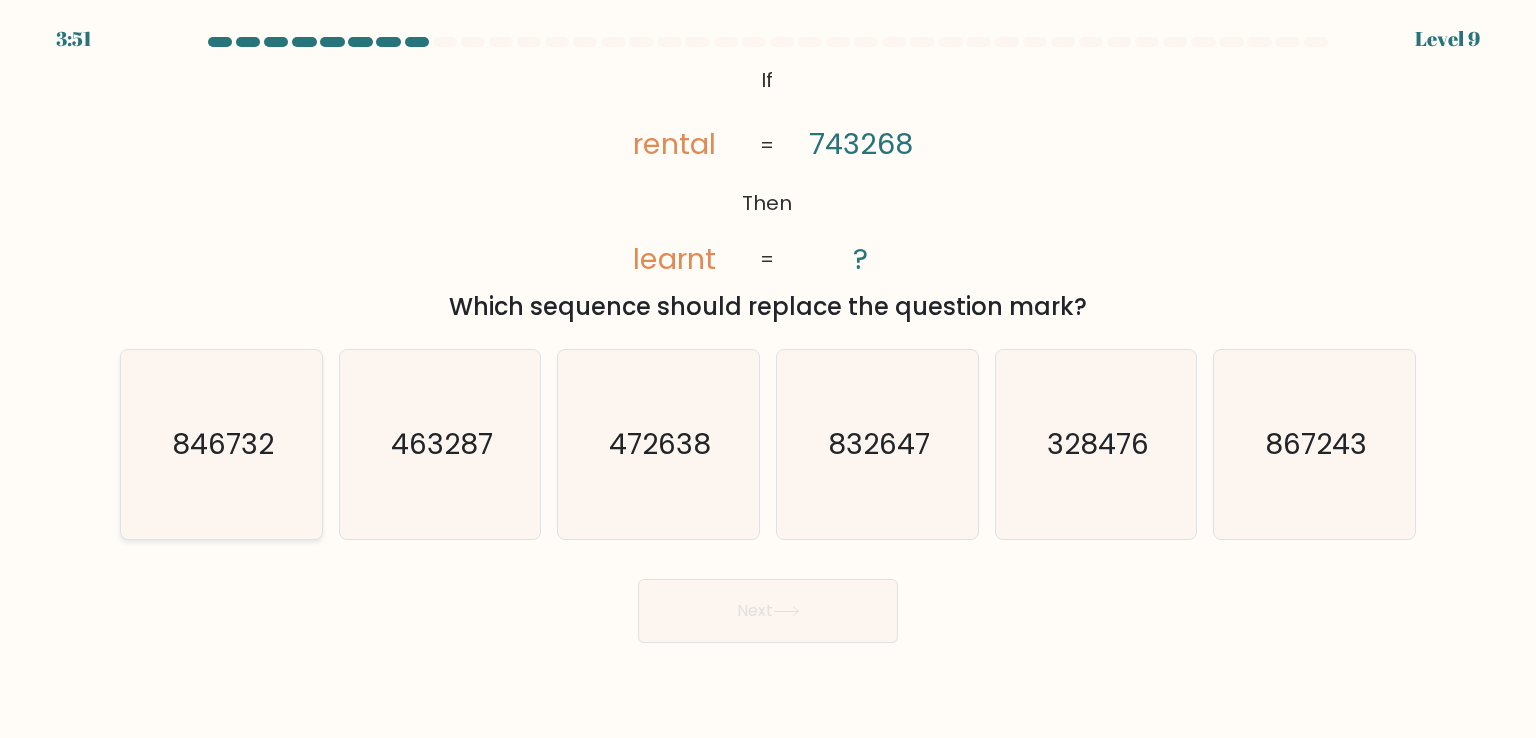 click on "846732" 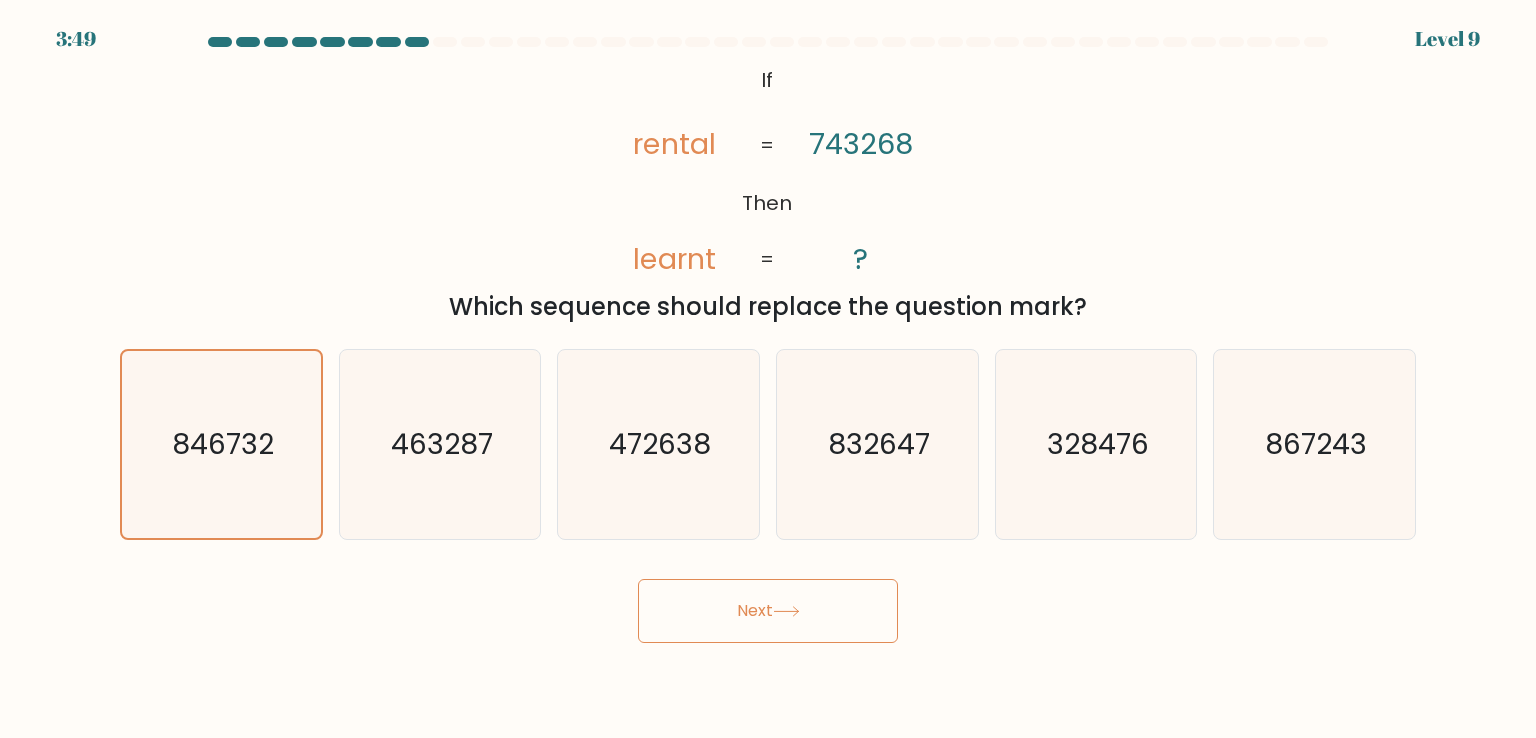 click 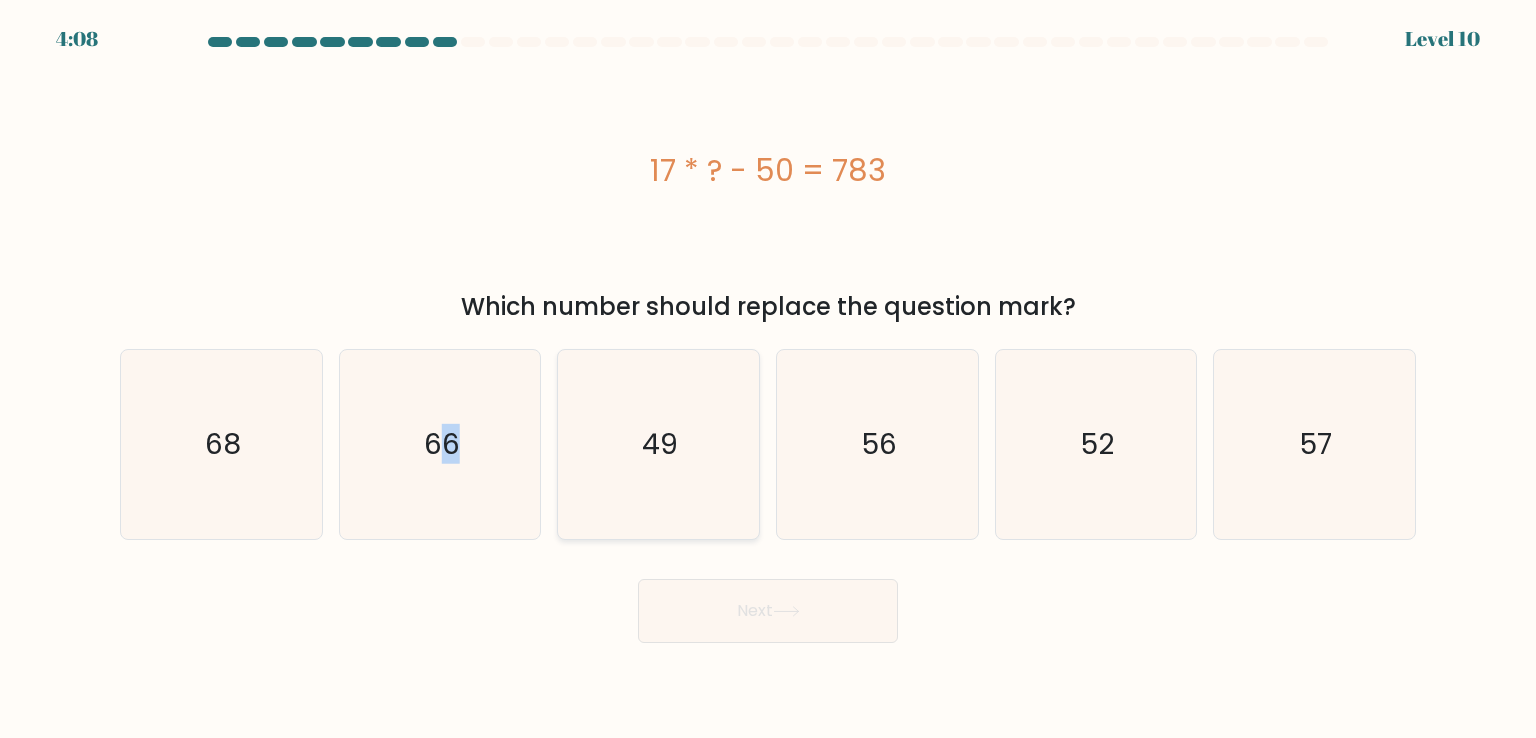 drag, startPoint x: 444, startPoint y: 457, endPoint x: 640, endPoint y: 471, distance: 196.49936 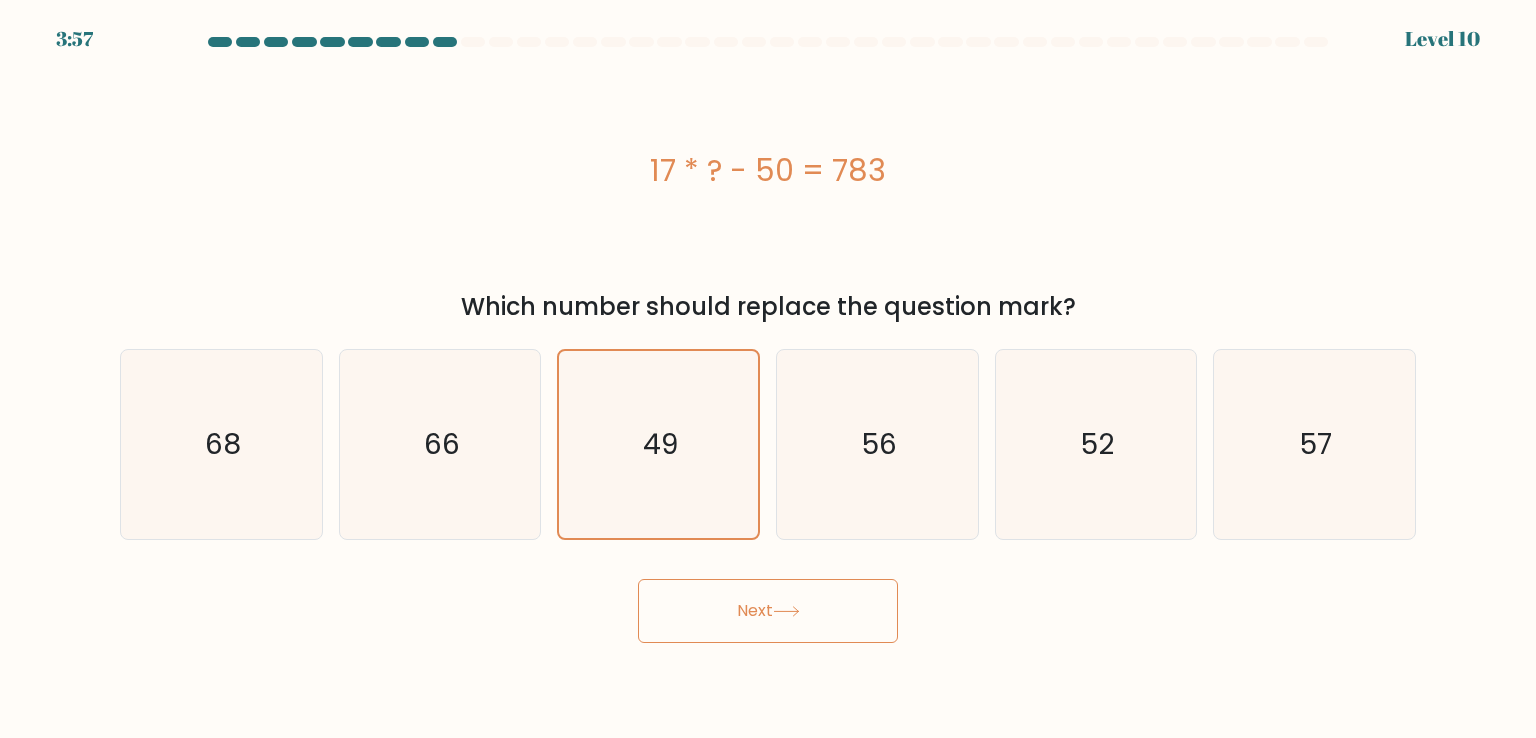 click on "Next" at bounding box center (768, 611) 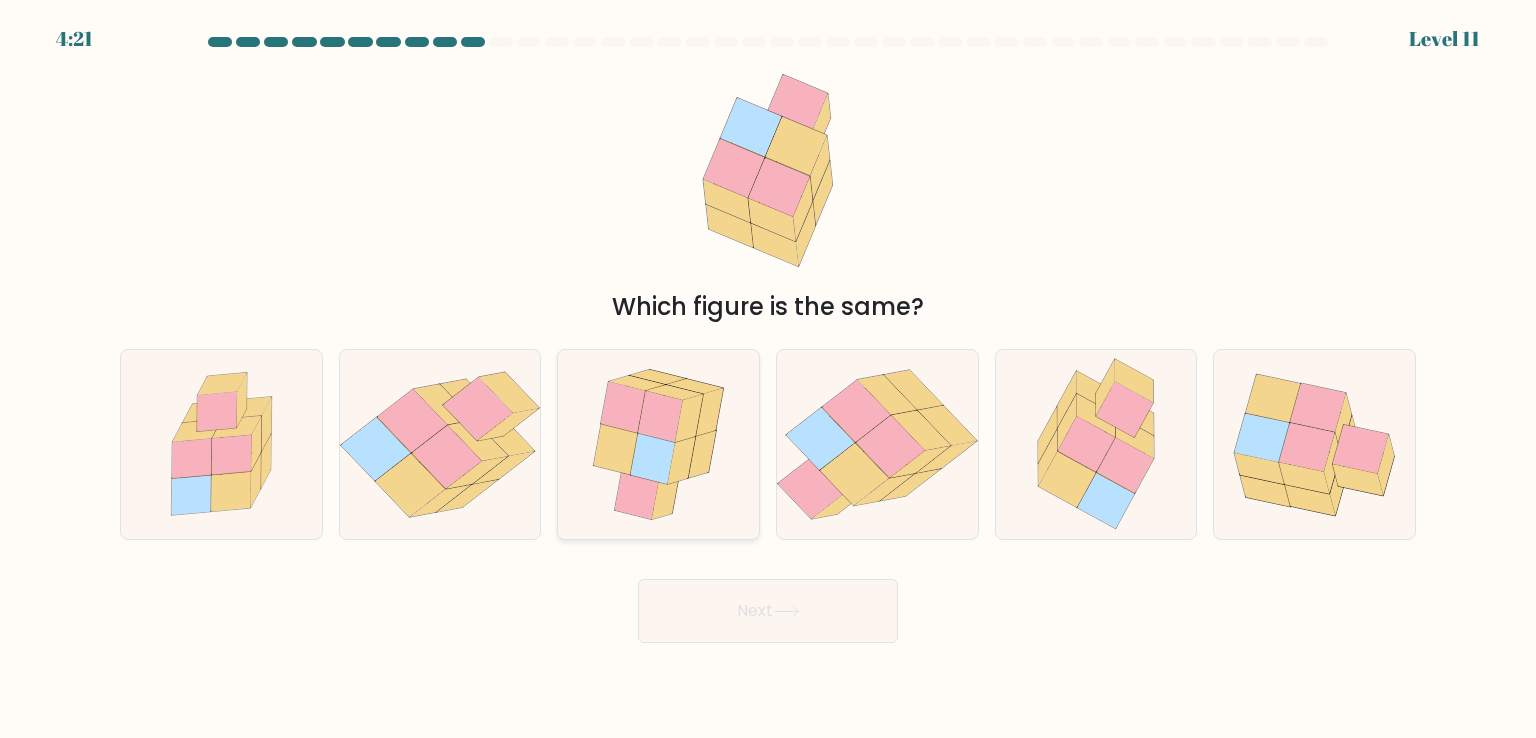 click 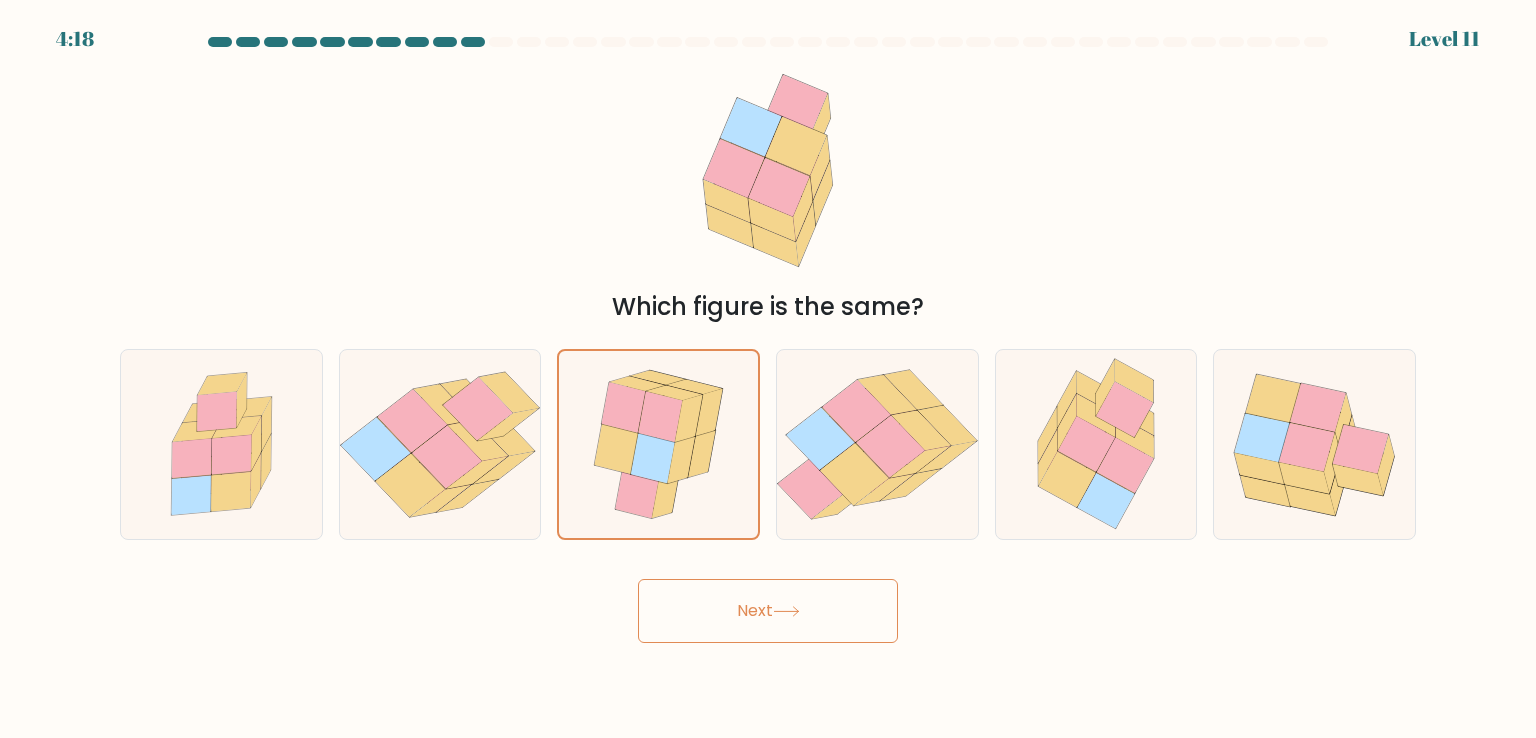 click on "Next" at bounding box center (768, 611) 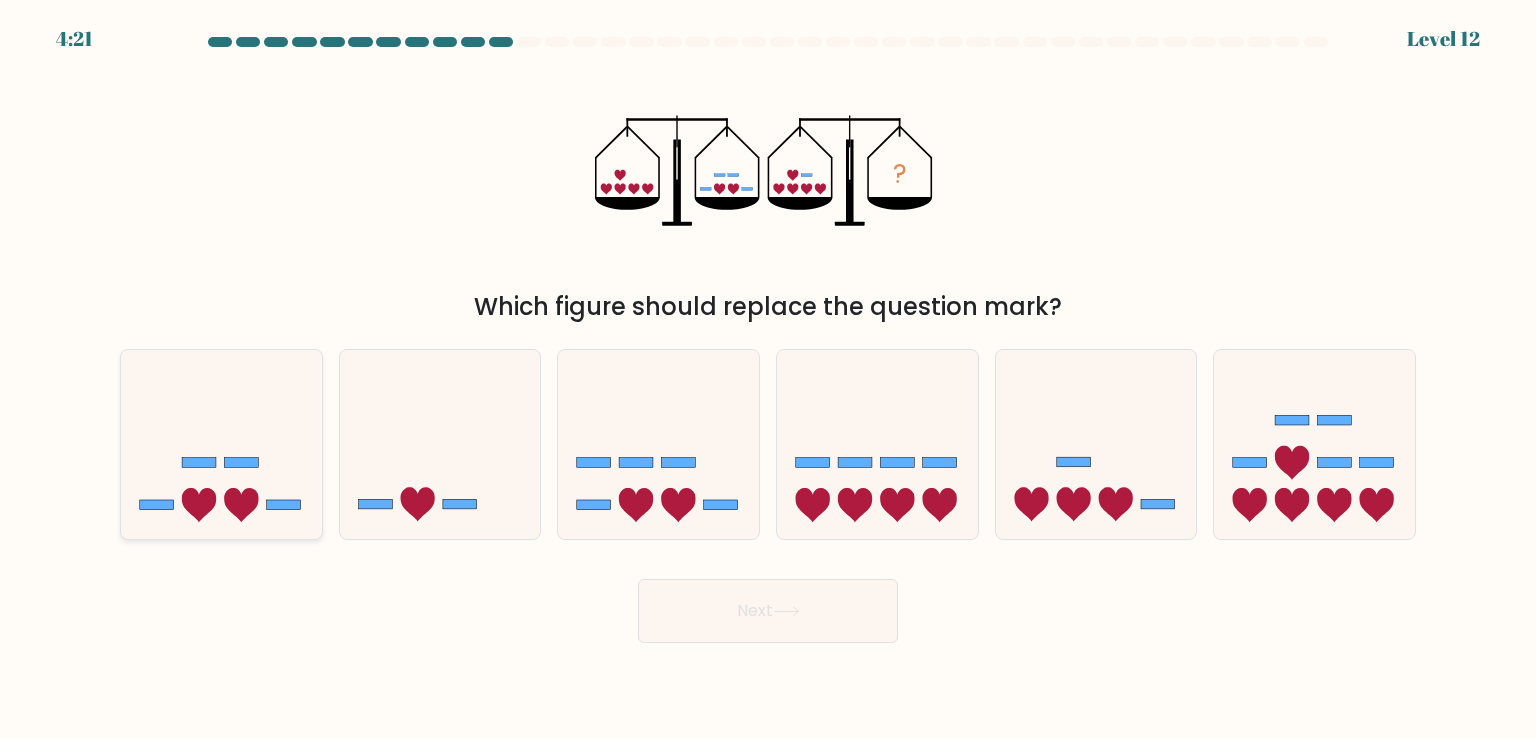 click 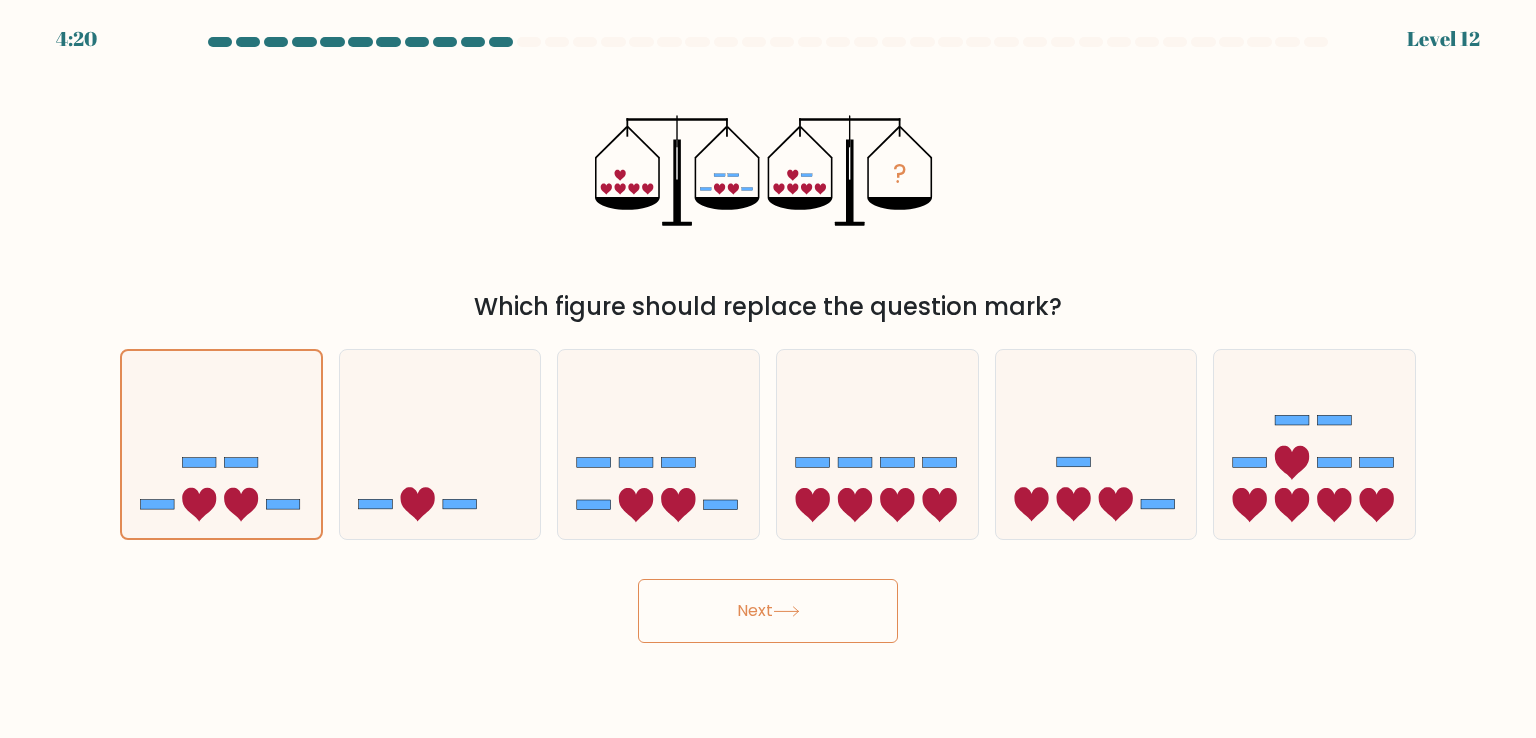 click on "Next" at bounding box center (768, 611) 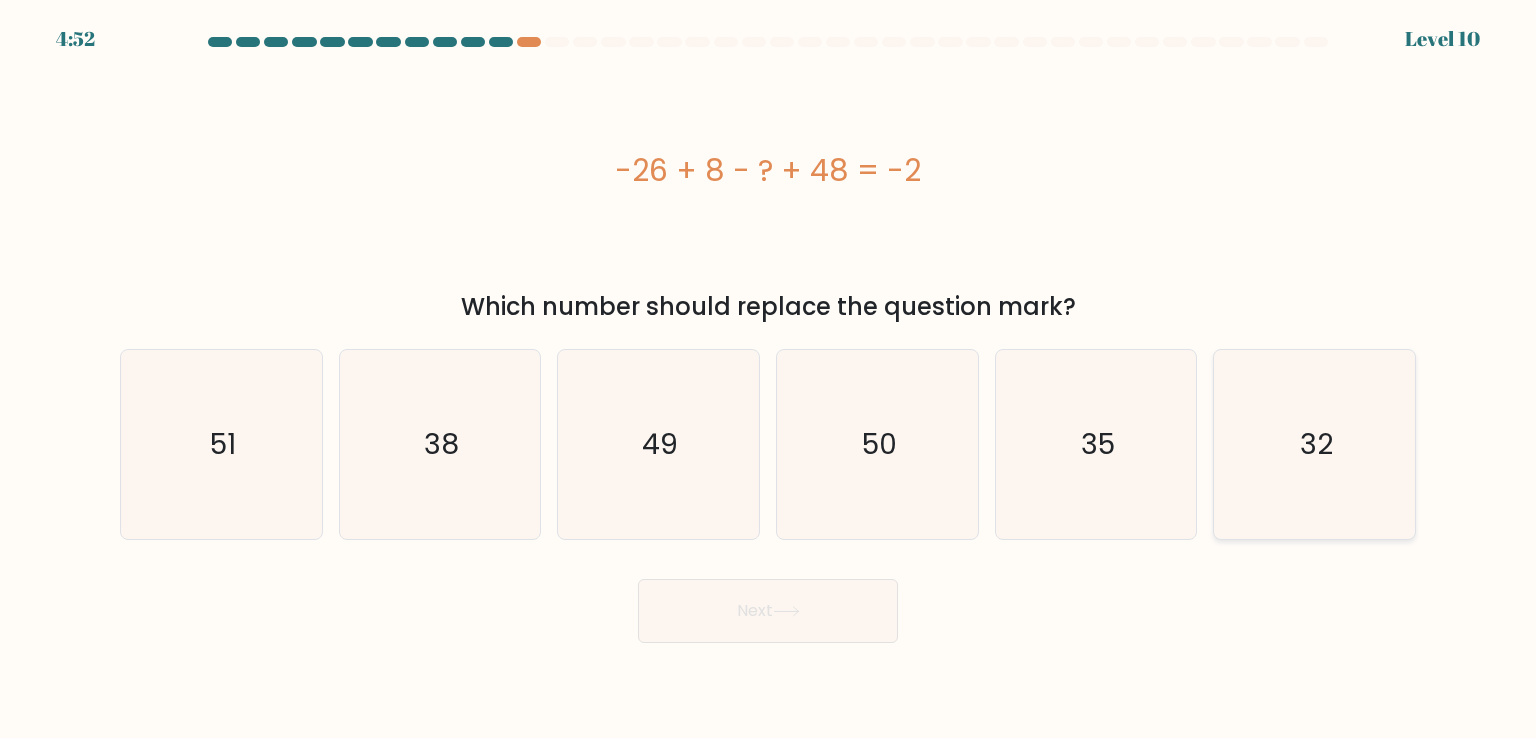 click on "32" 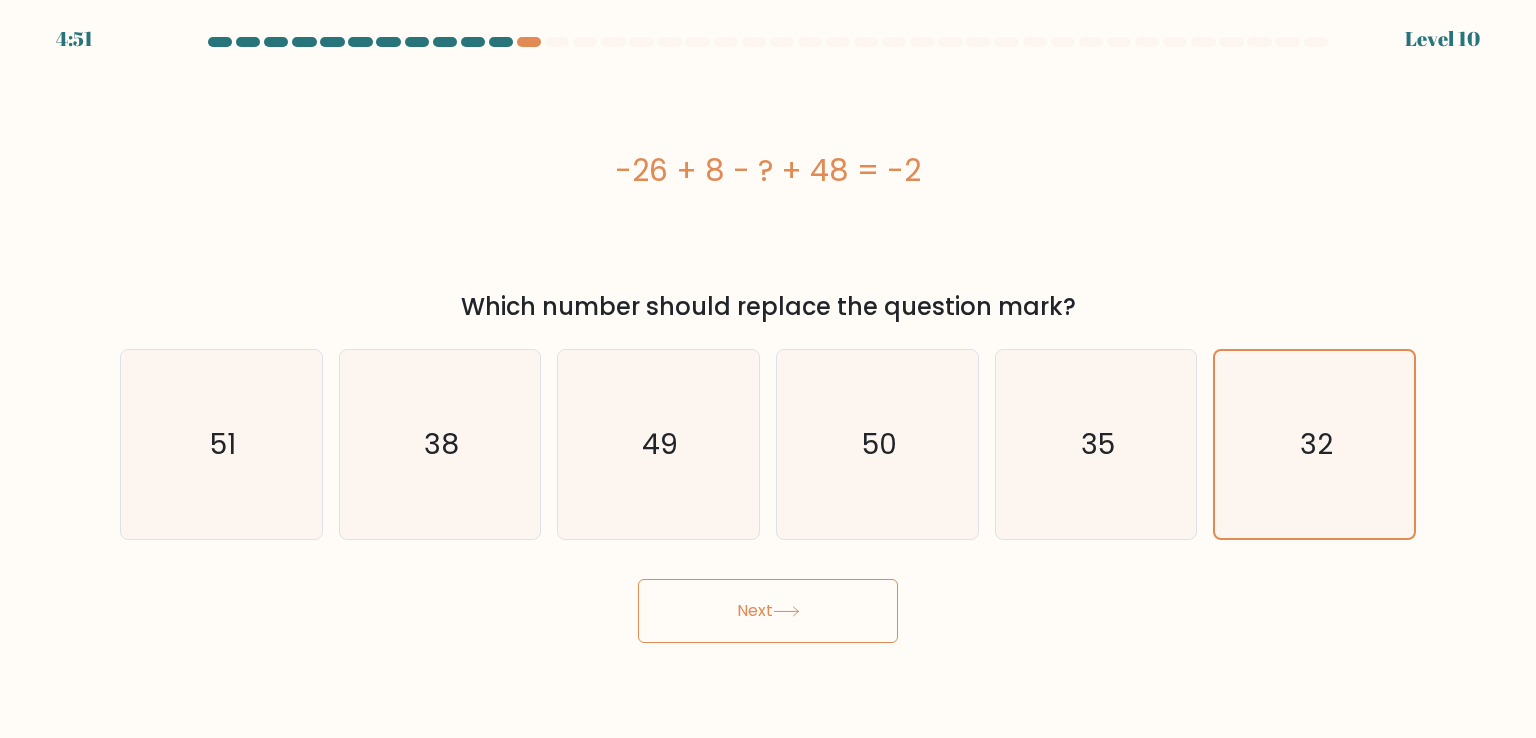 click on "Next" at bounding box center [768, 611] 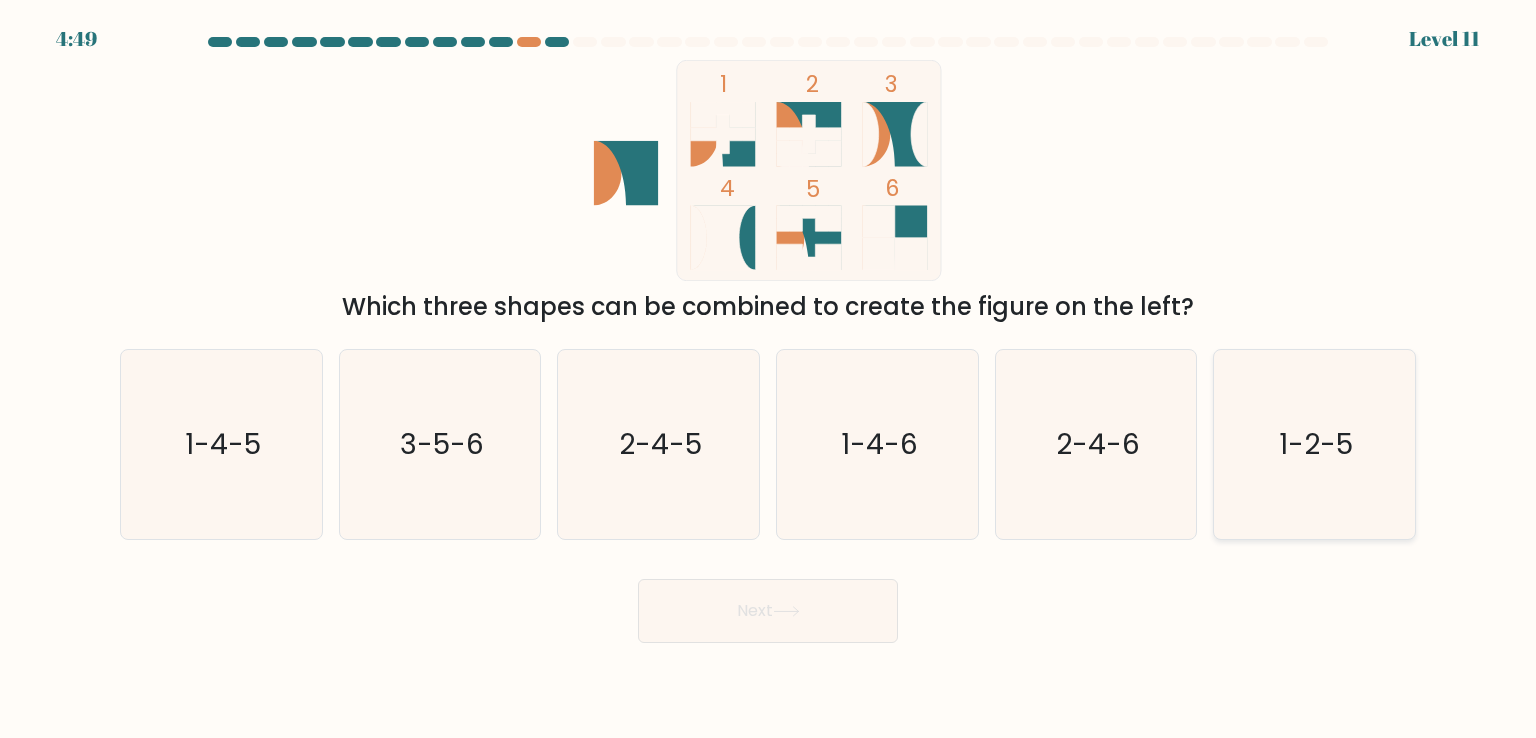 click on "1-2-5" 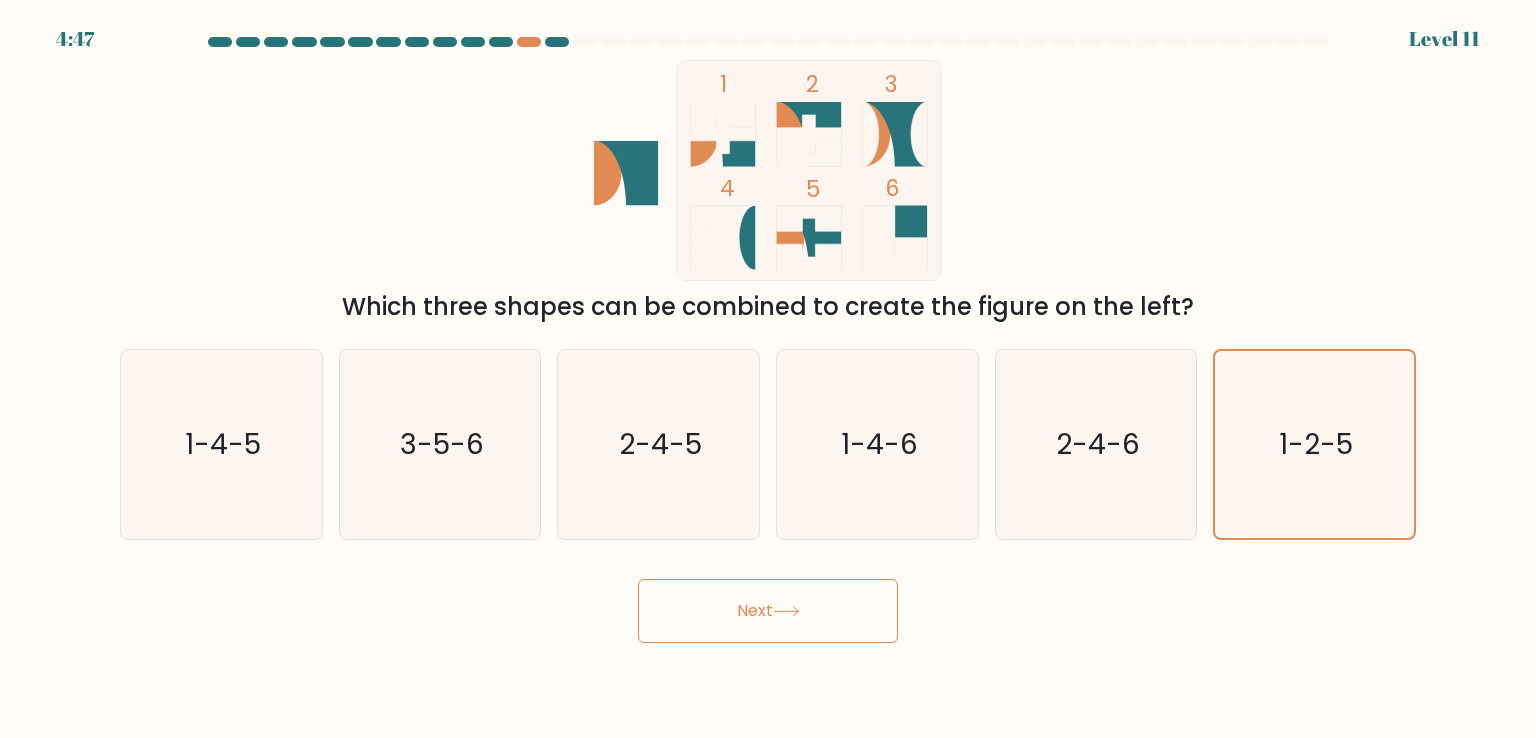 click on "Next" at bounding box center (768, 611) 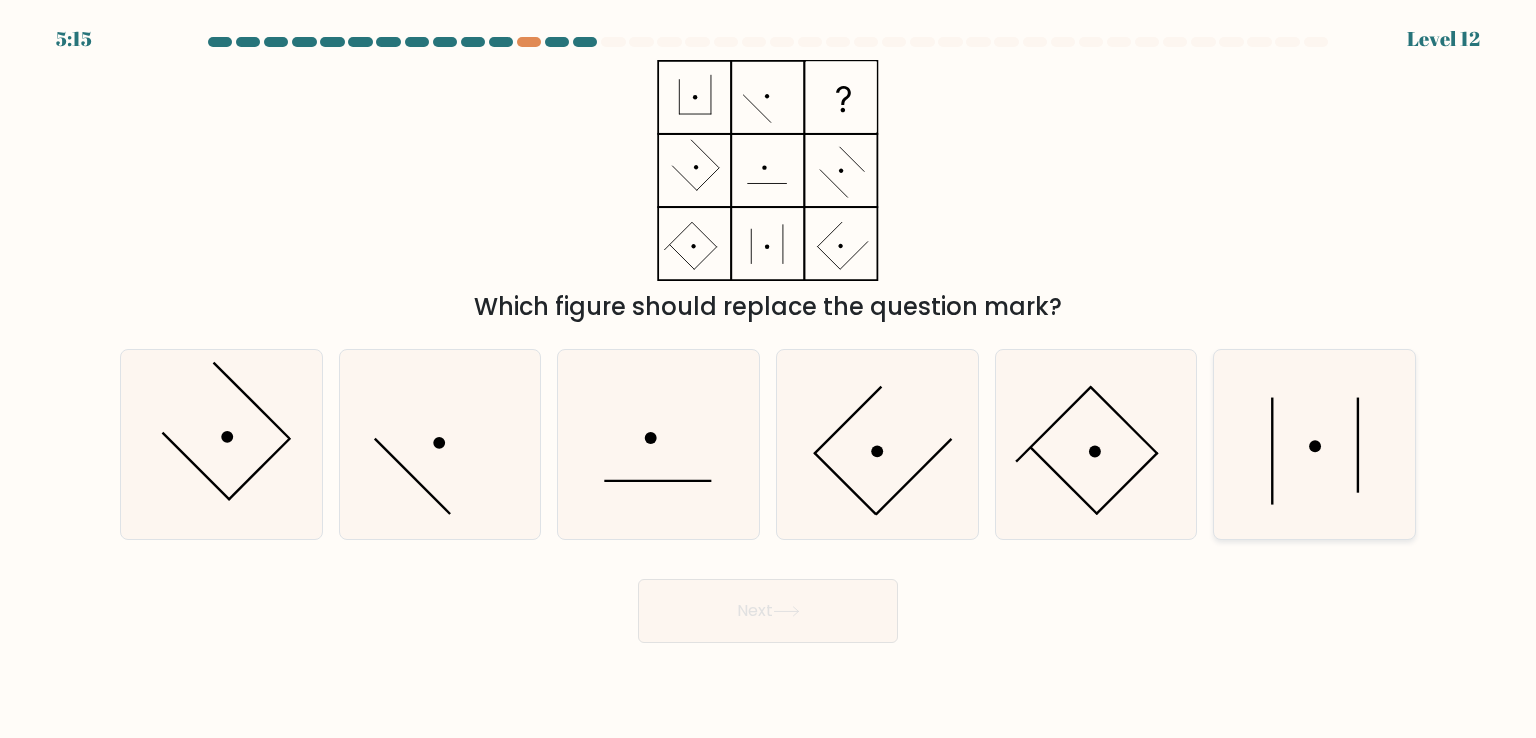 click 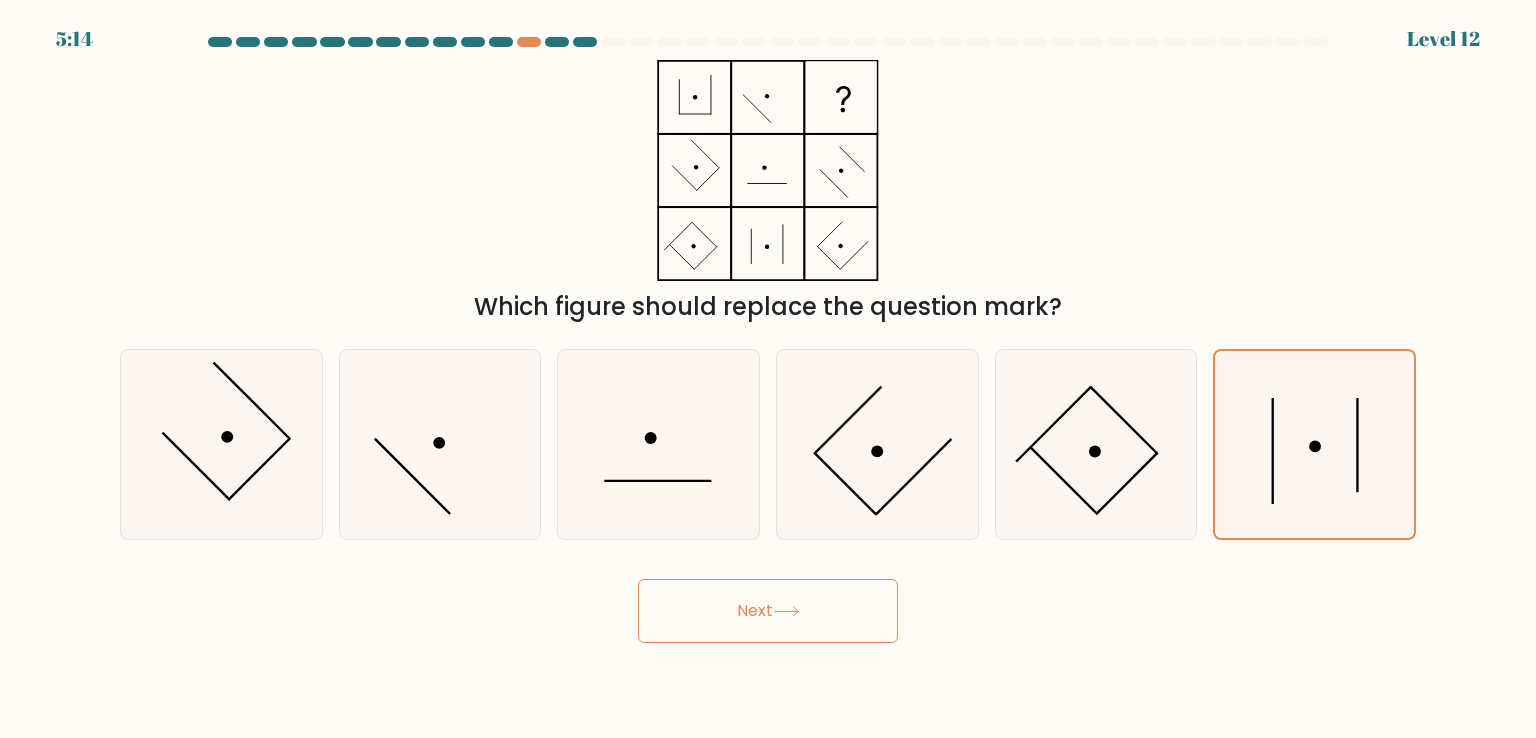 click 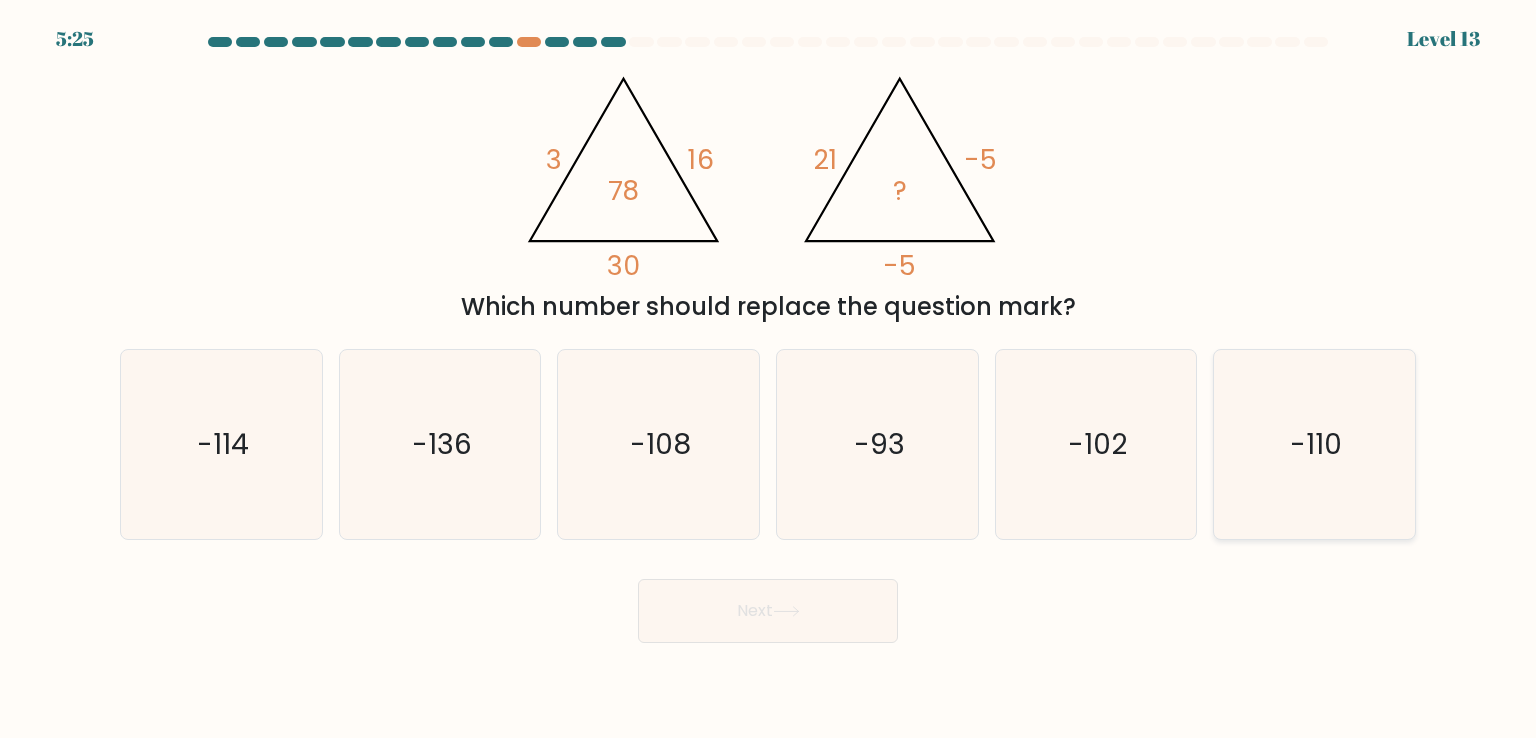 drag, startPoint x: 1325, startPoint y: 437, endPoint x: 1324, endPoint y: 448, distance: 11.045361 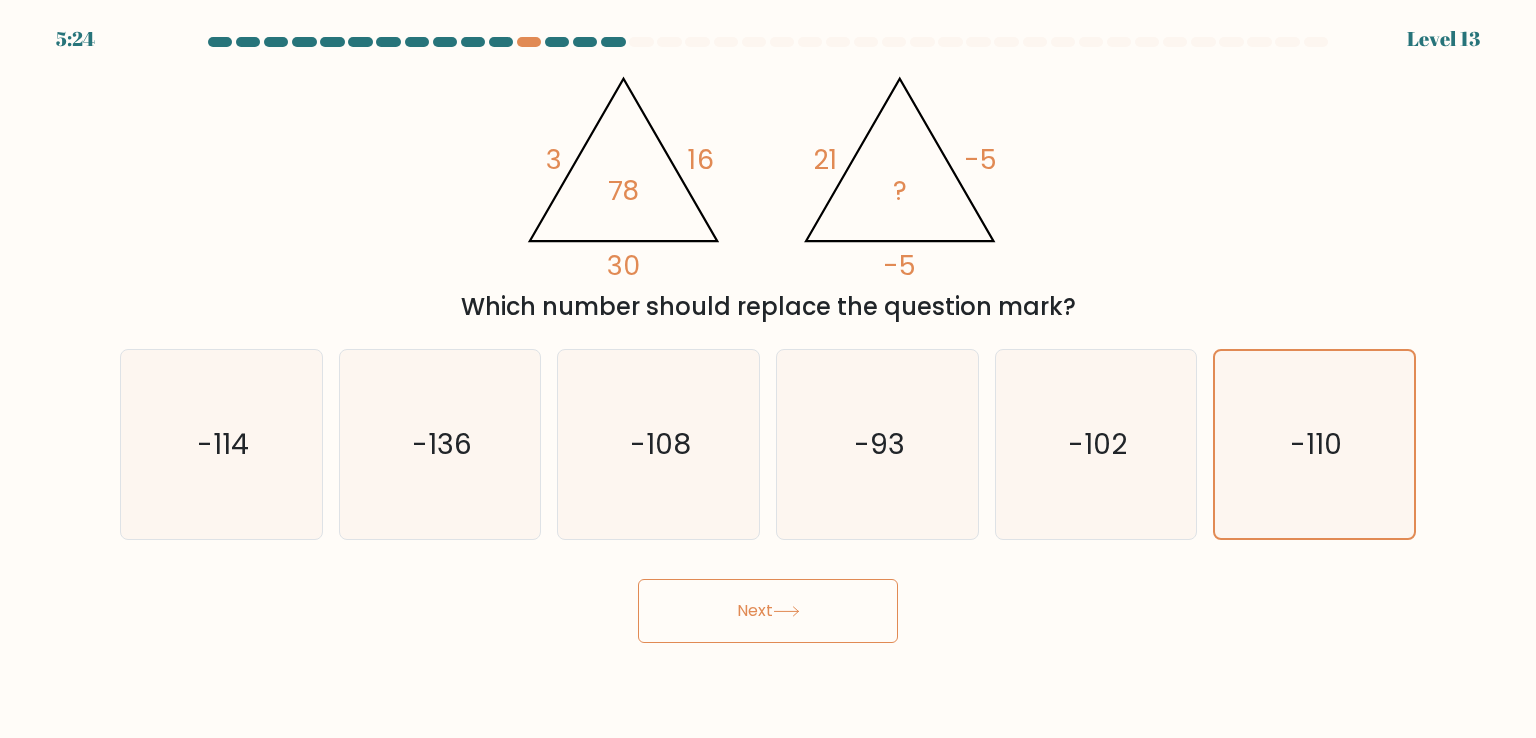 click on "5:24
Level 13" at bounding box center (768, 369) 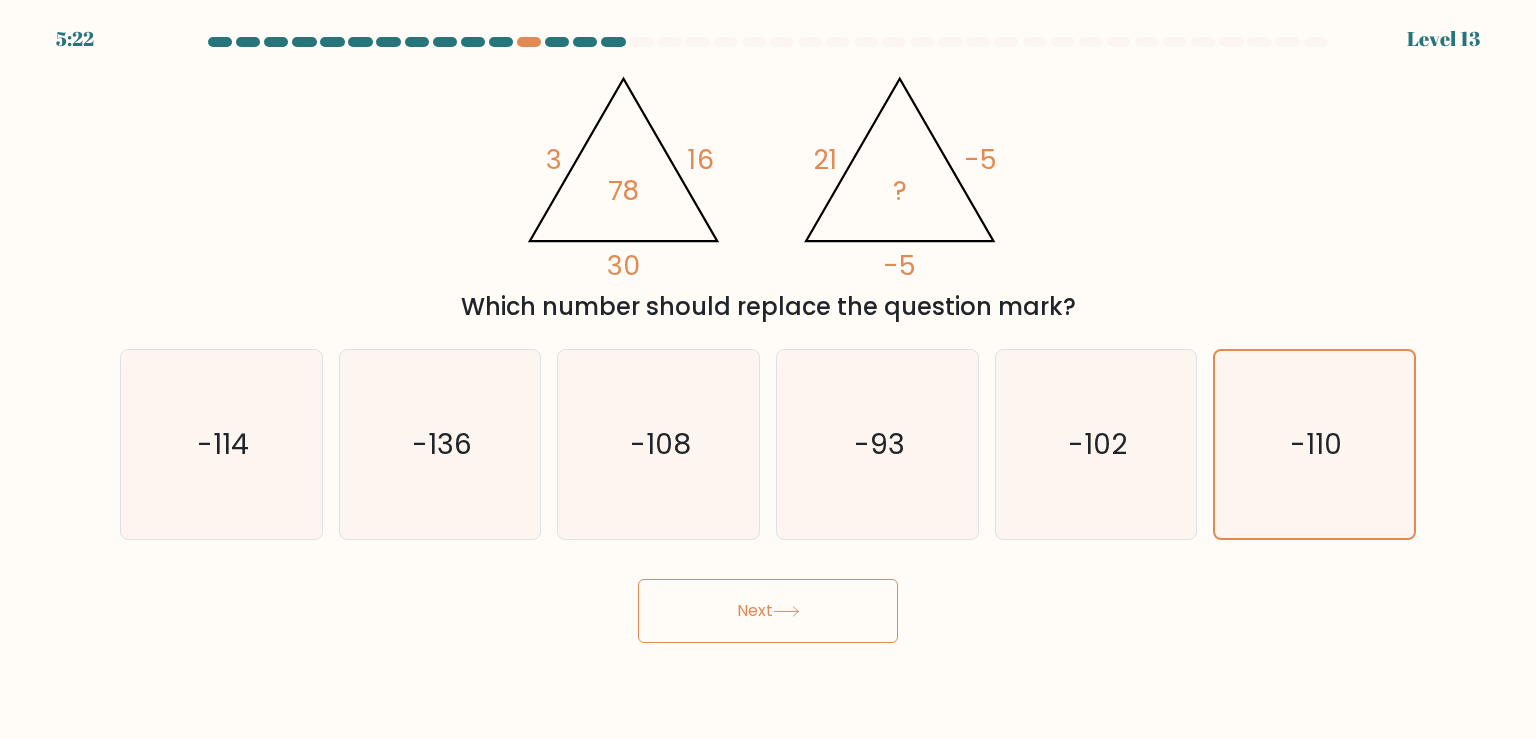 click on "Next" at bounding box center [768, 611] 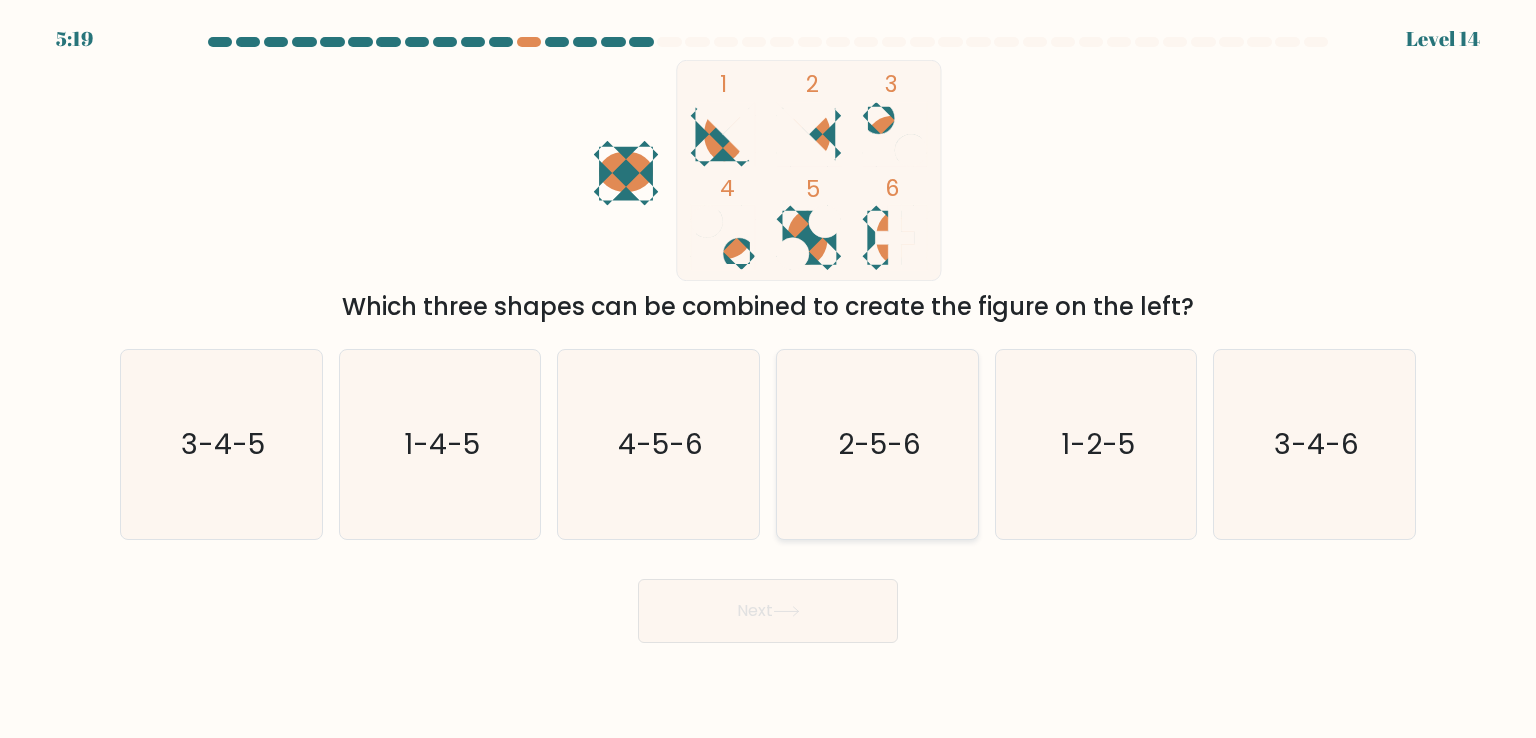 click on "2-5-6" 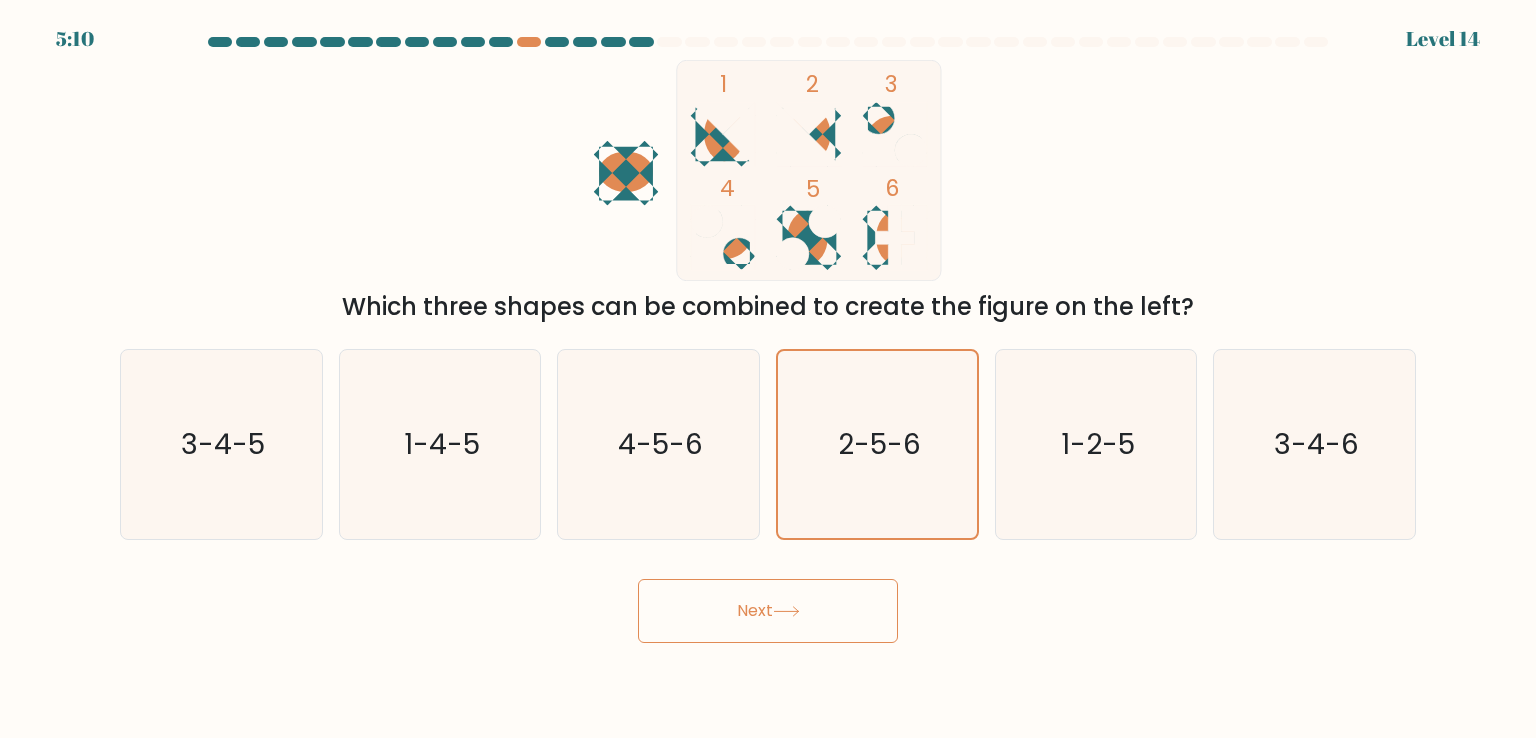 click on "Next" at bounding box center (768, 611) 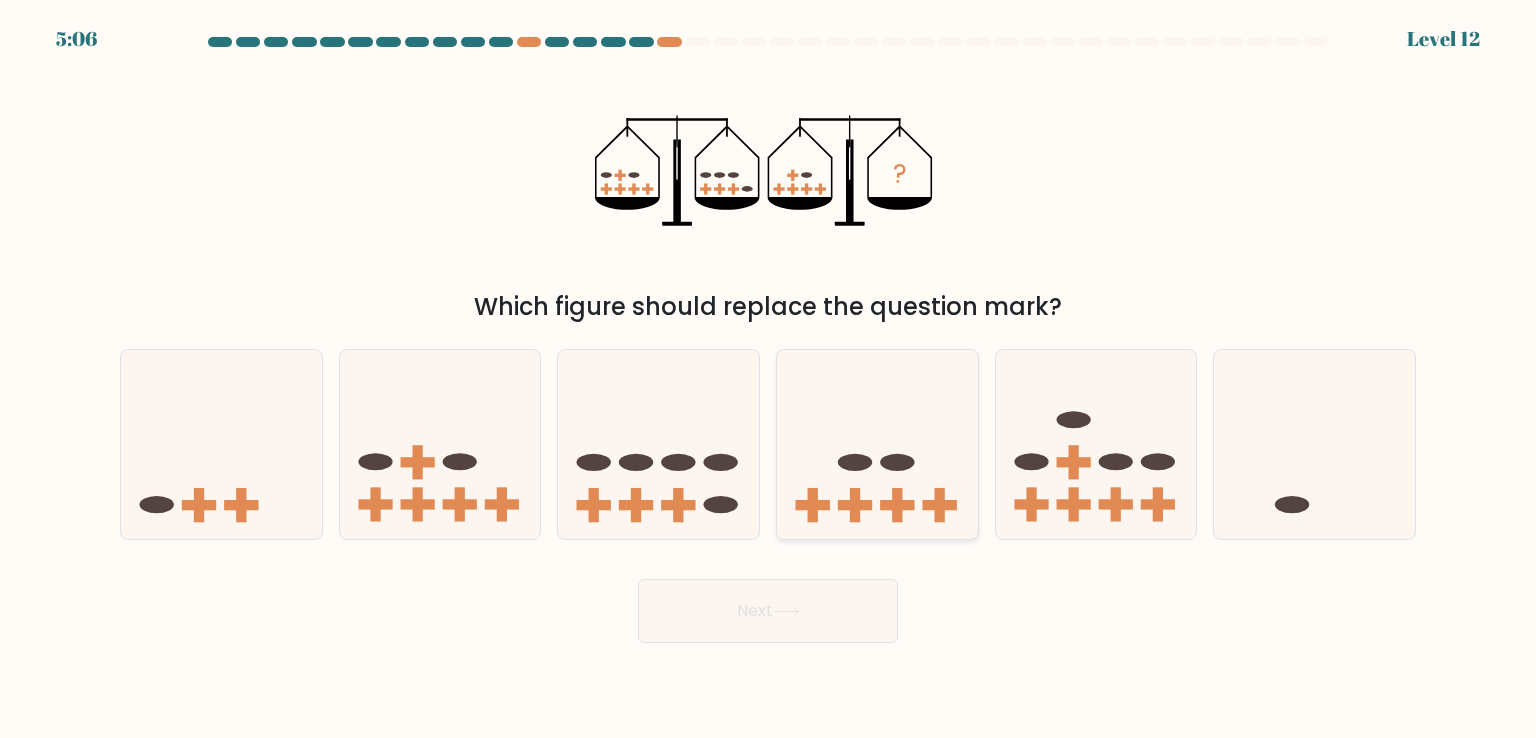 click 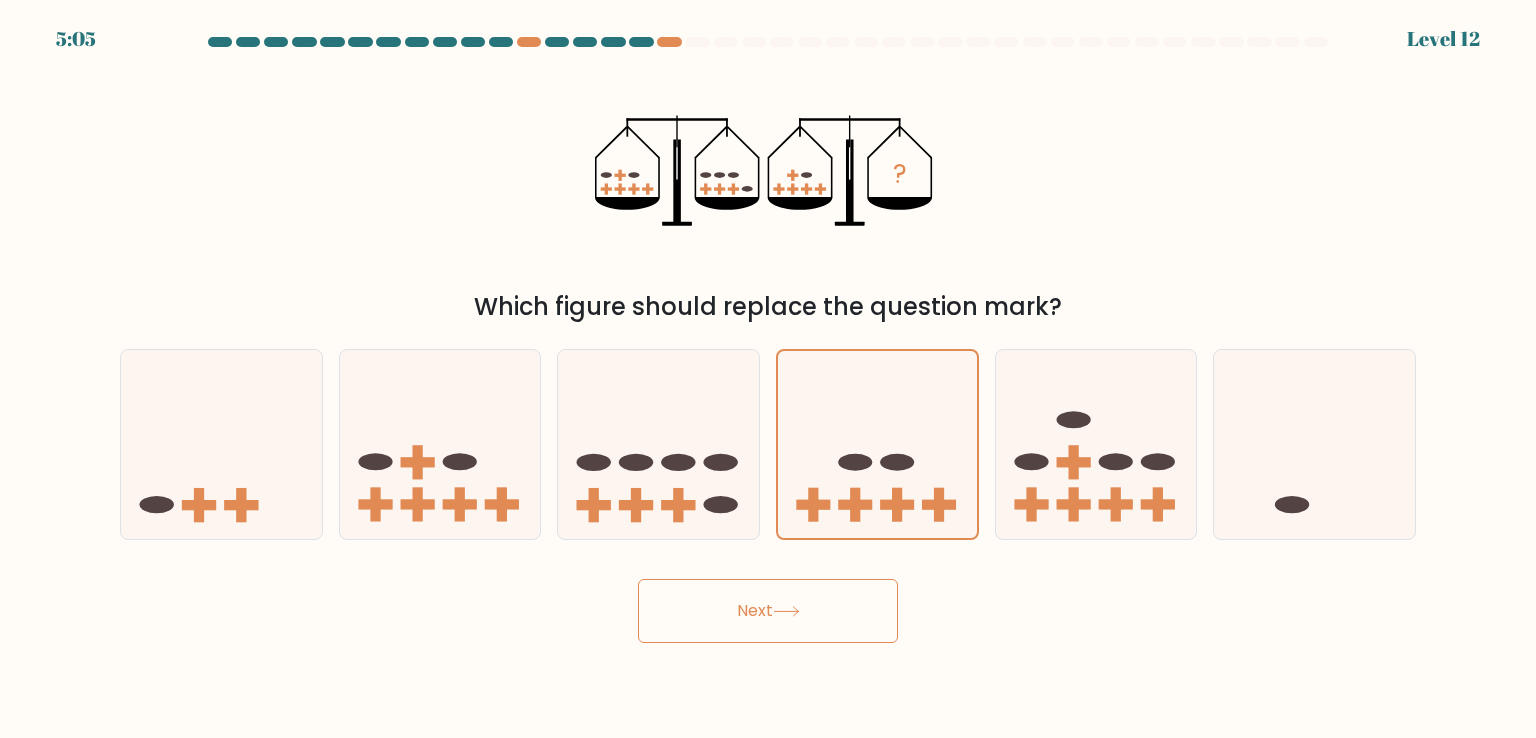 click on "Next" at bounding box center (768, 611) 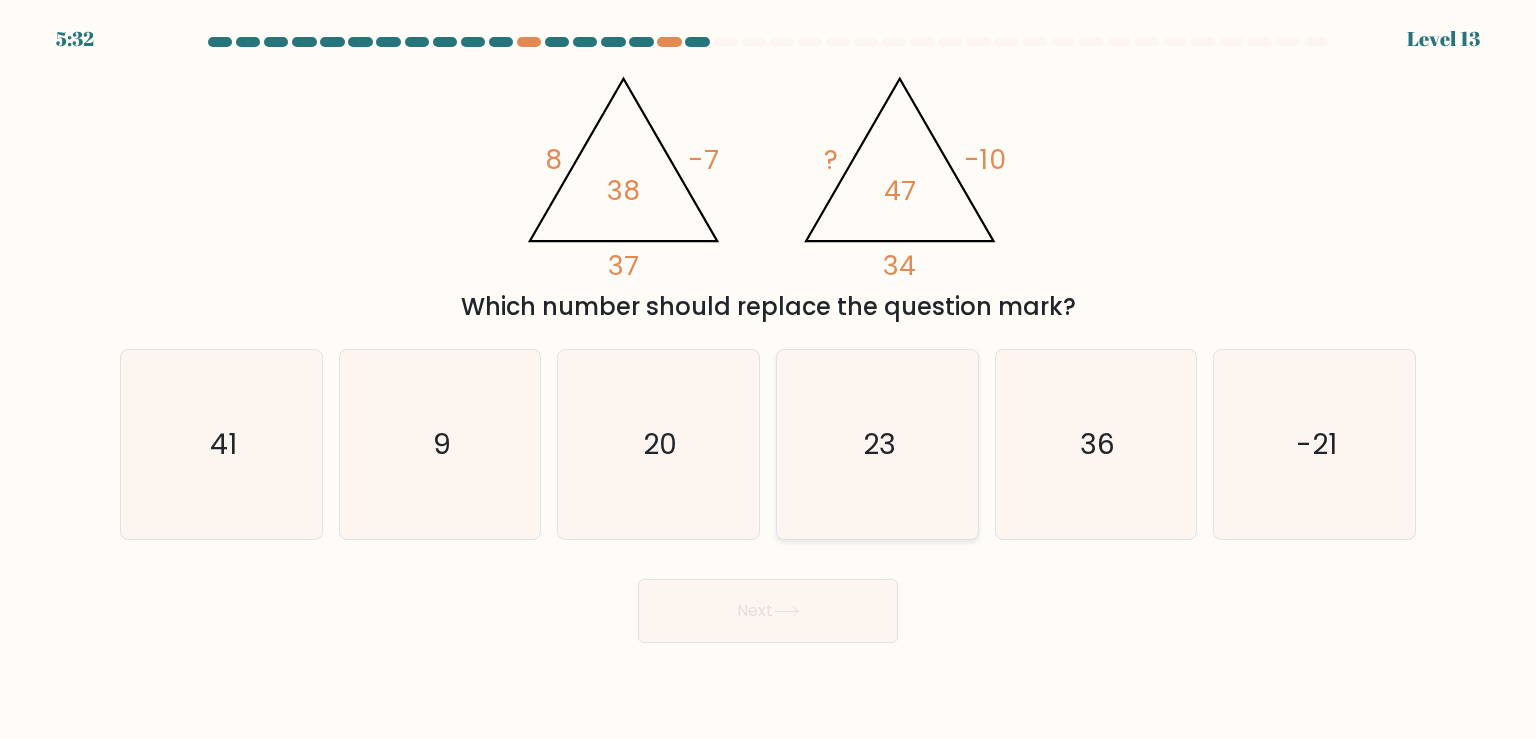 click on "23" 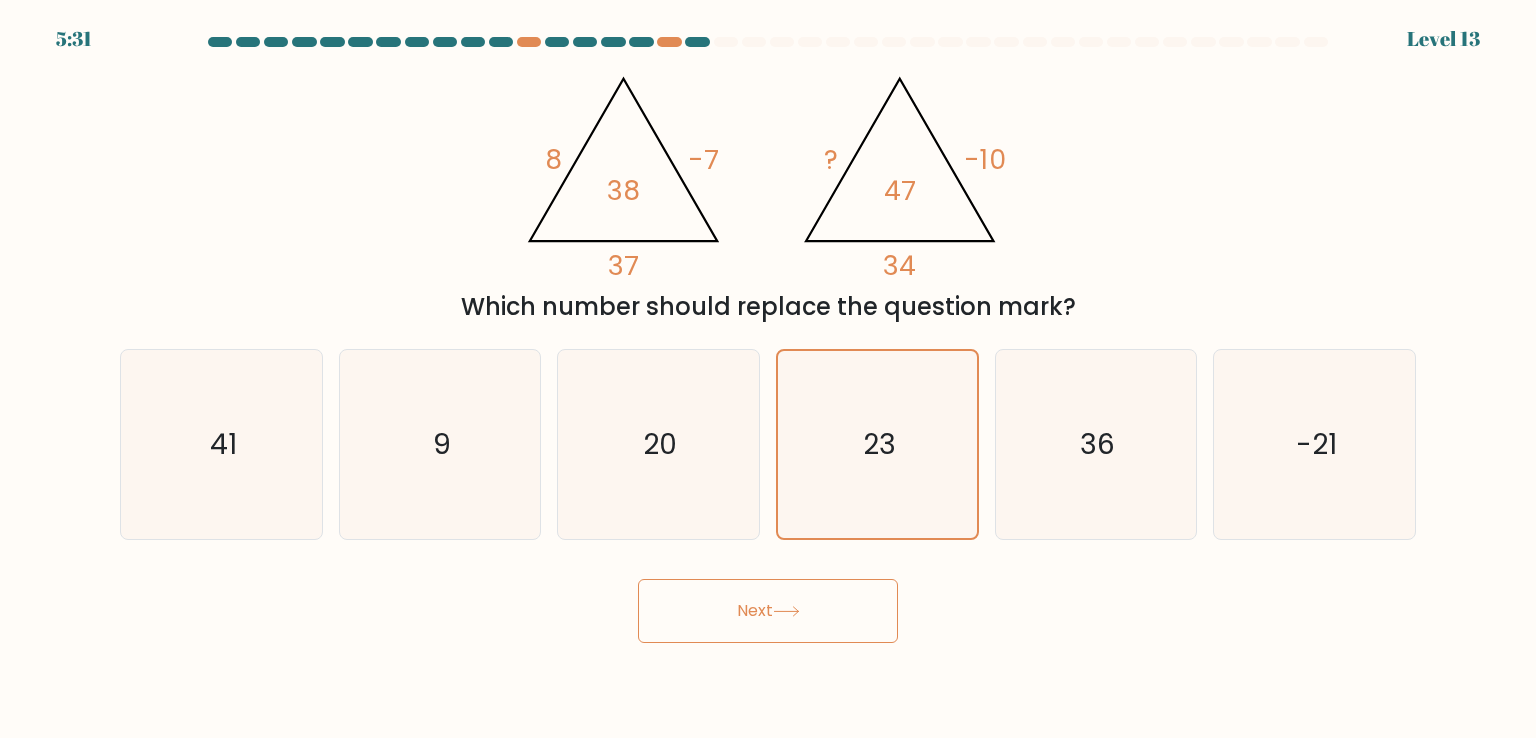 click on "Next" at bounding box center [768, 611] 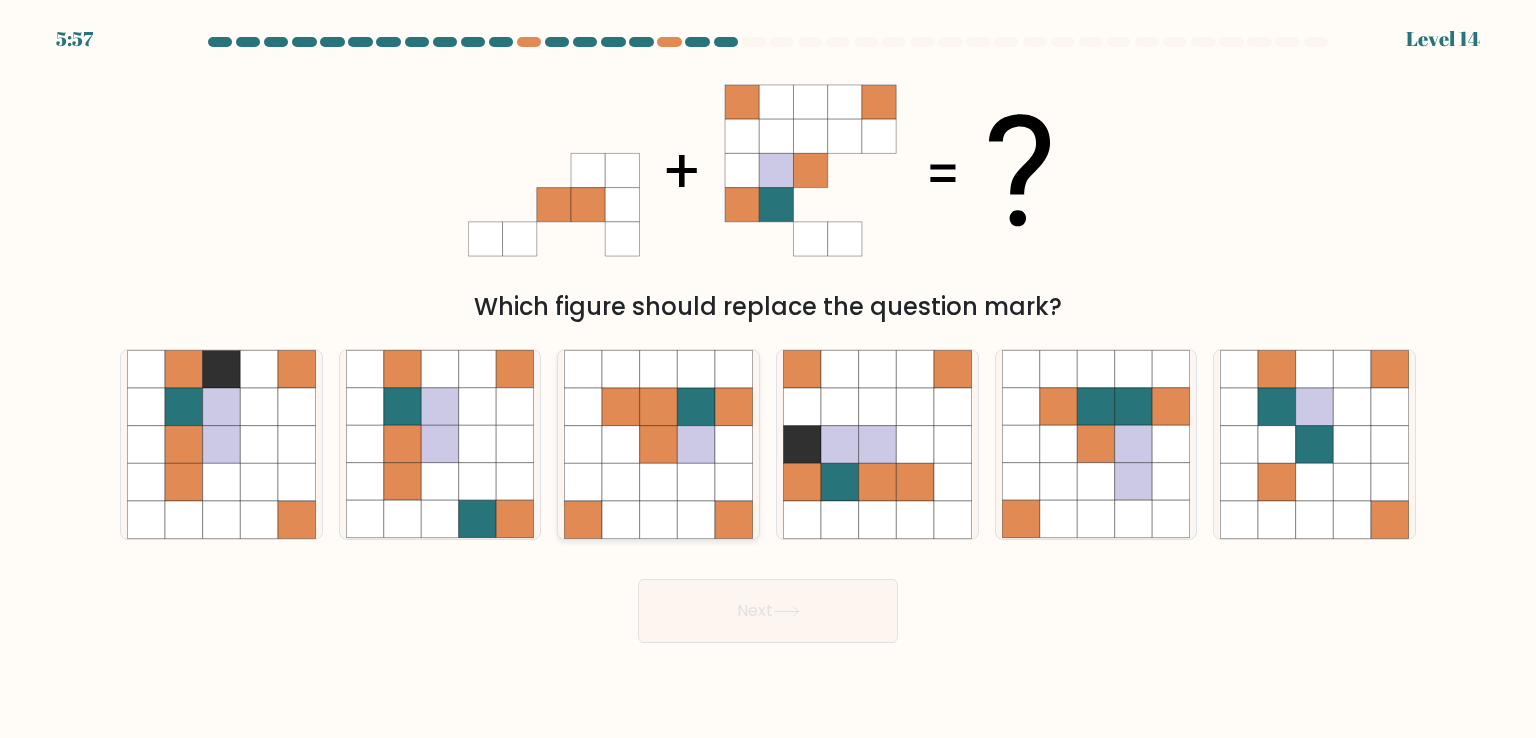 click 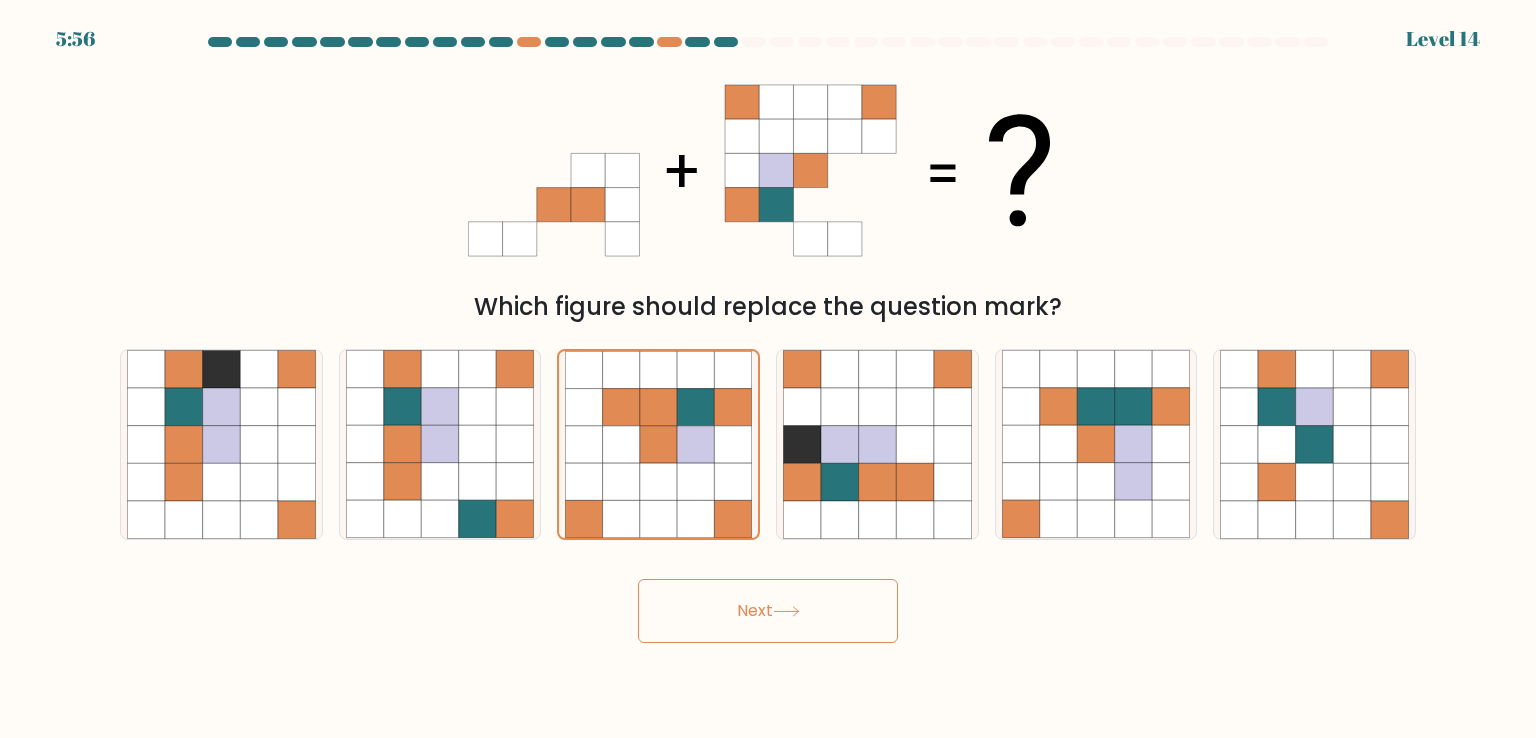 click on "Next" at bounding box center (768, 611) 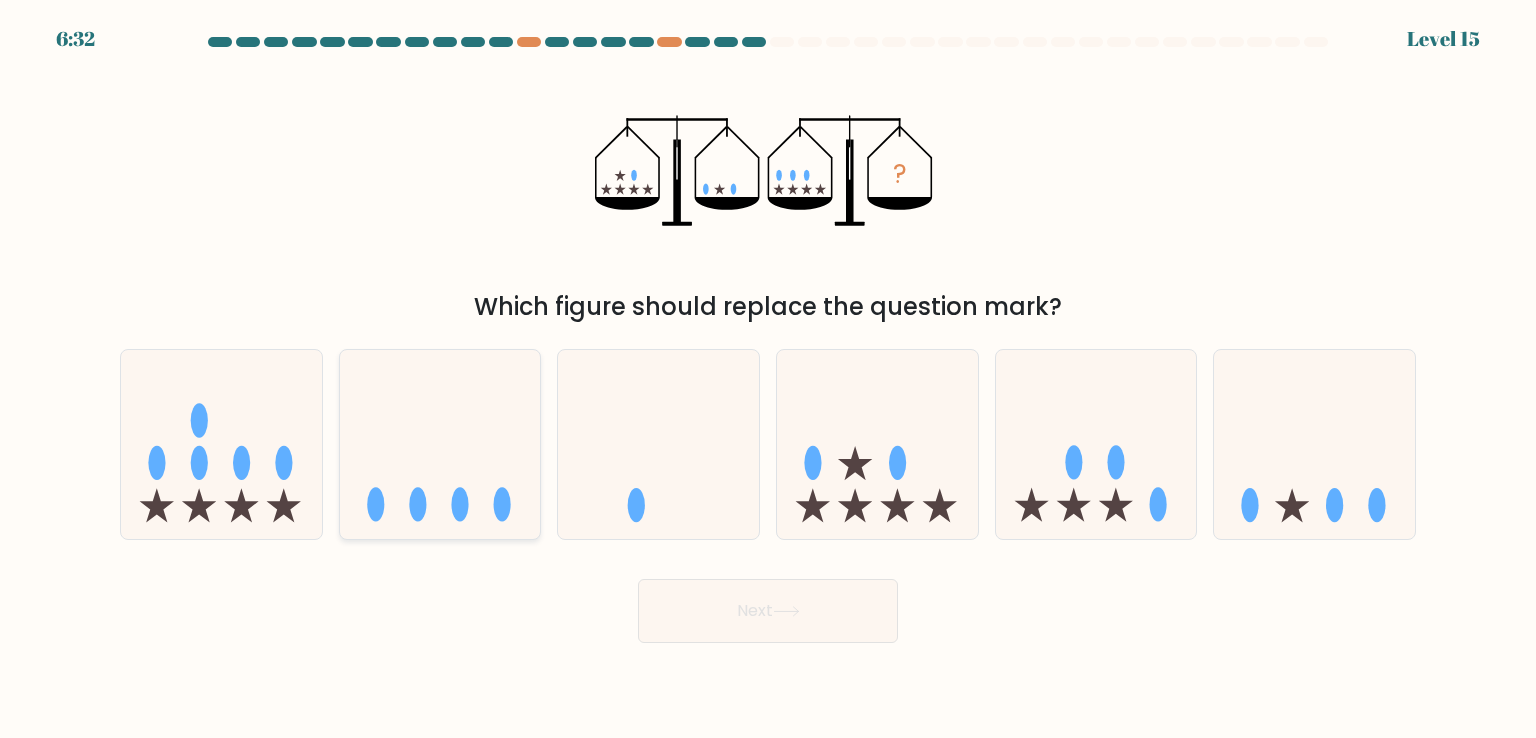 click 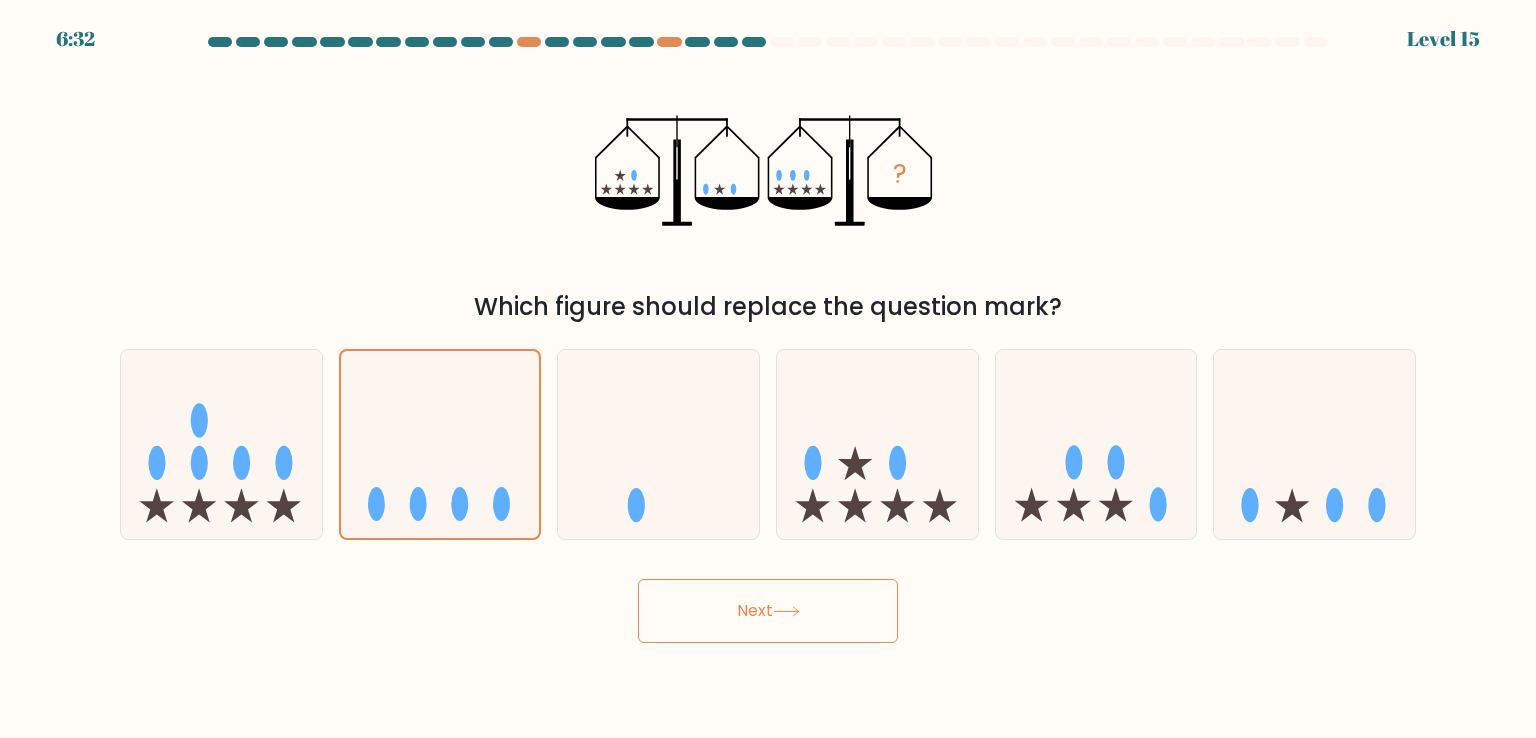 click on "Next" at bounding box center (768, 611) 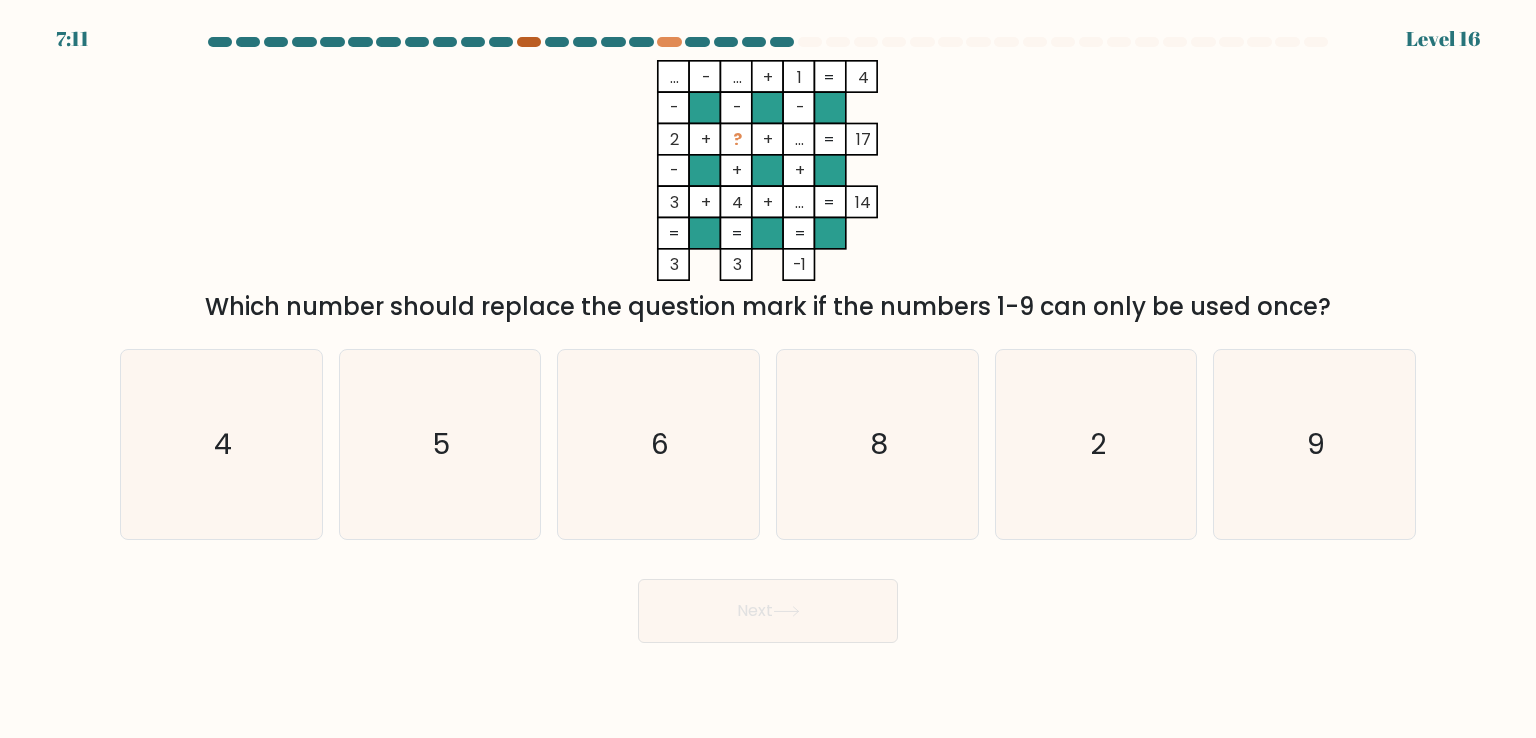 click at bounding box center [529, 42] 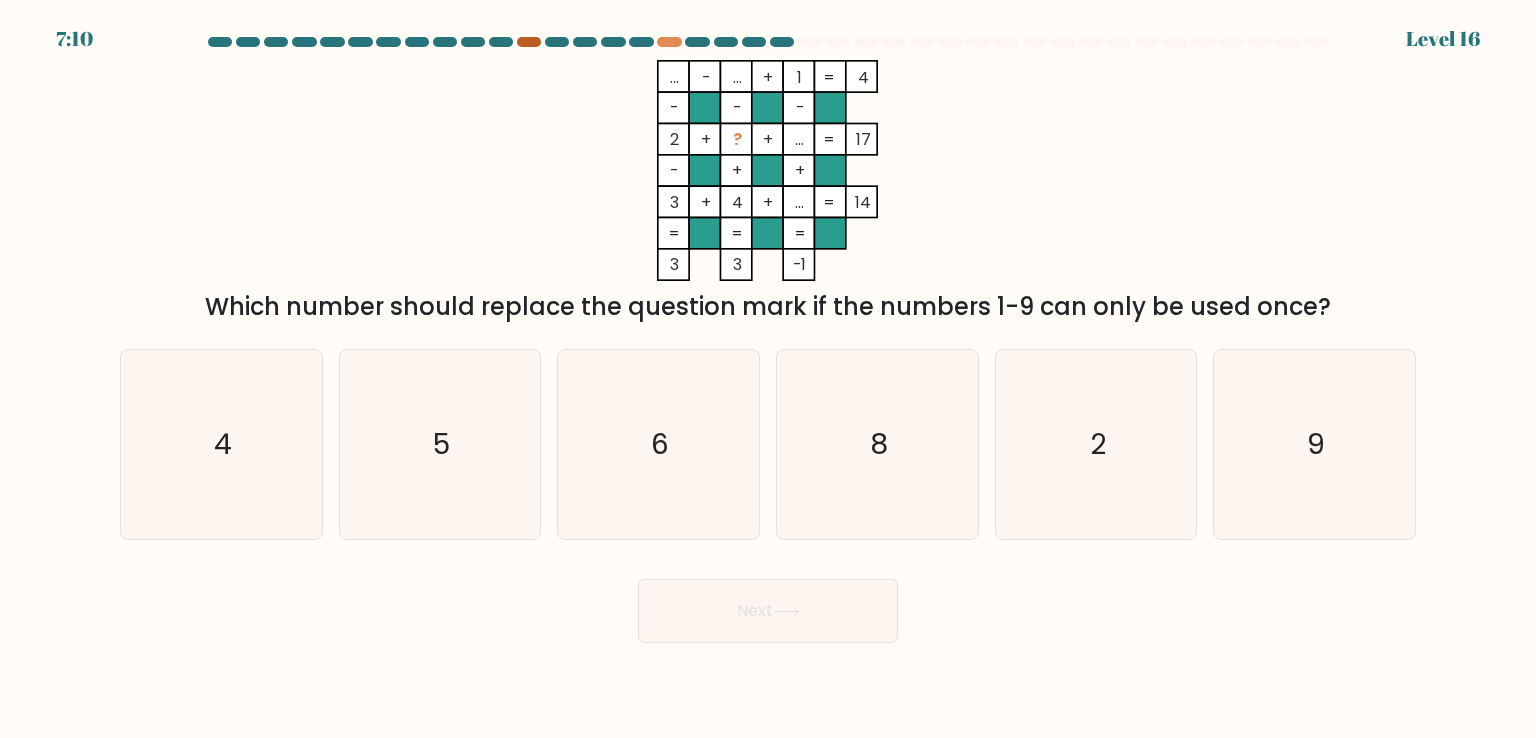 click at bounding box center (529, 42) 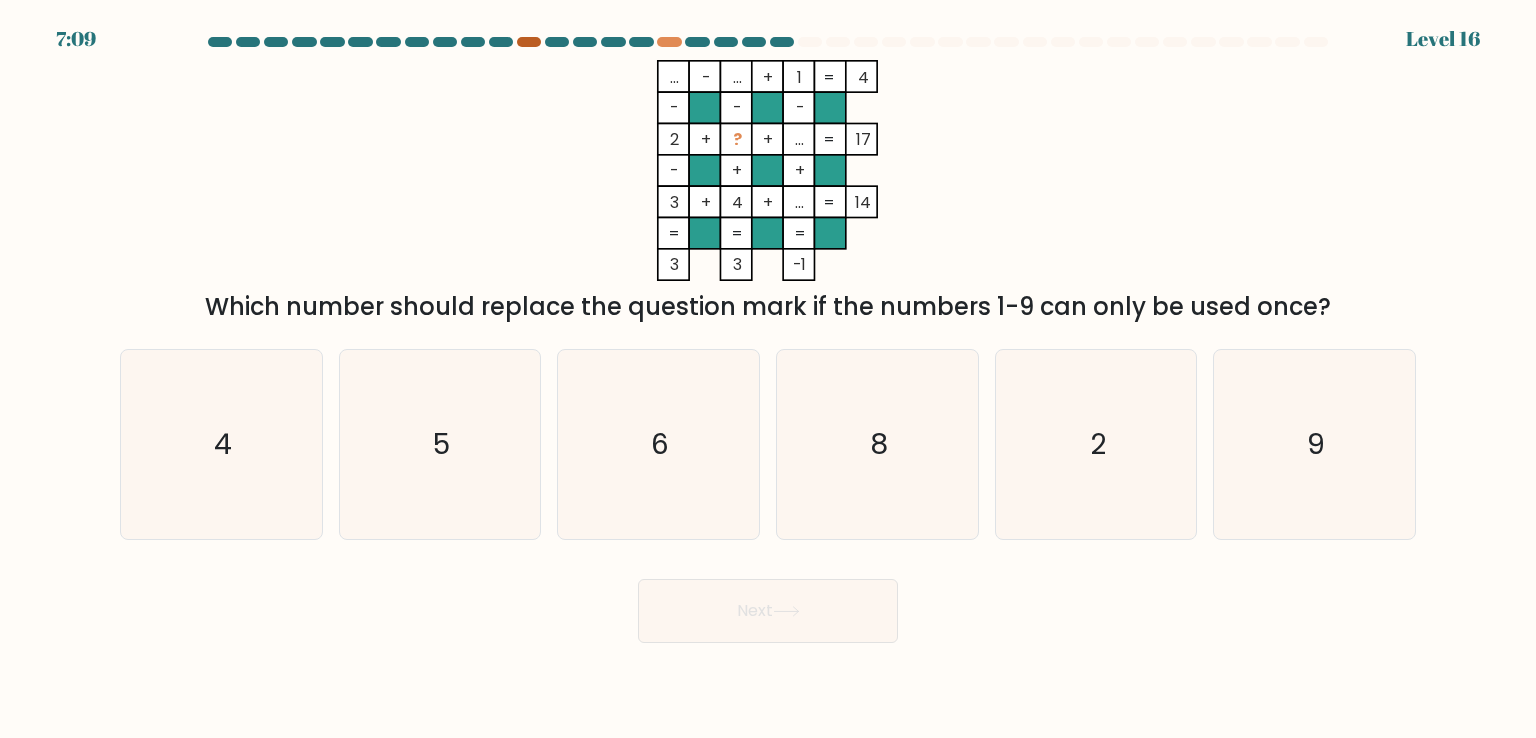 click at bounding box center (529, 42) 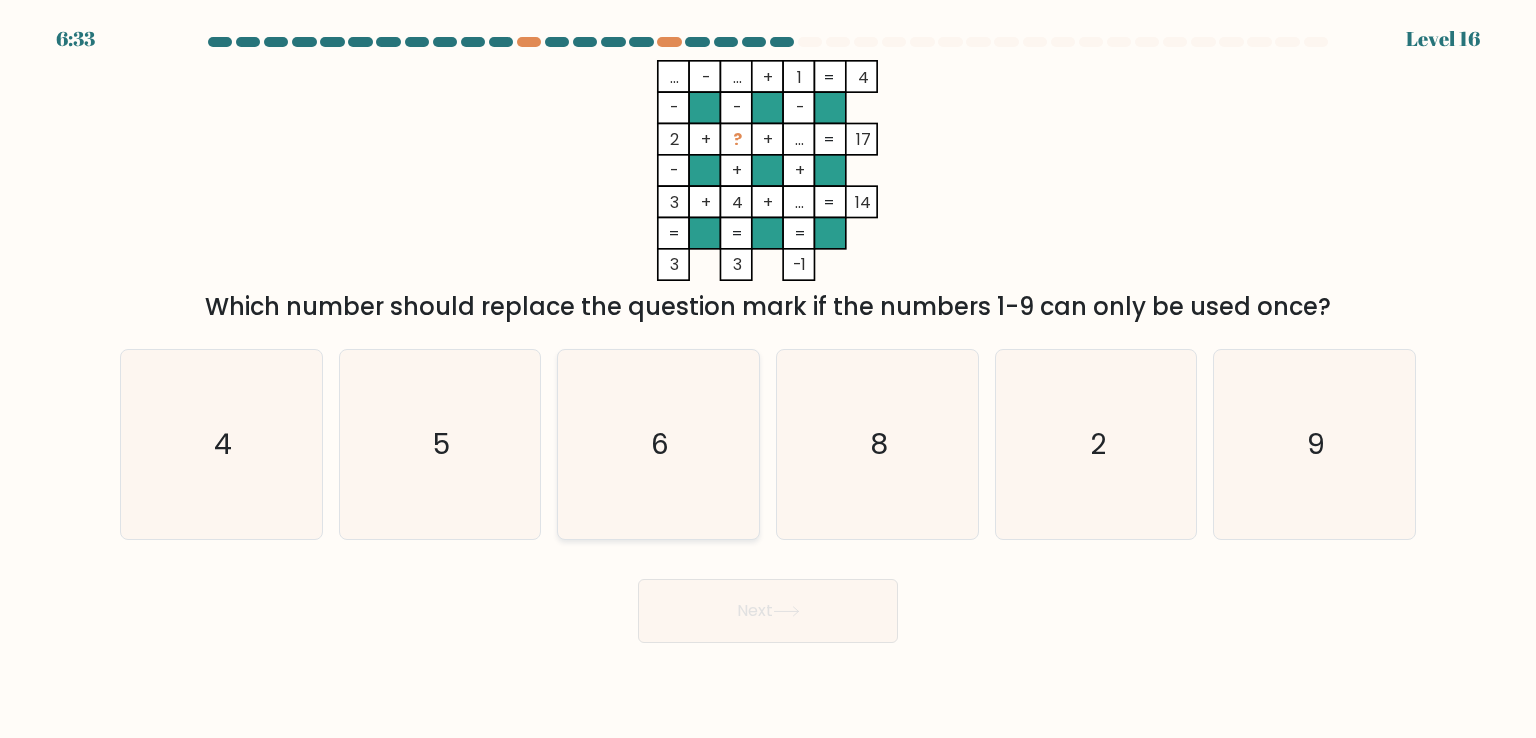 click on "6" 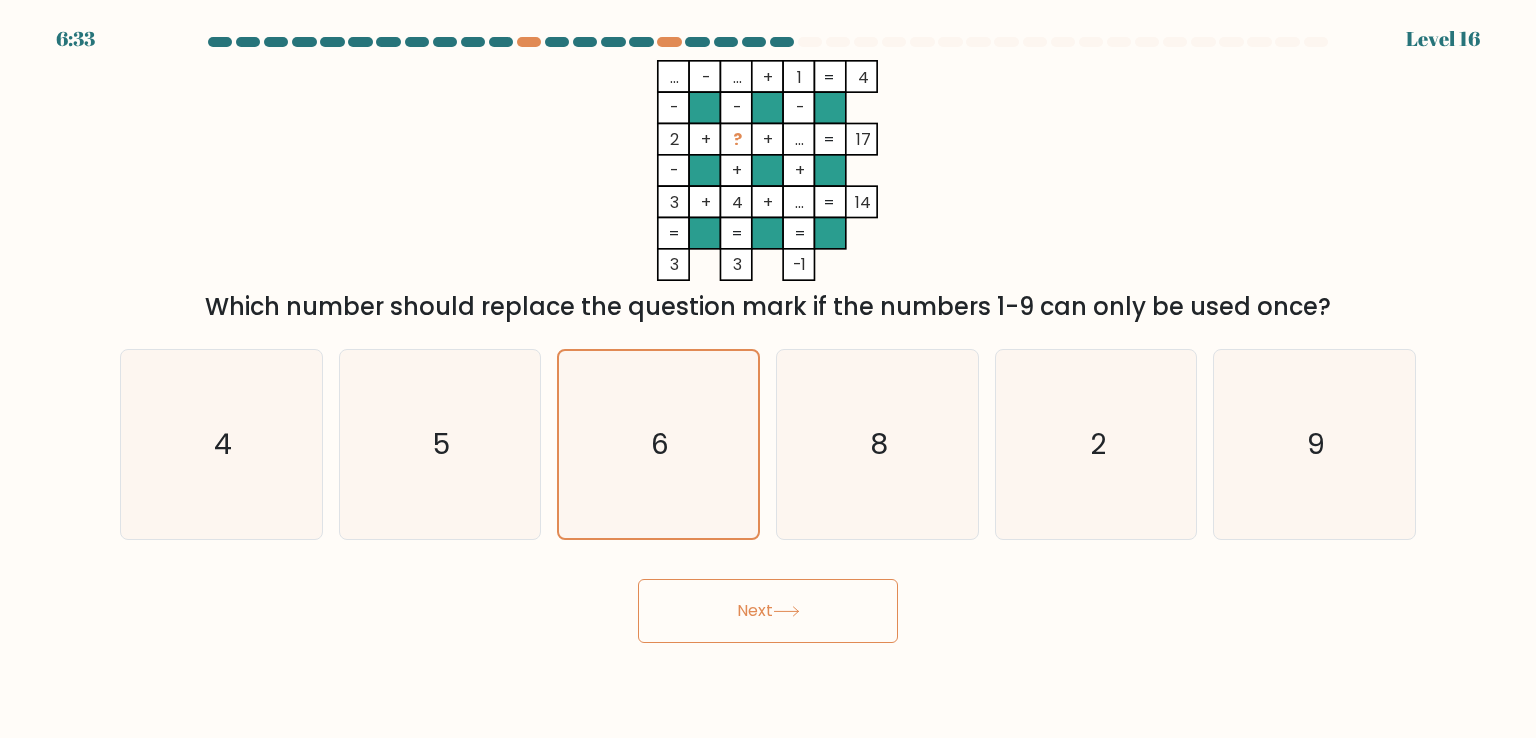 click on "Next" at bounding box center [768, 611] 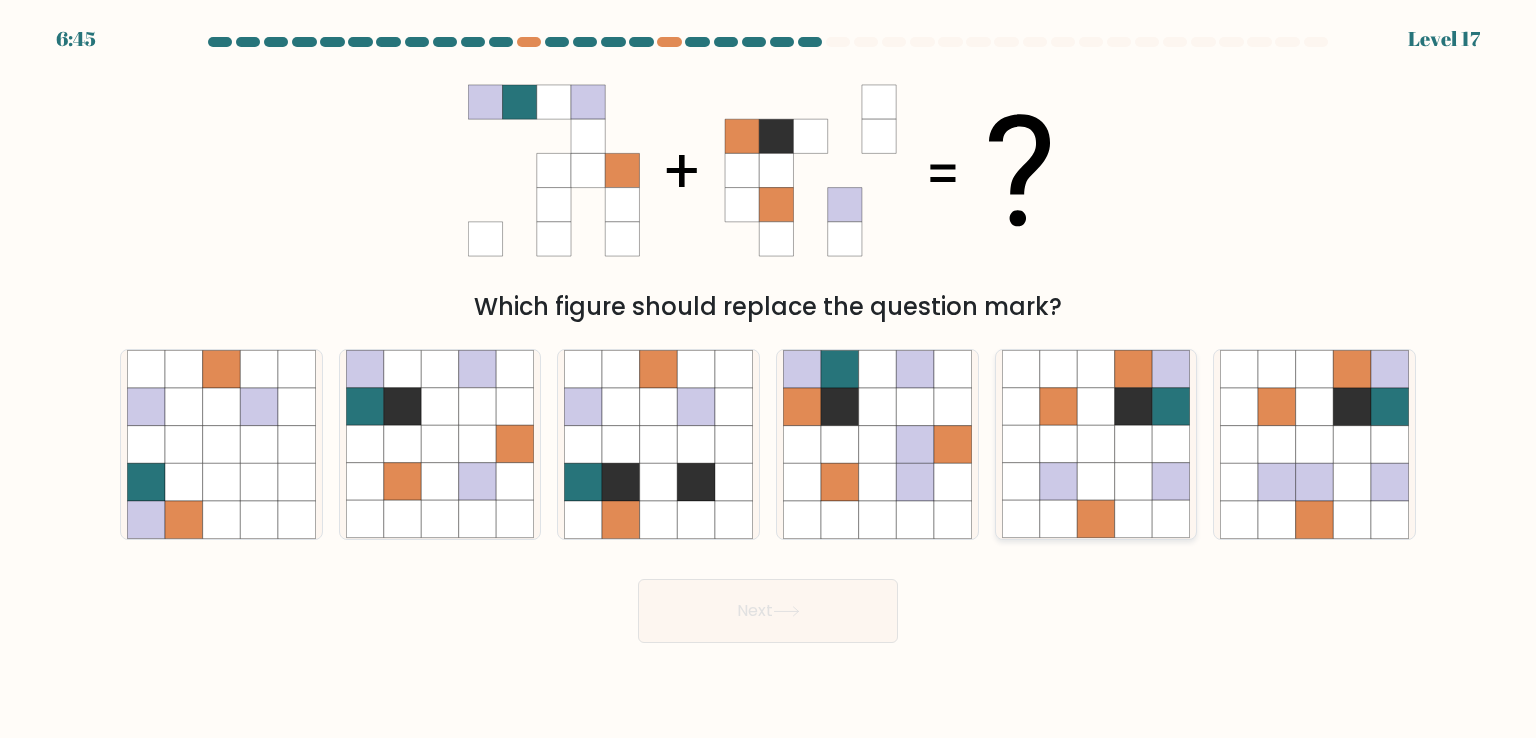 click 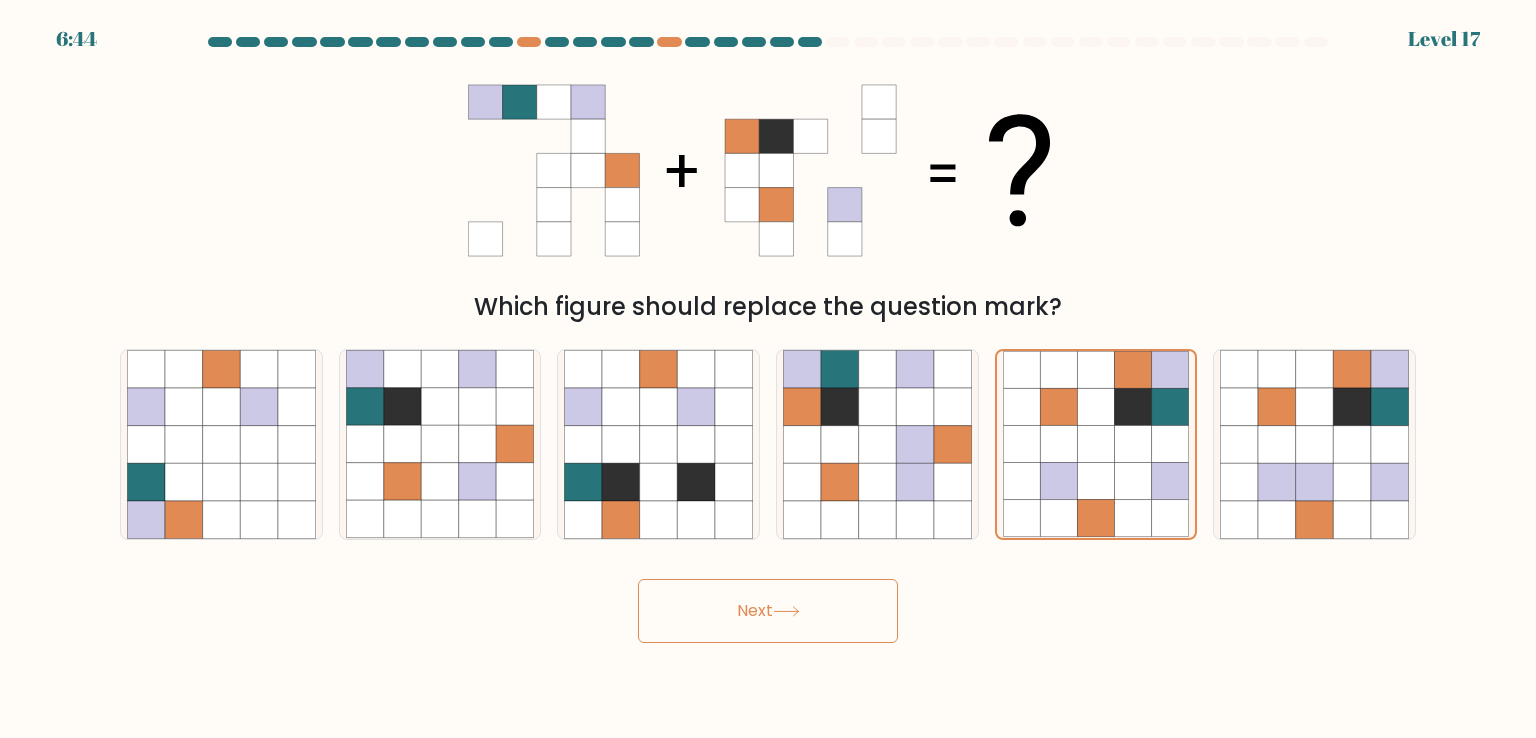 click on "Next" at bounding box center [768, 611] 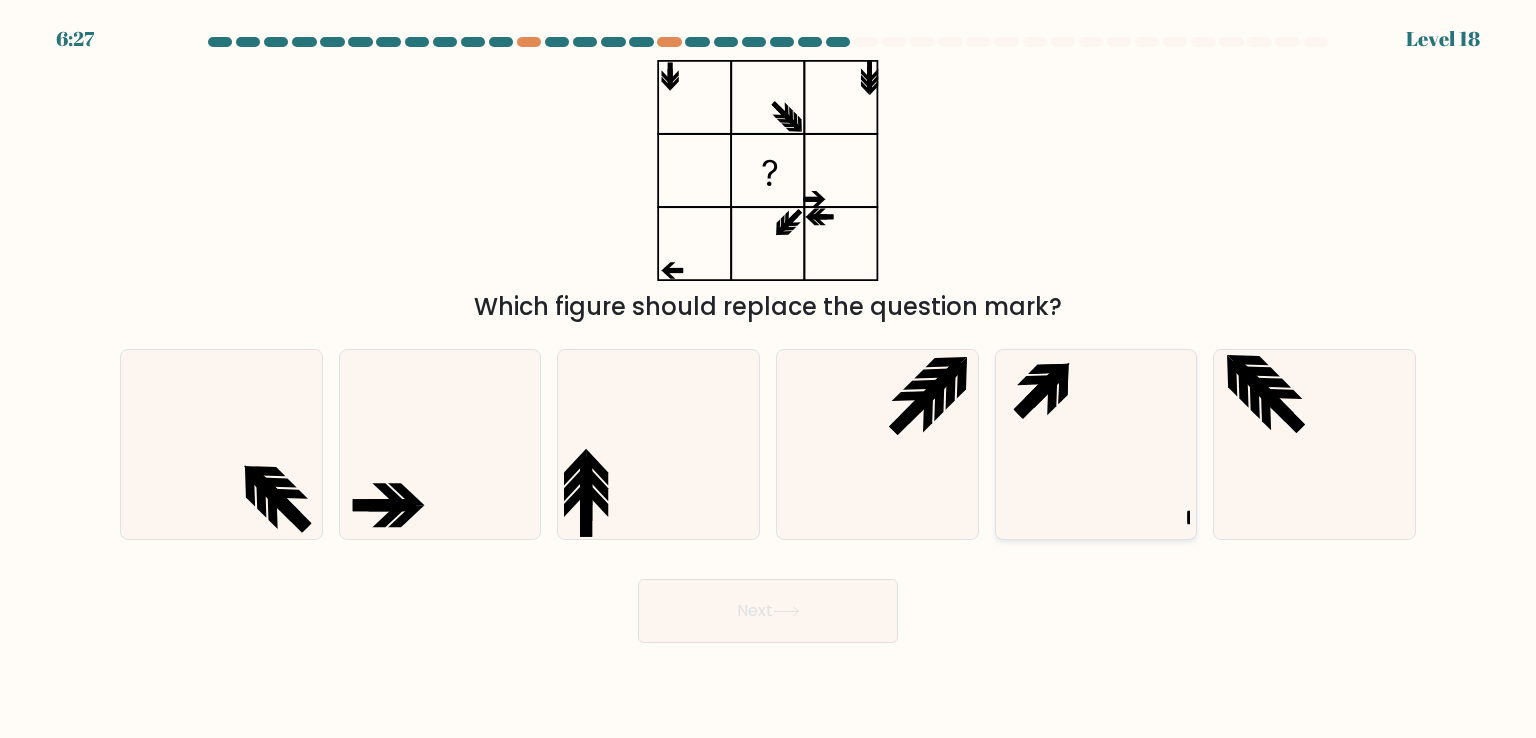 click 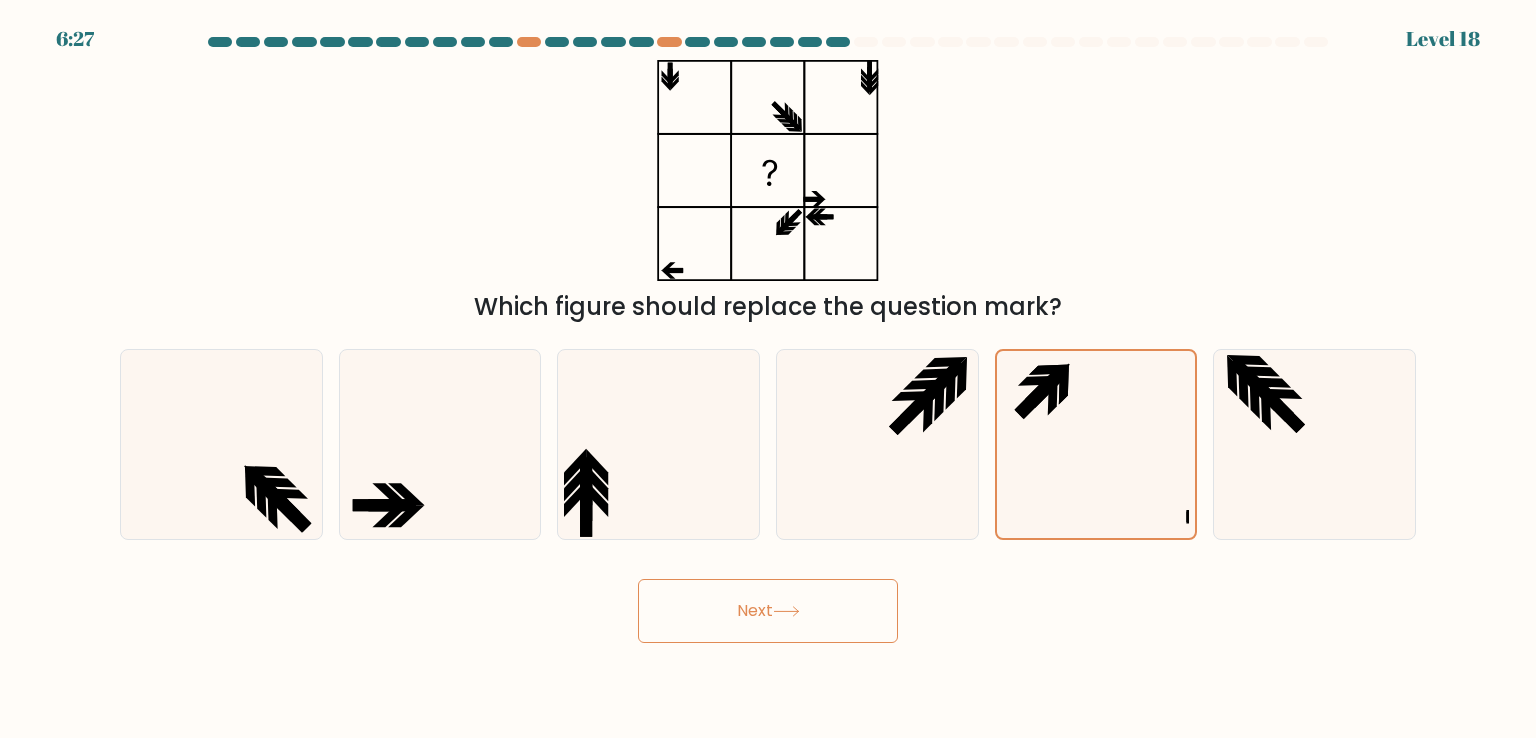 click on "Next" at bounding box center [768, 611] 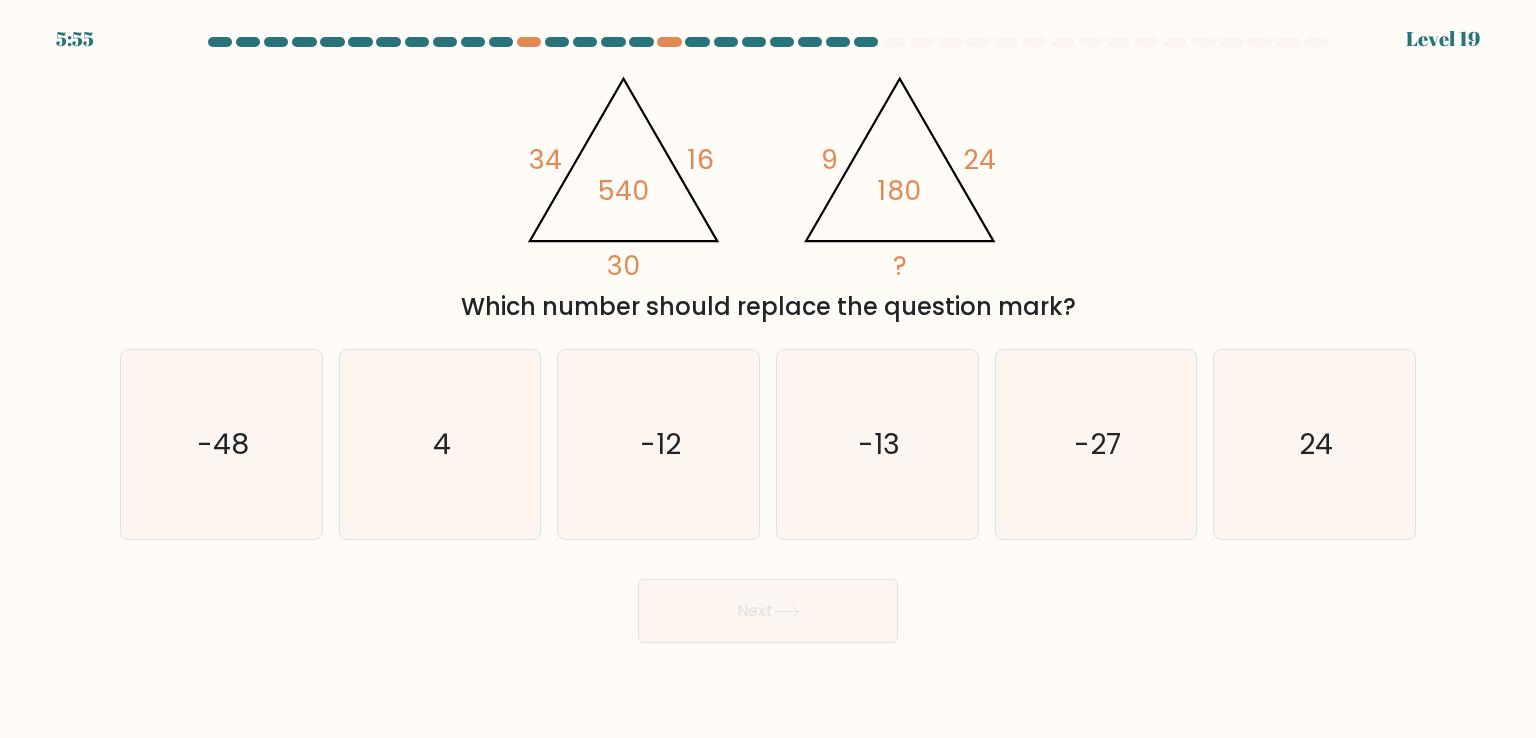 type 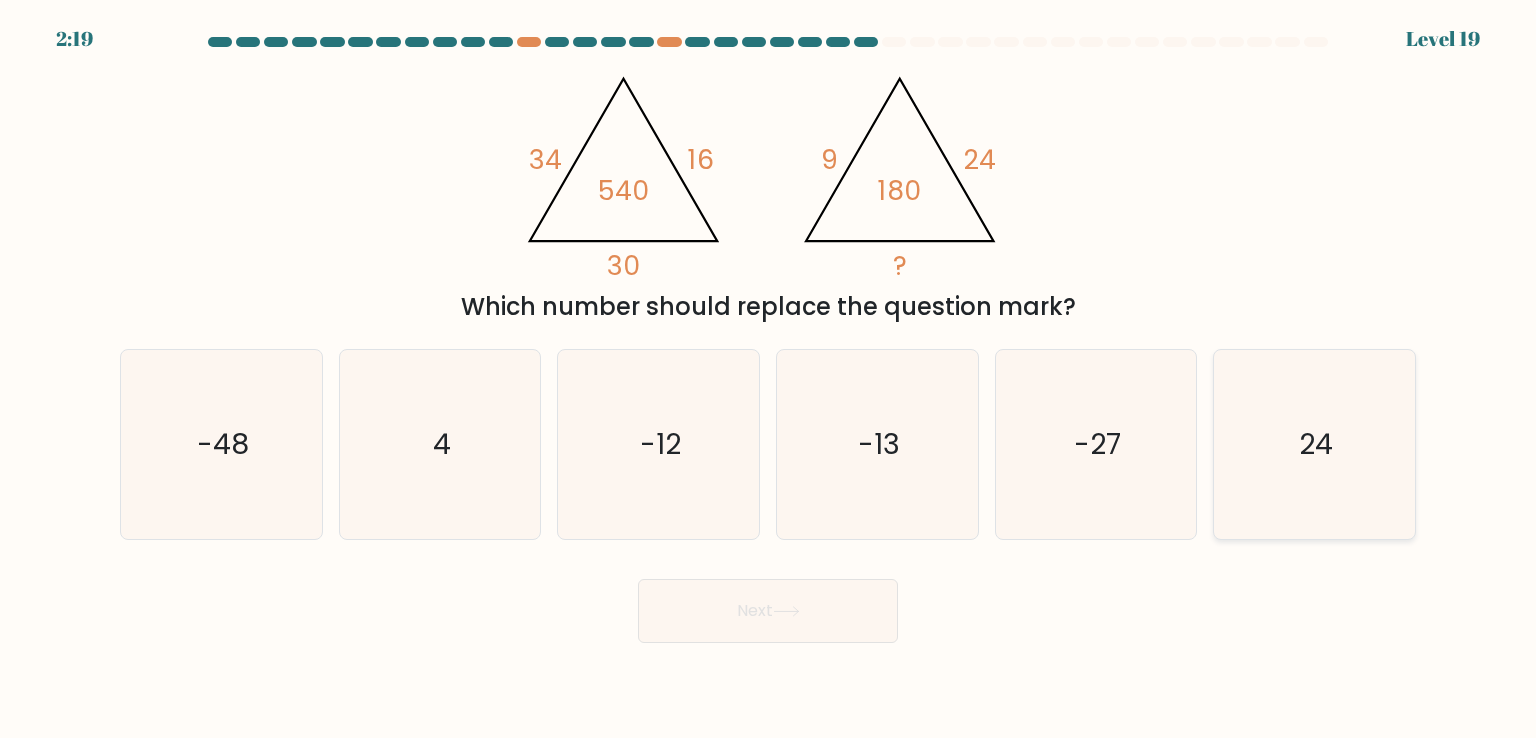 click on "24" 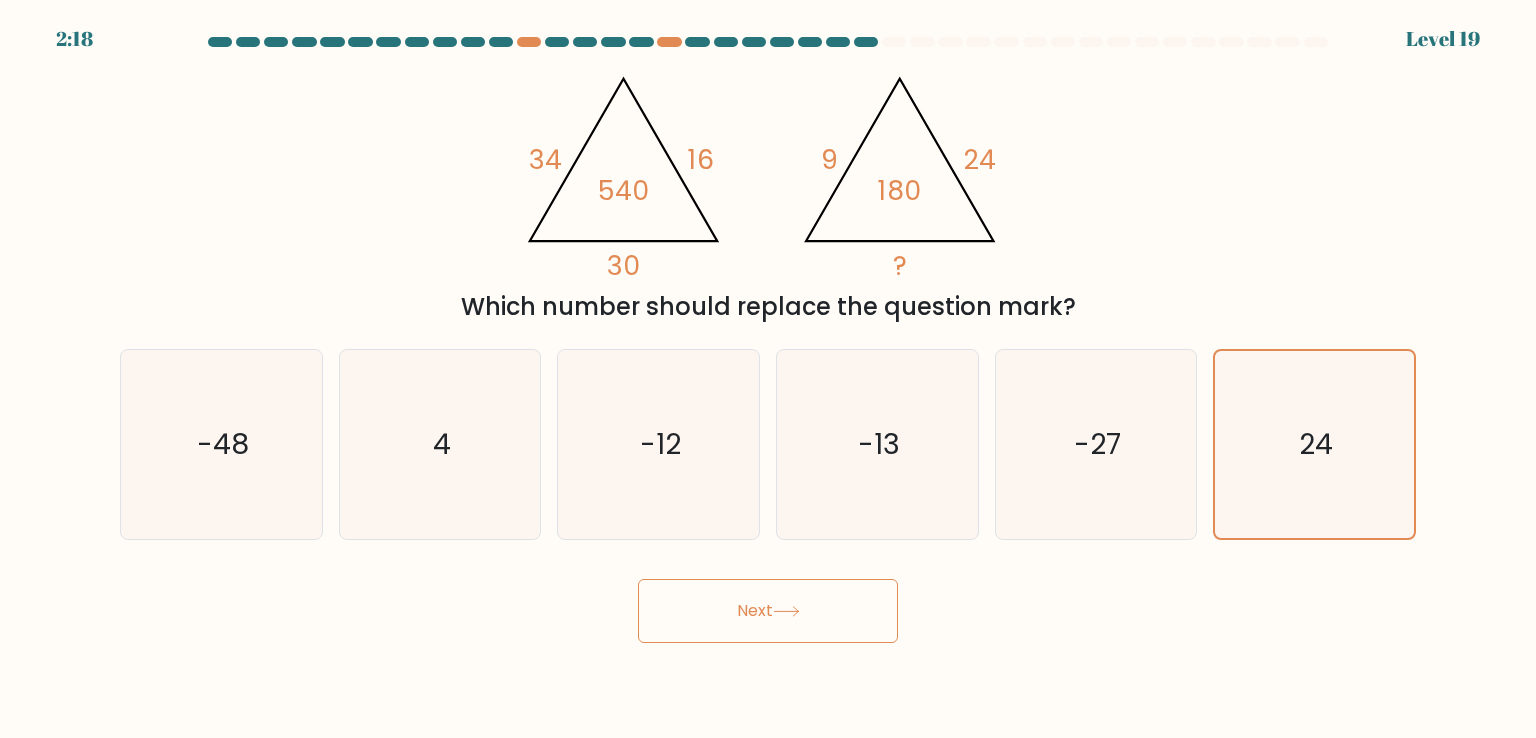 click on "Next" at bounding box center (768, 611) 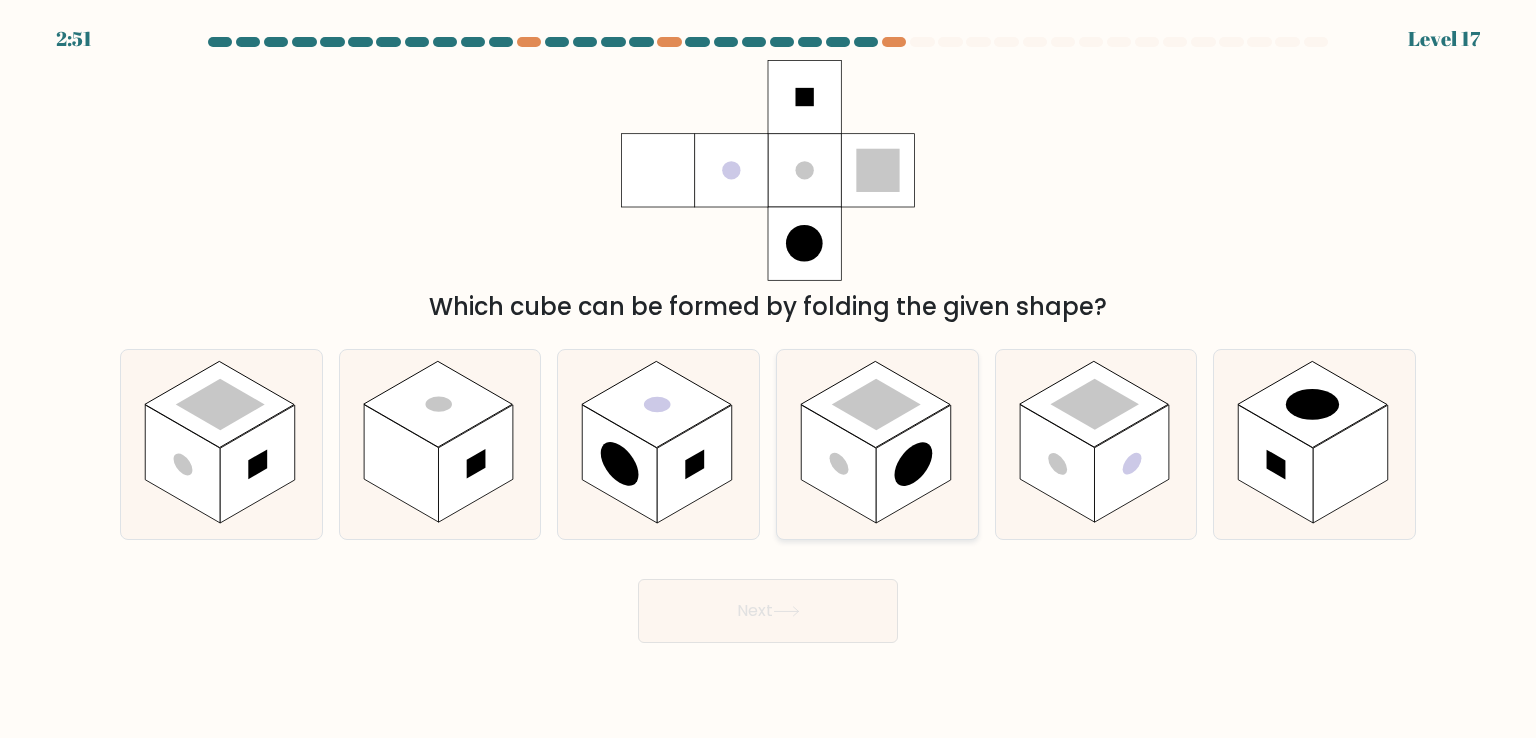 drag, startPoint x: 854, startPoint y: 452, endPoint x: 864, endPoint y: 492, distance: 41.231056 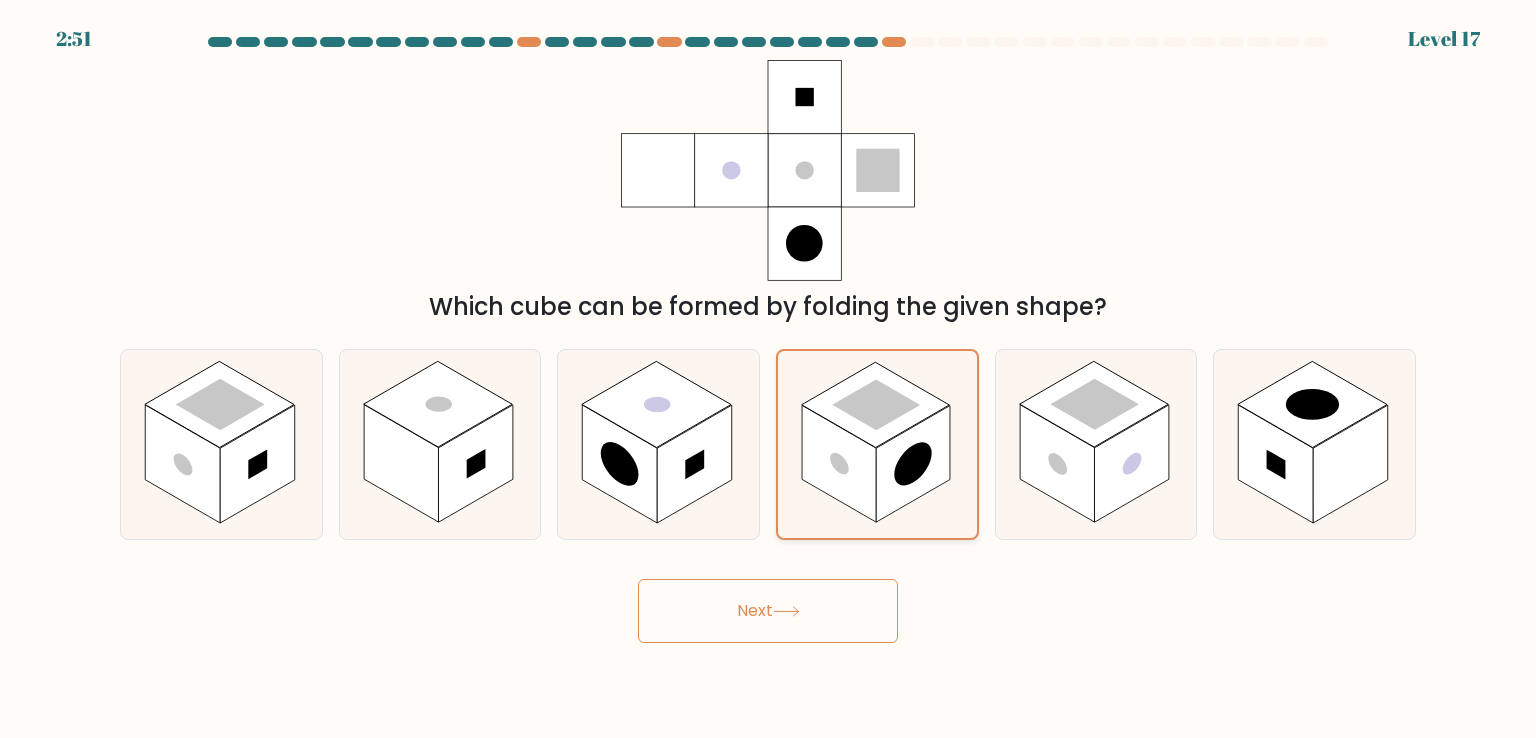 click 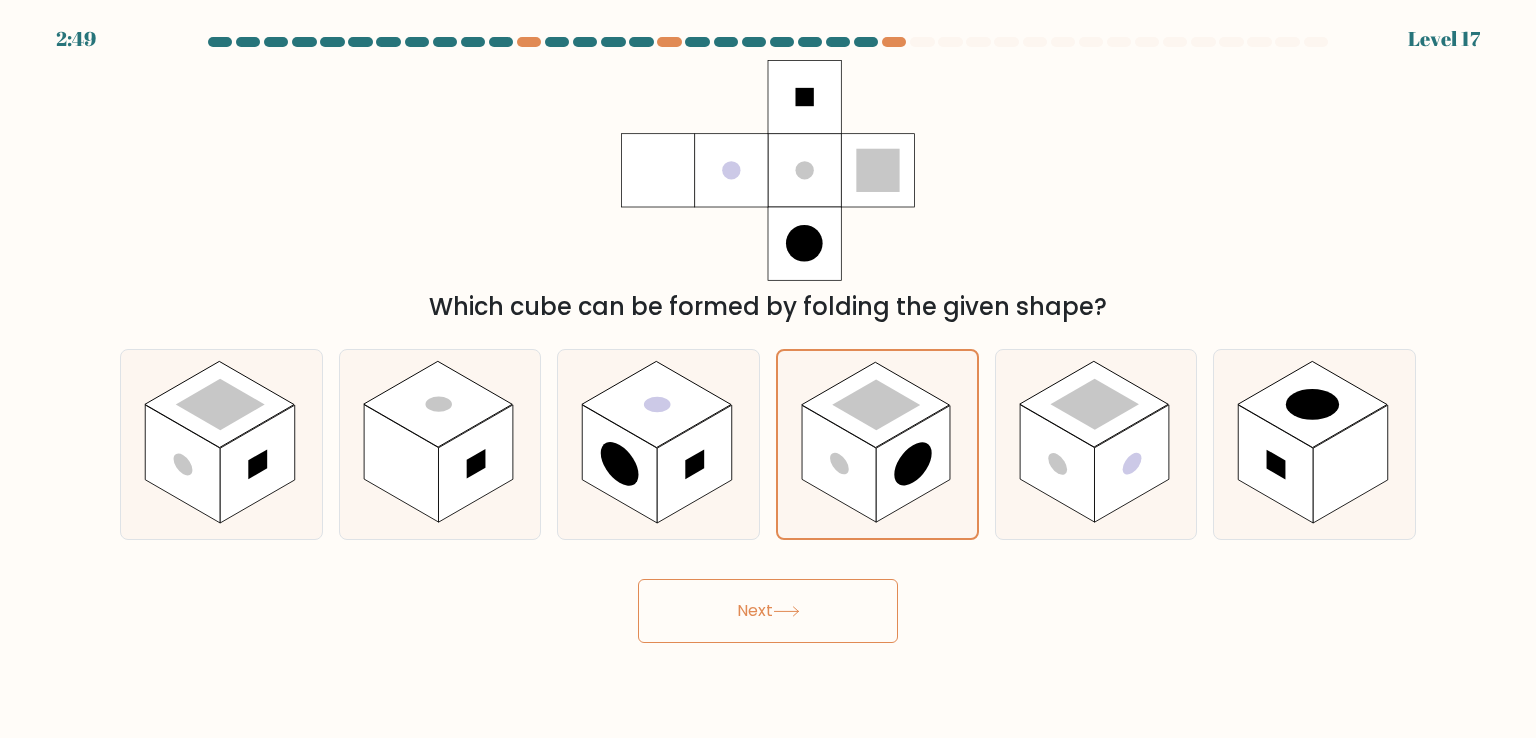 click on "Next" at bounding box center [768, 611] 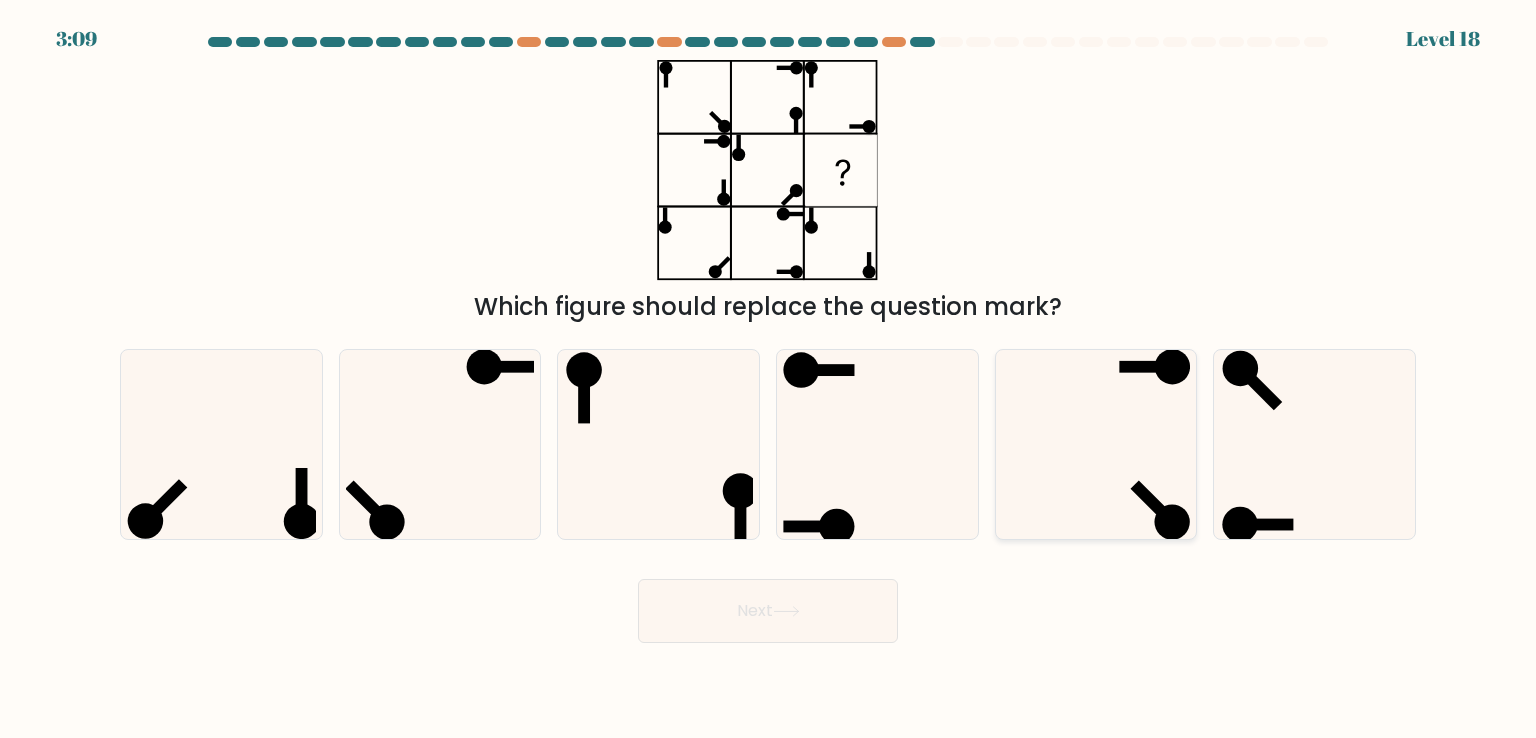 click 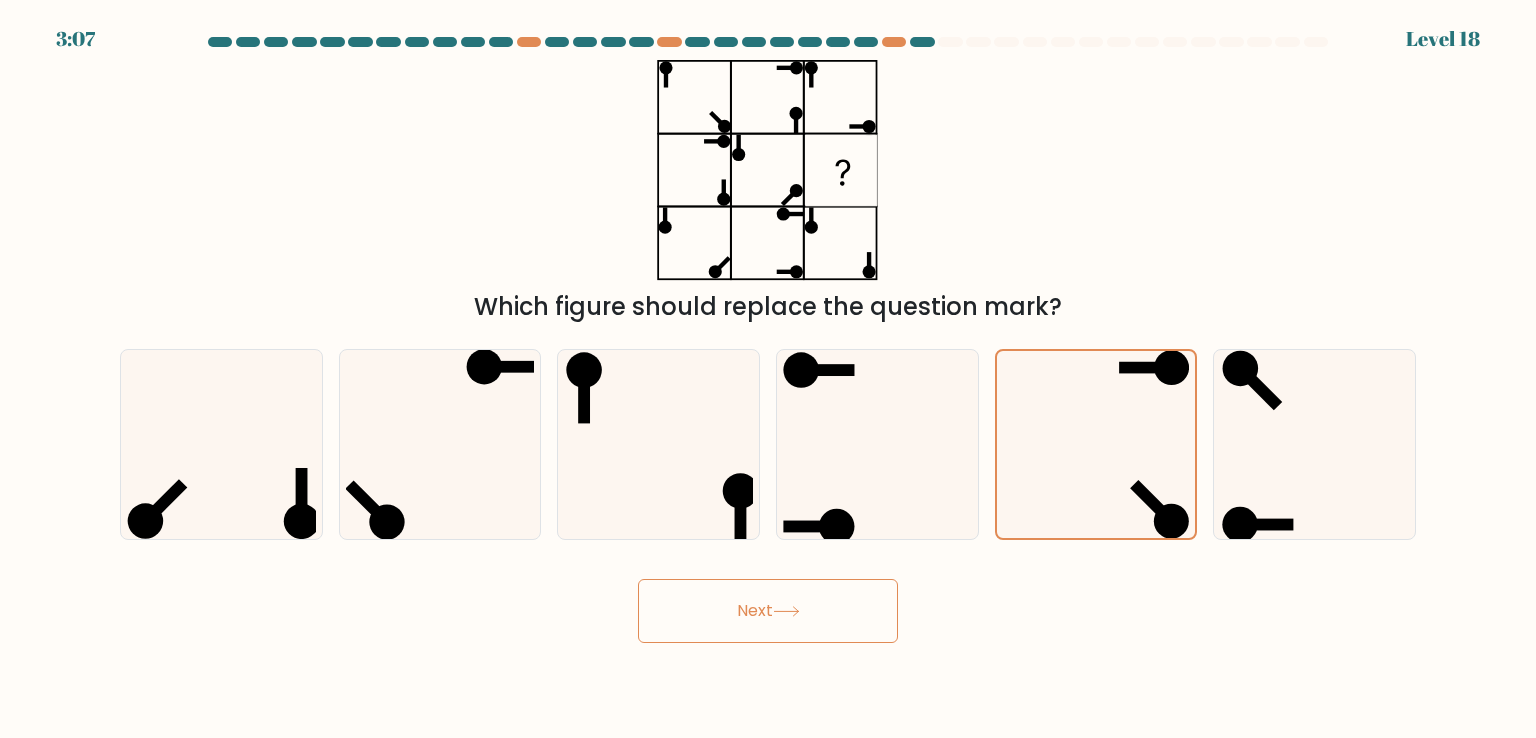 click on "Next" at bounding box center [768, 611] 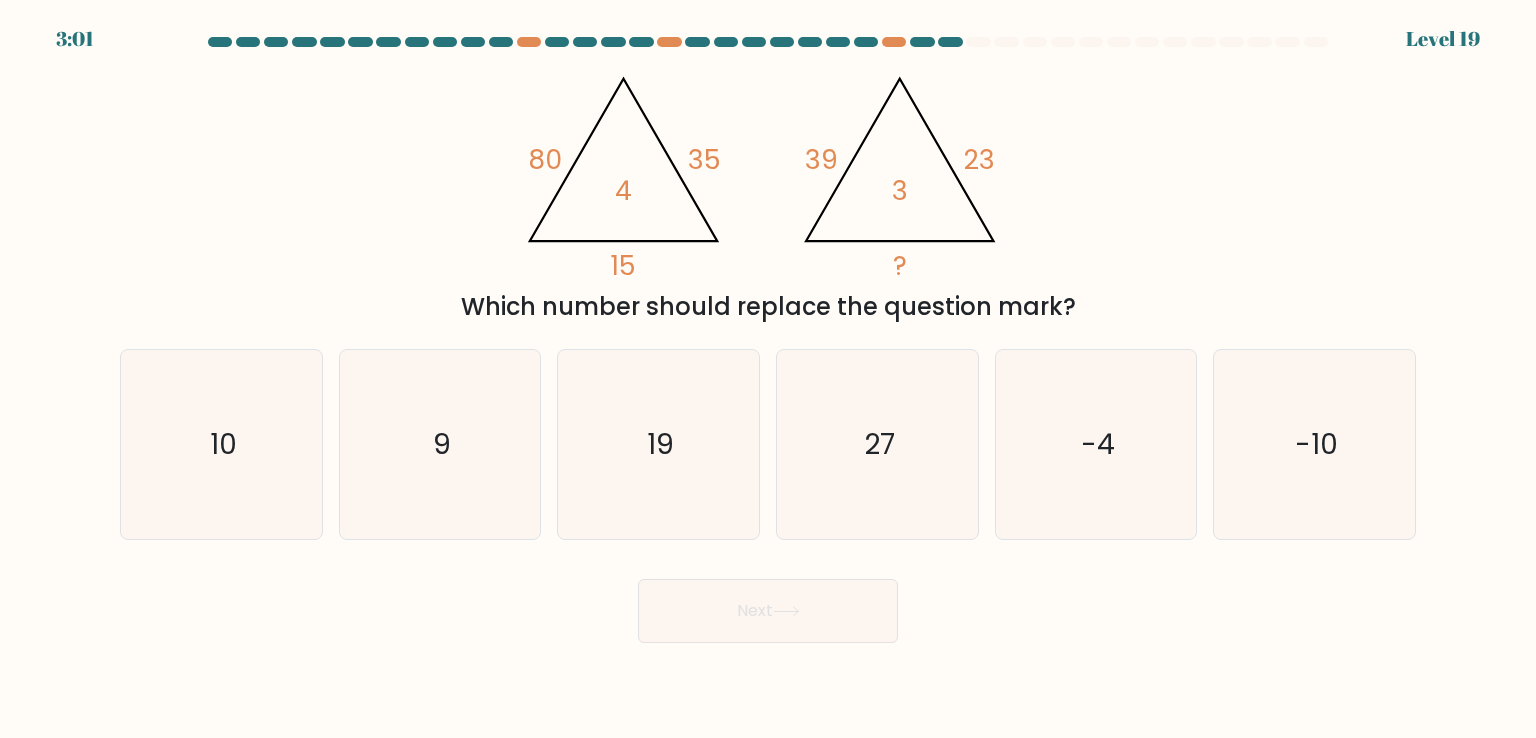 type 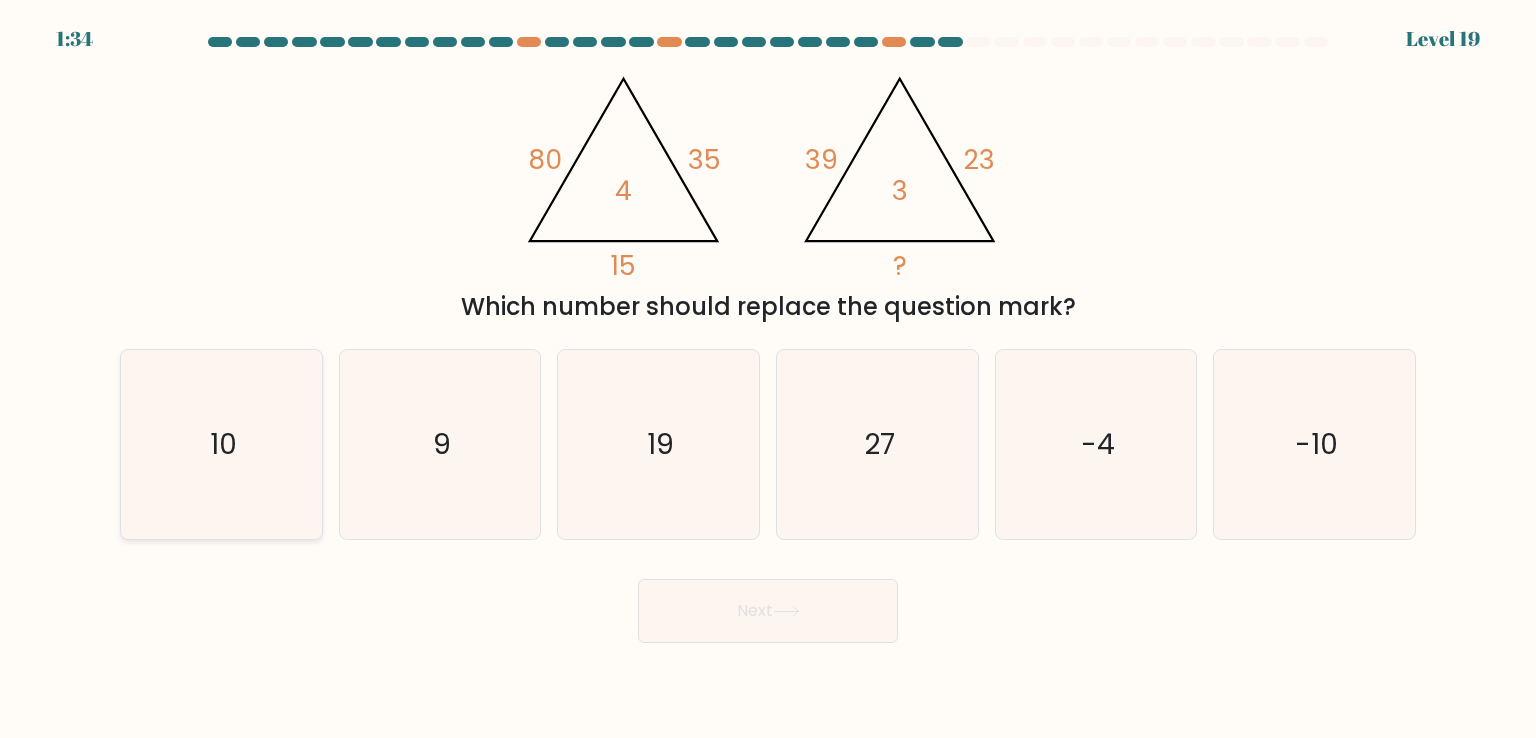 click on "10" 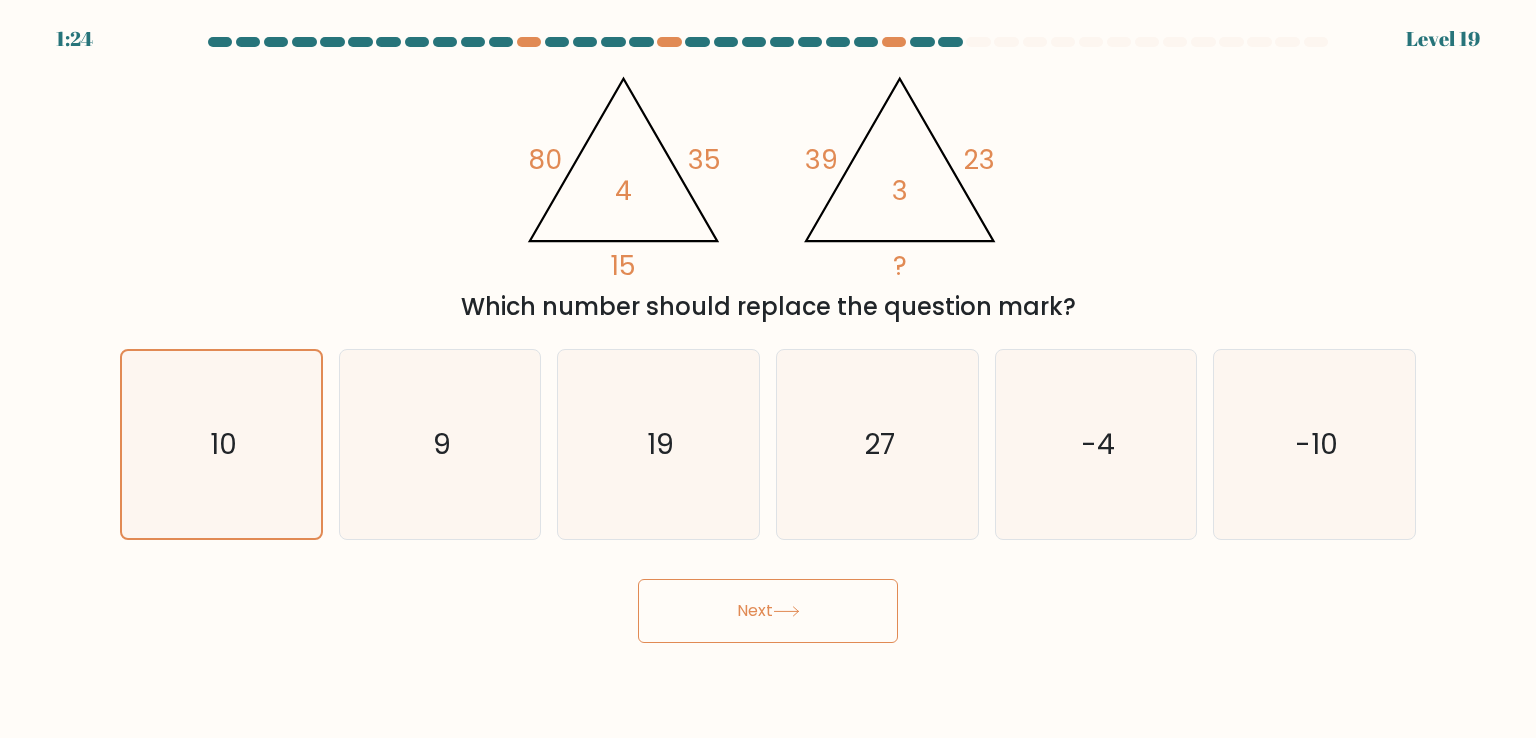 click on "Next" at bounding box center (768, 611) 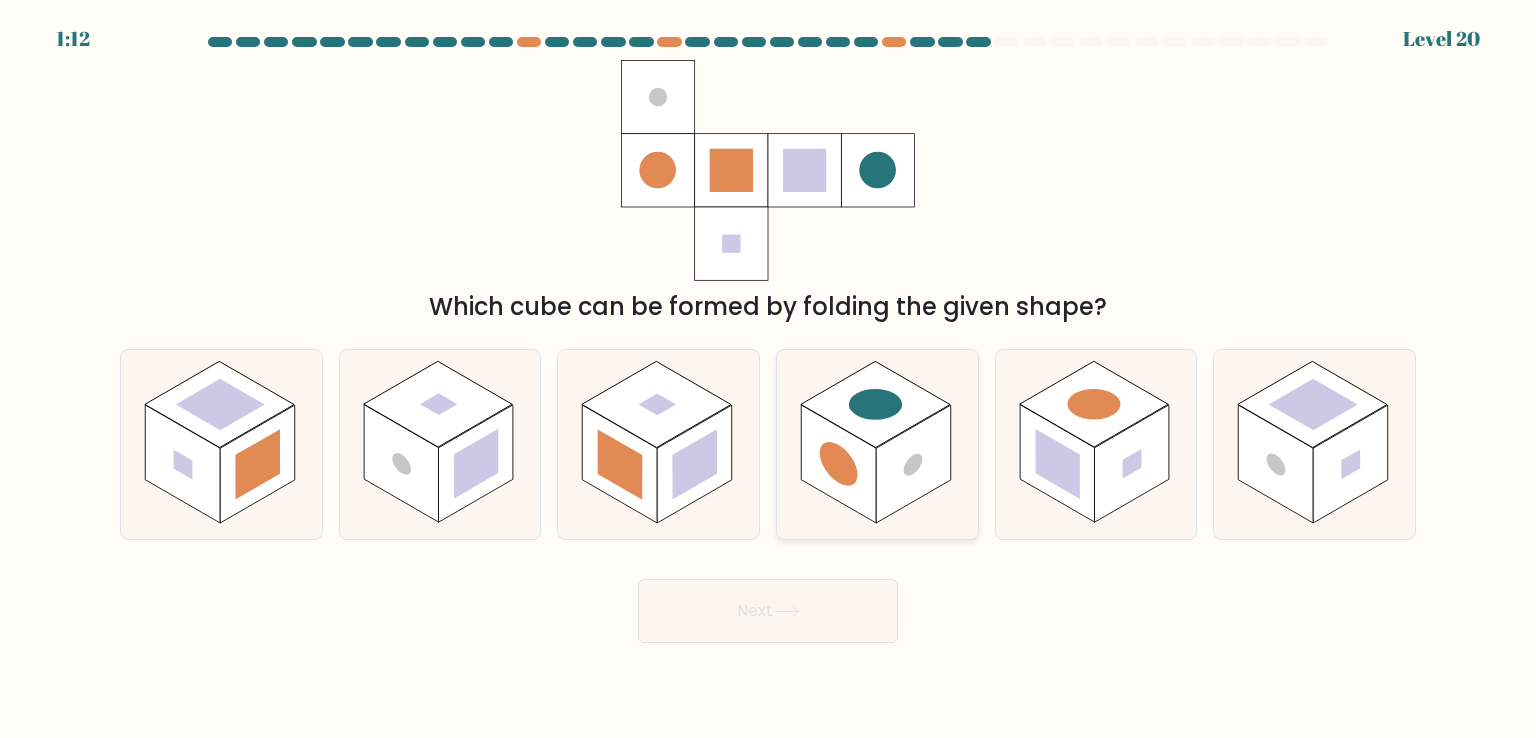 click 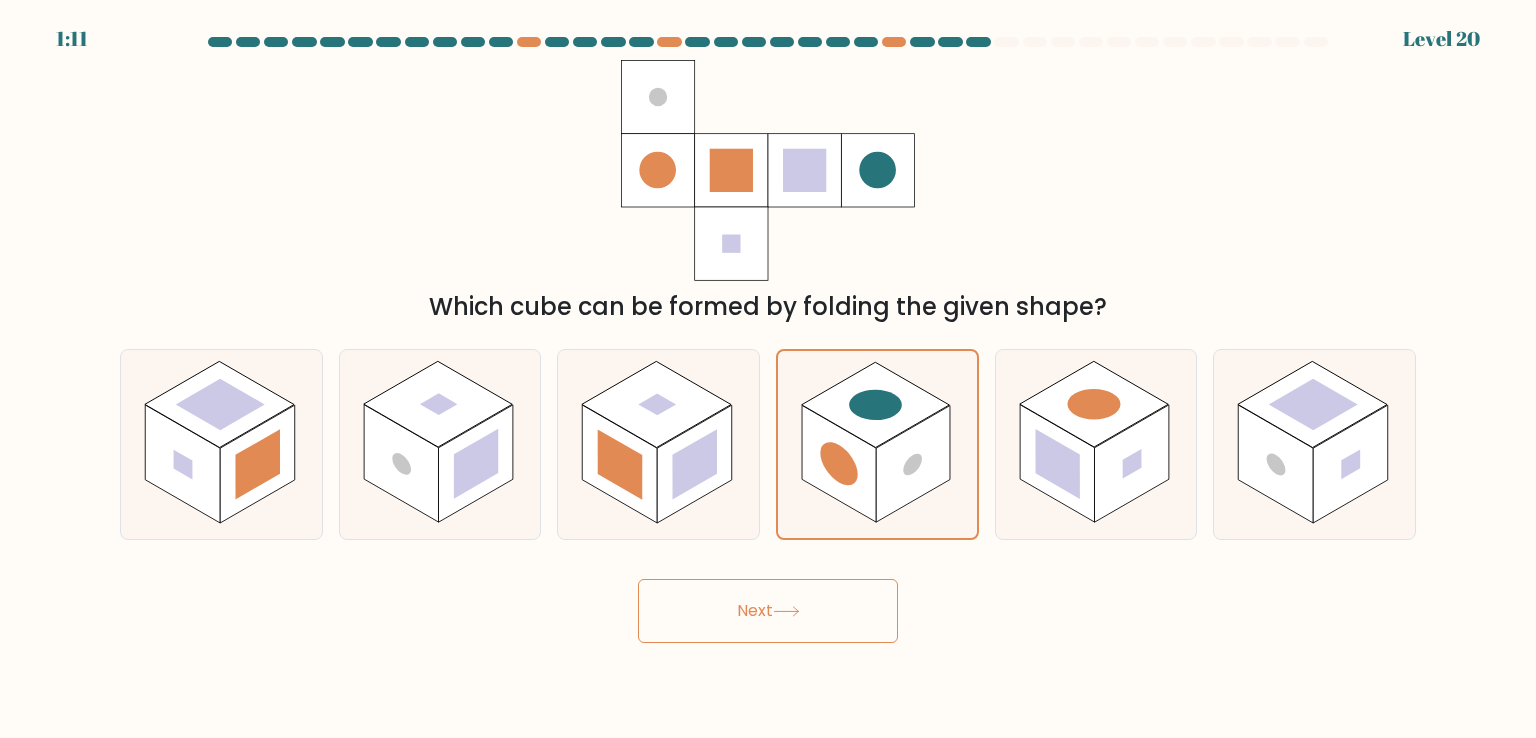 click on "Next" at bounding box center (768, 611) 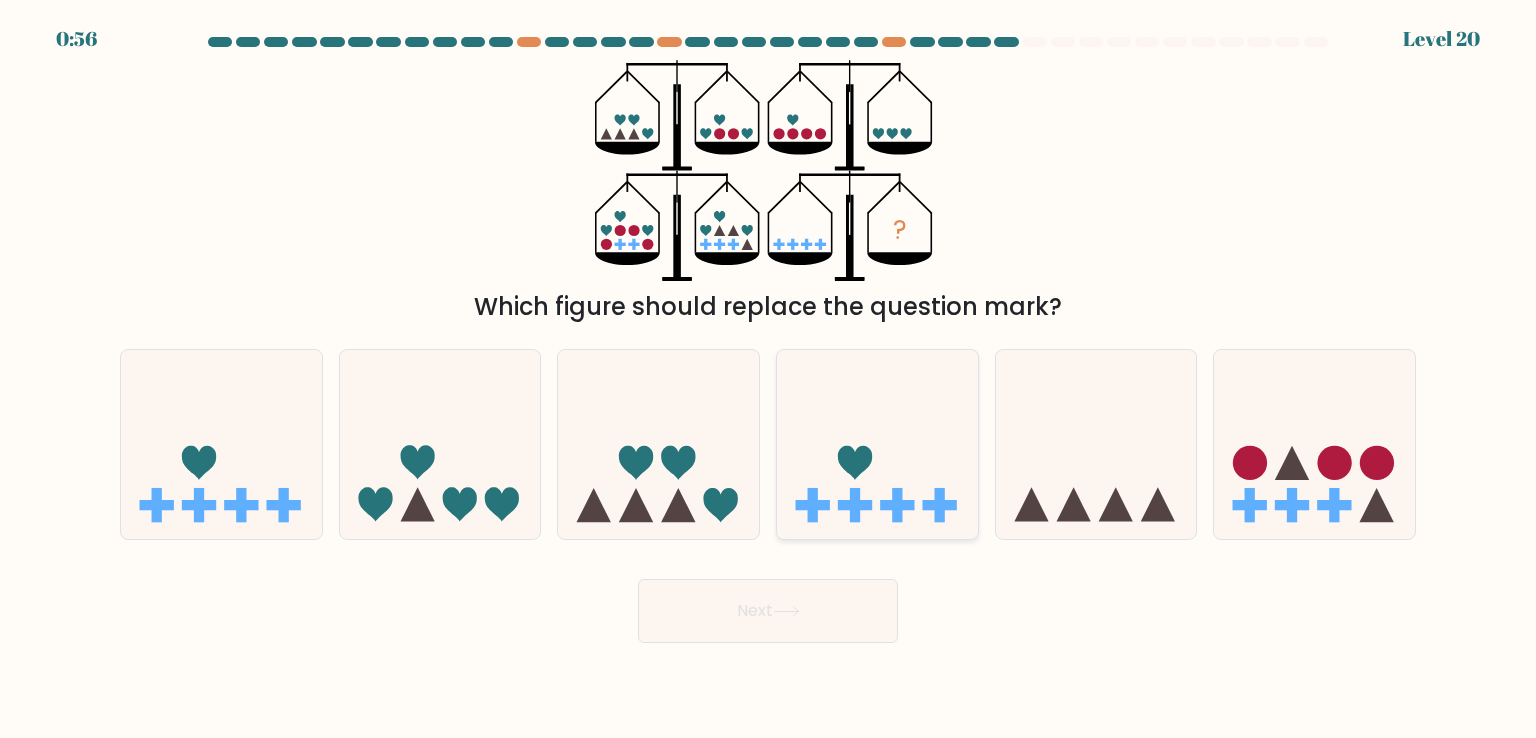 click 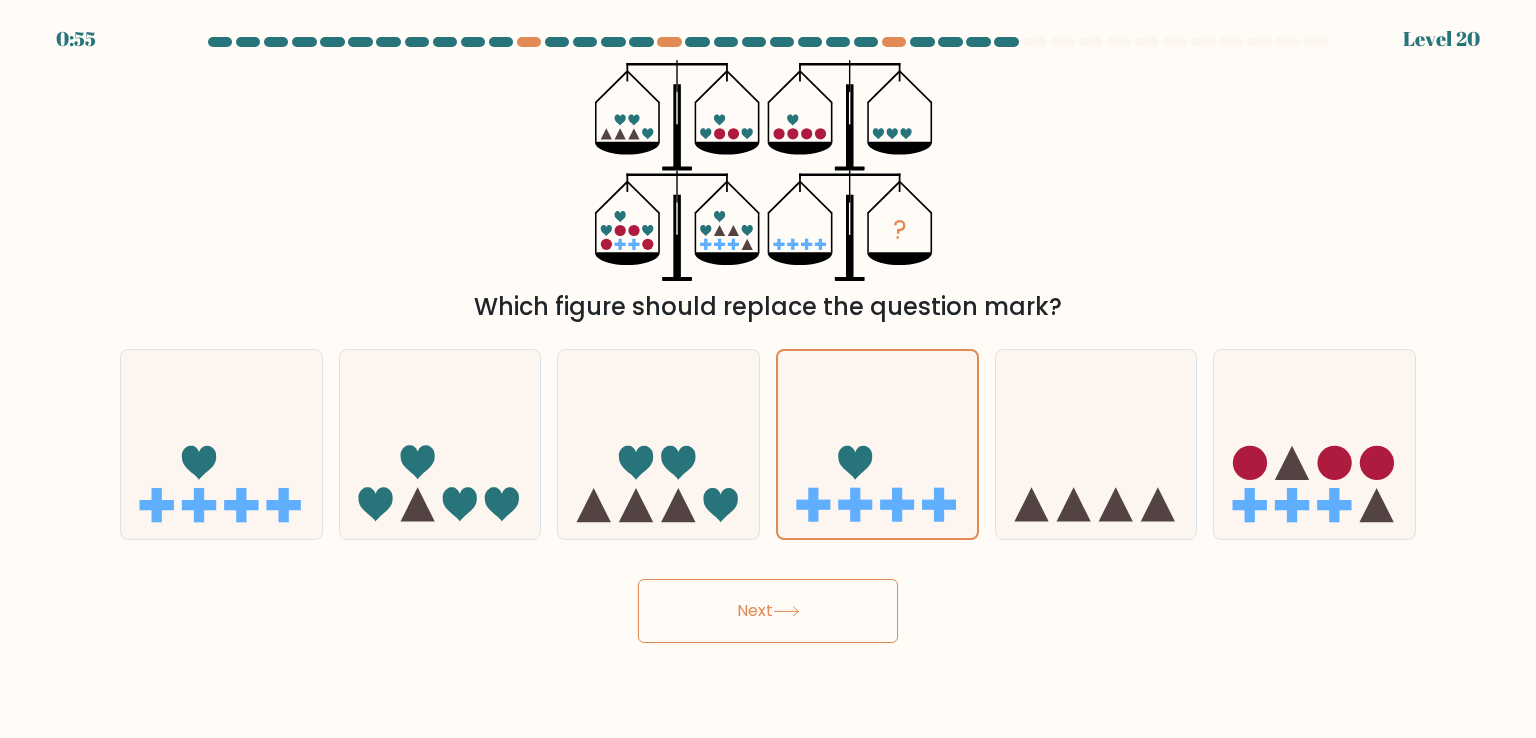 click on "0:55
Level 20" at bounding box center [768, 369] 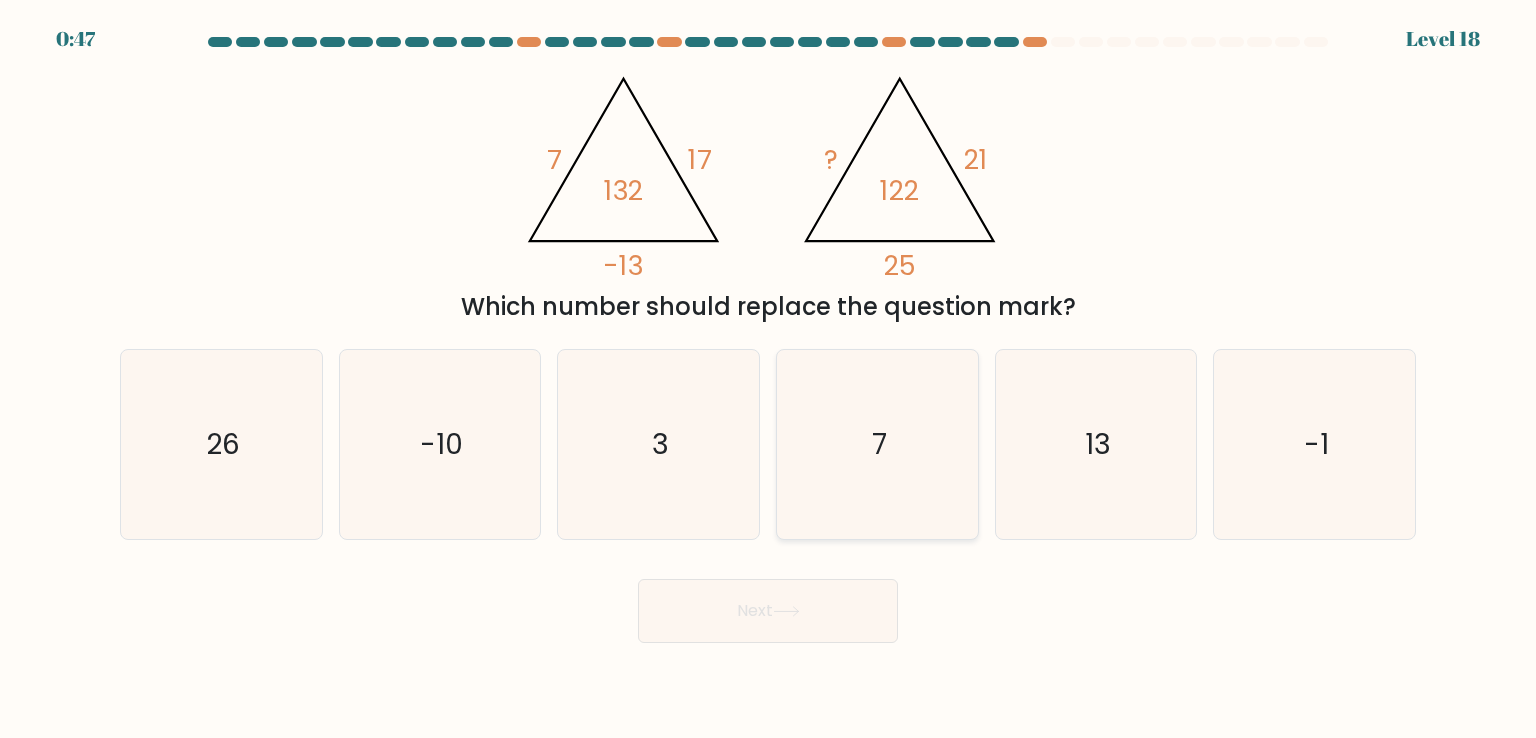 click on "7" 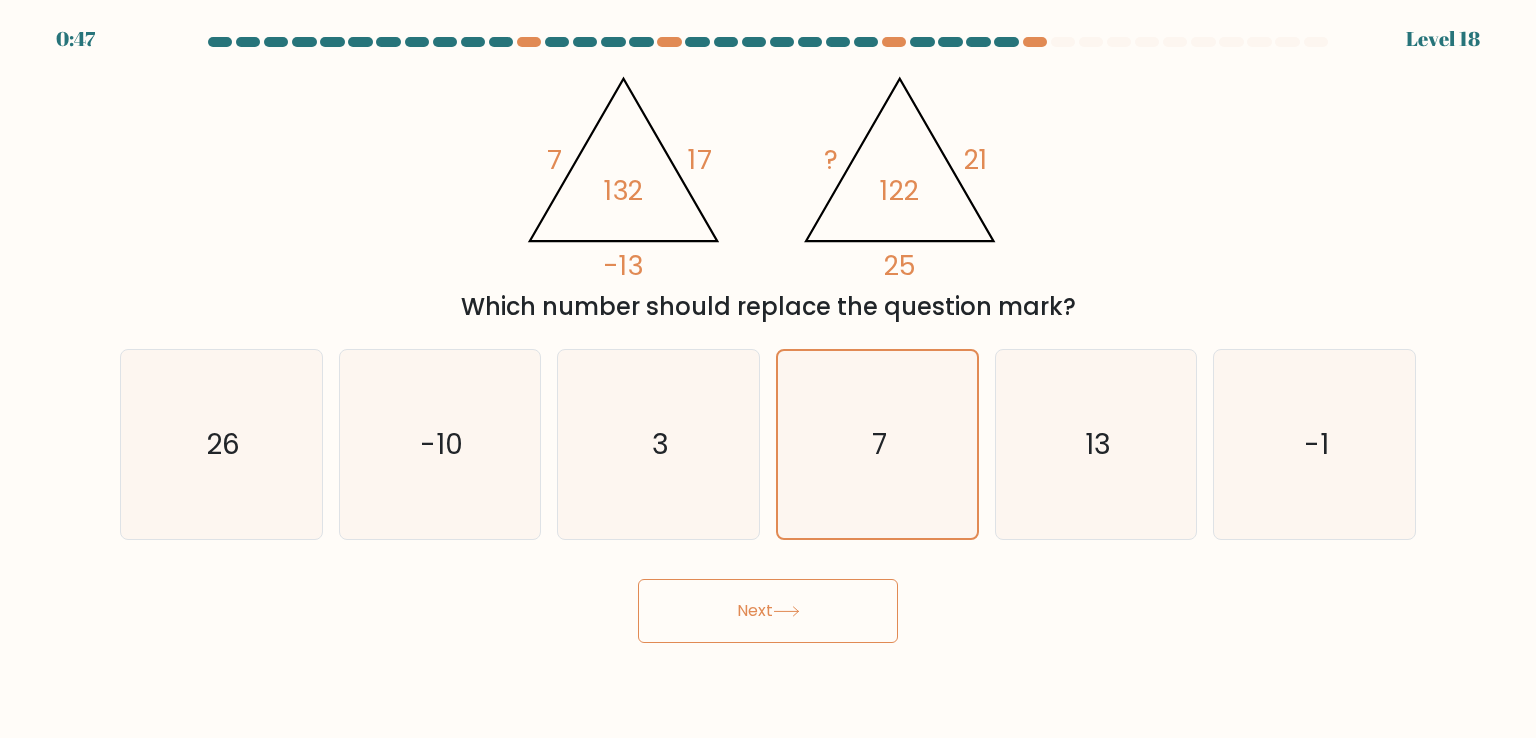 click 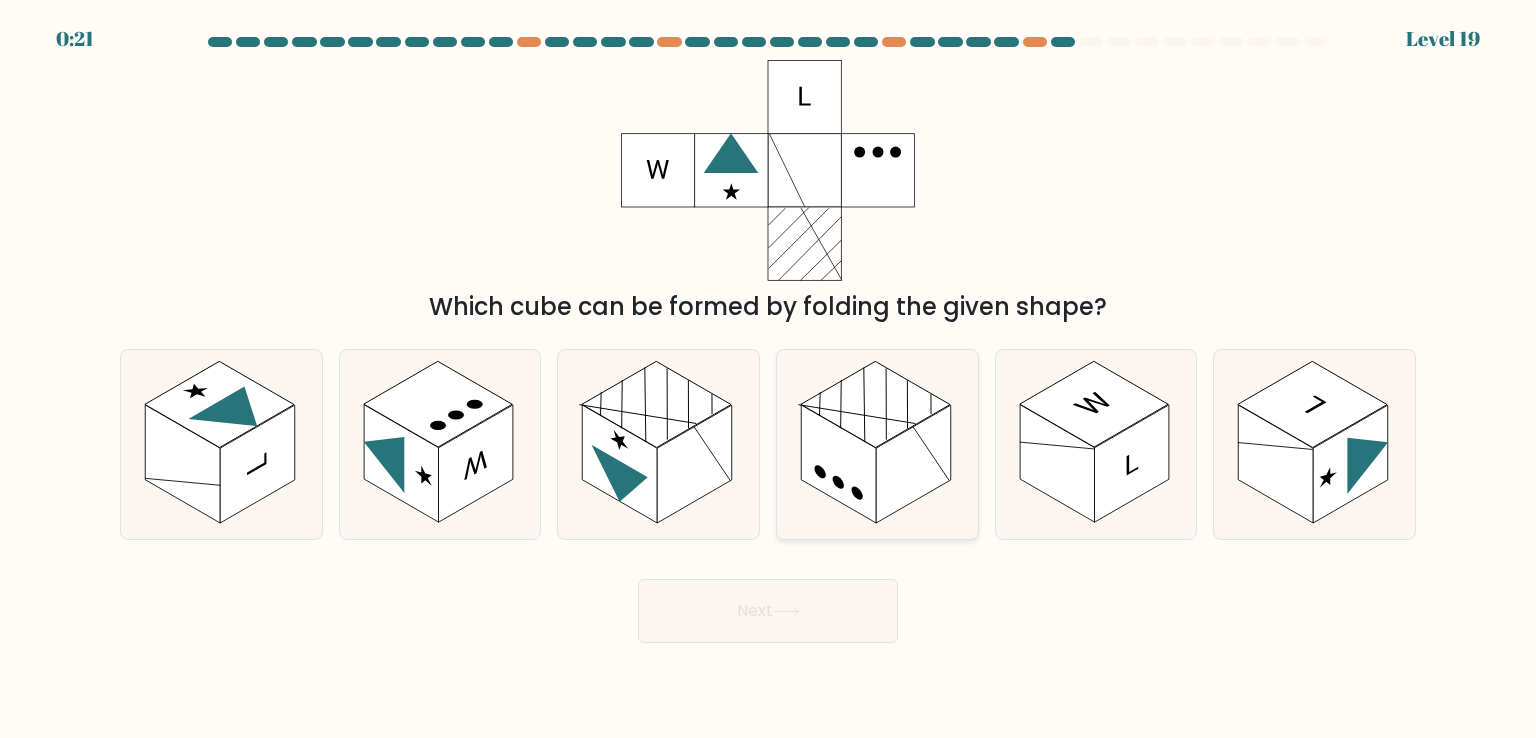 click 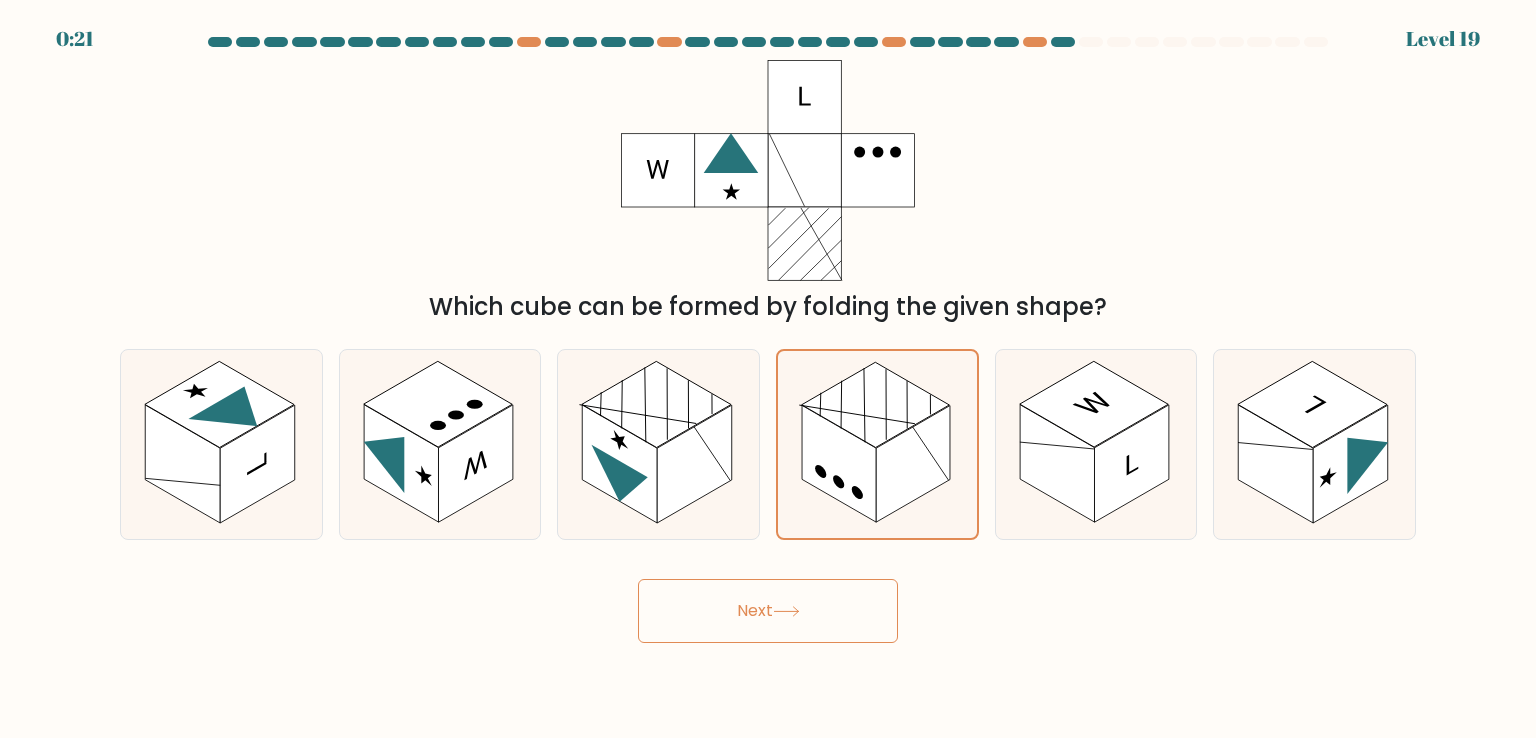 click on "Next" at bounding box center [768, 611] 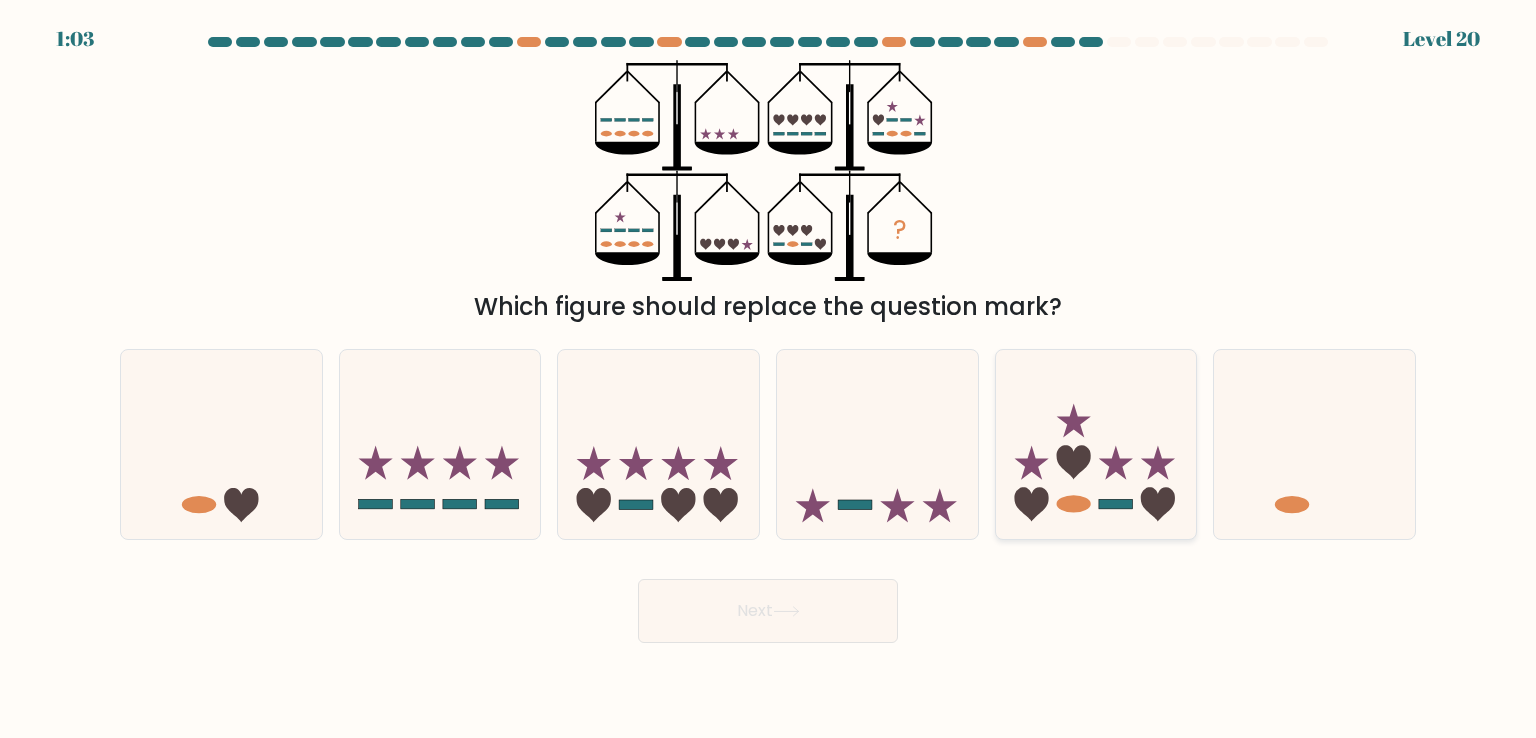 click 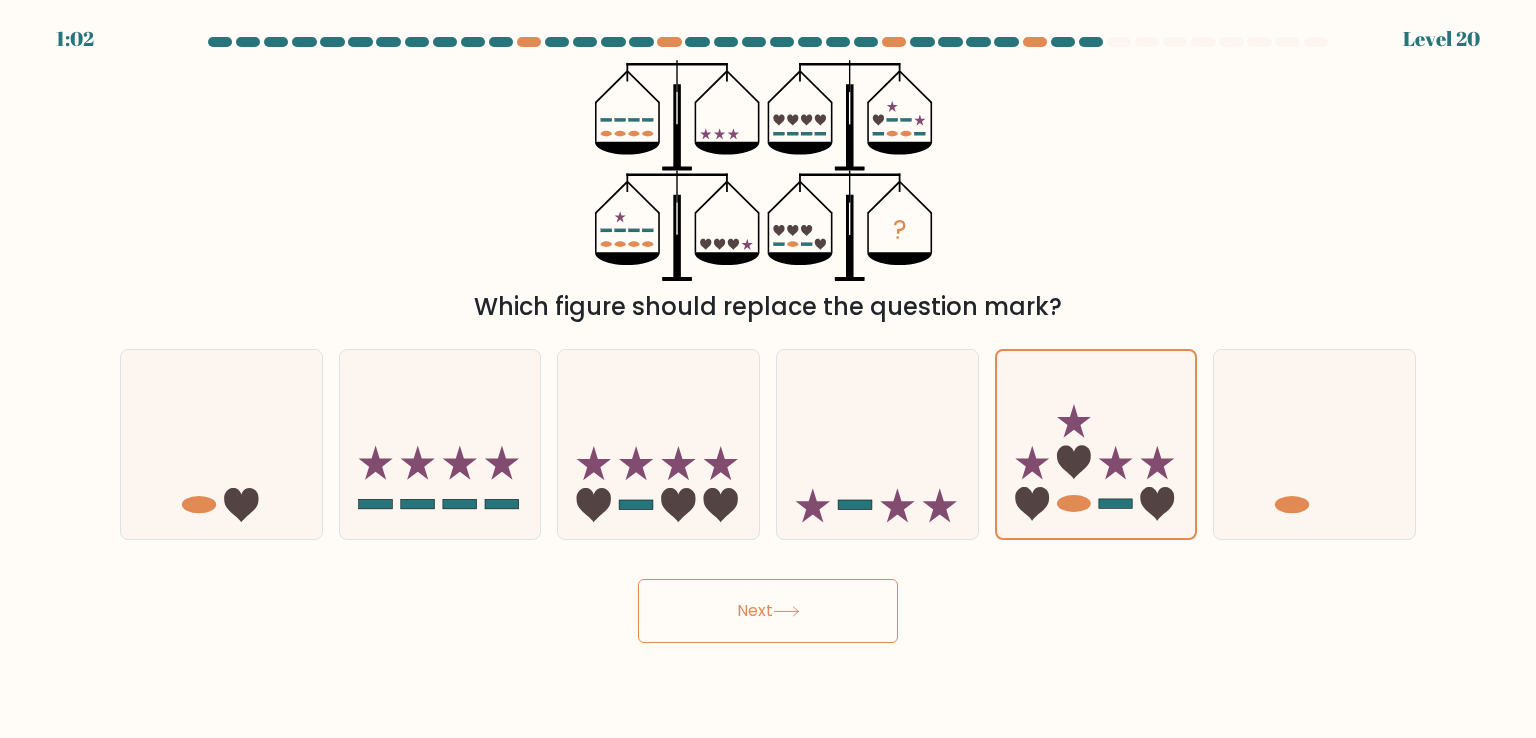 click on "Next" at bounding box center (768, 611) 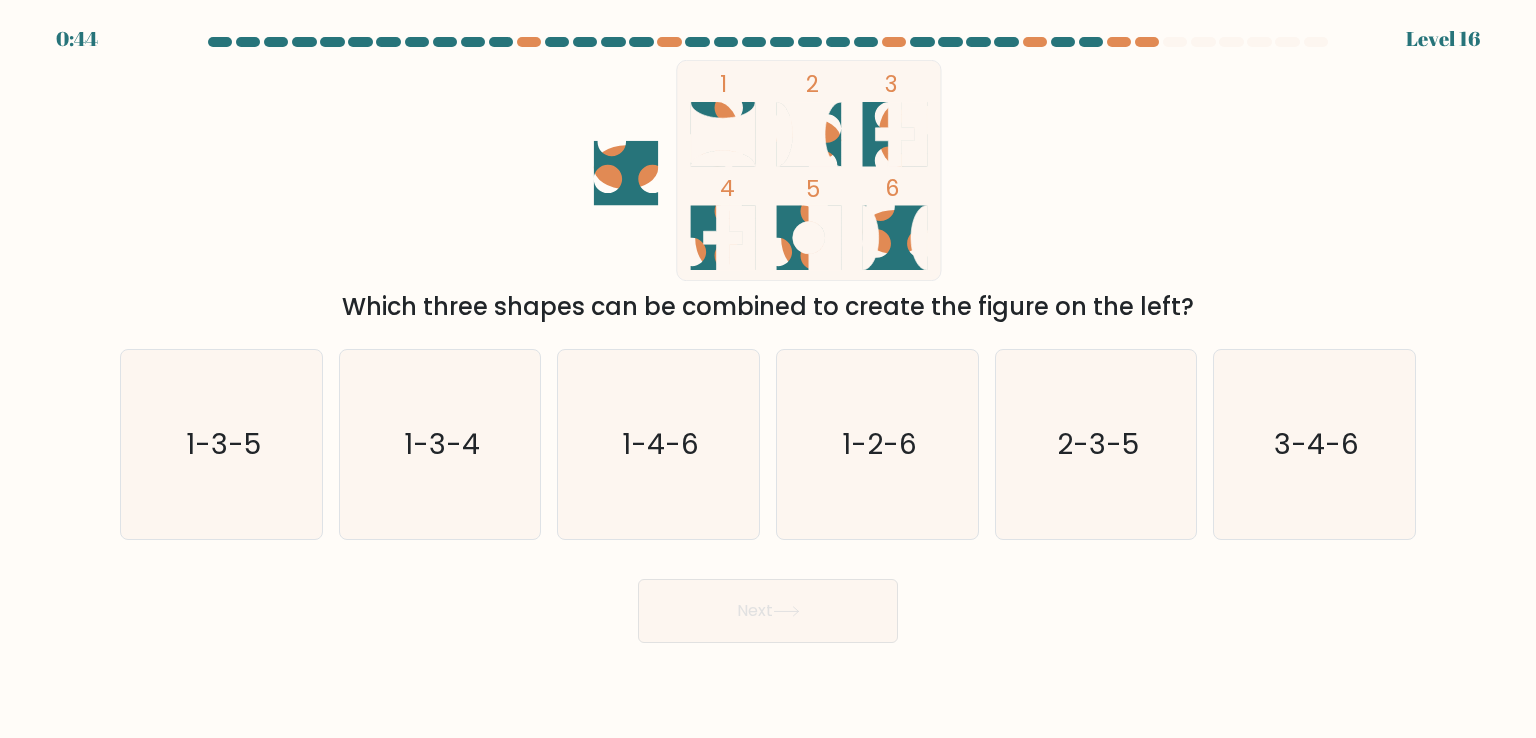 scroll, scrollTop: 0, scrollLeft: 0, axis: both 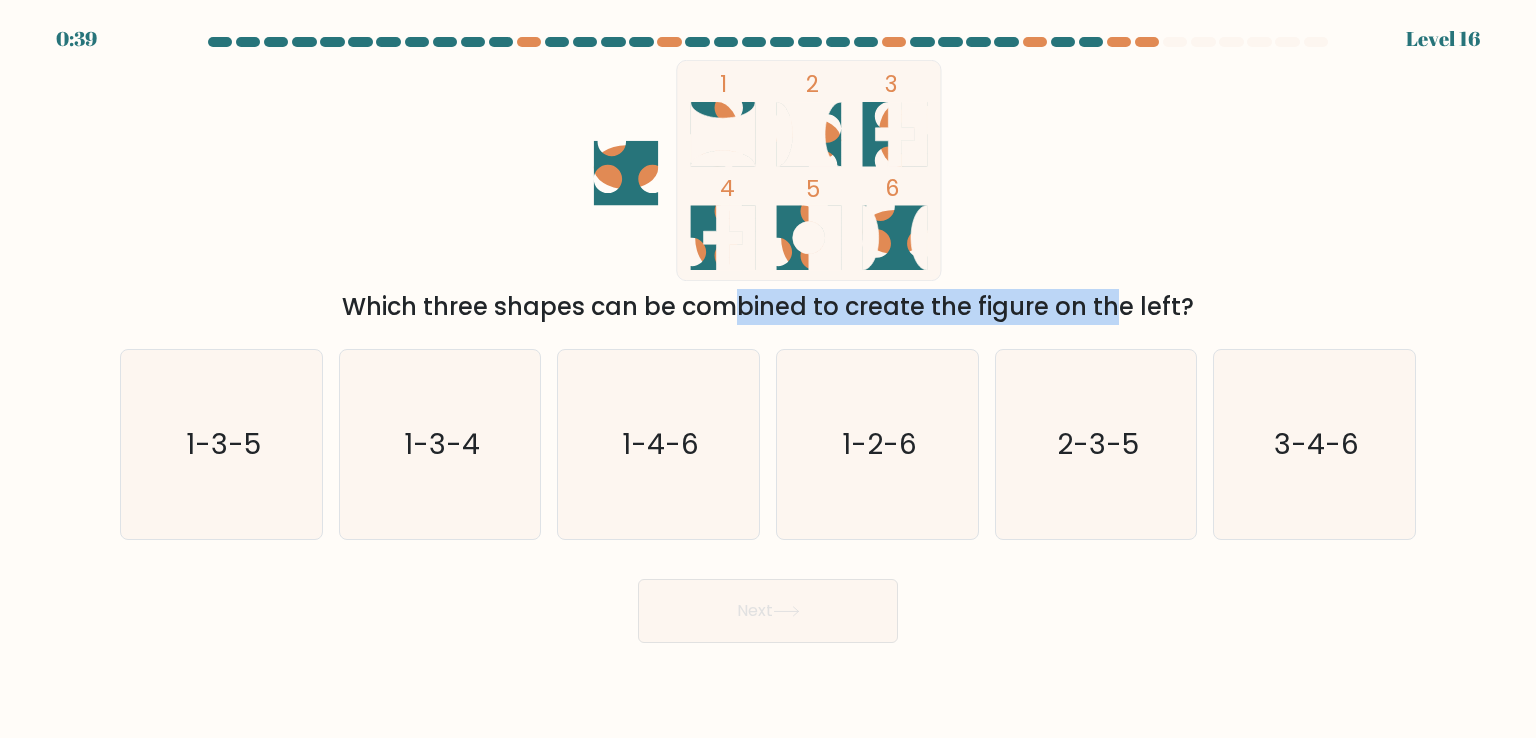 drag, startPoint x: 540, startPoint y: 302, endPoint x: 948, endPoint y: 292, distance: 408.12253 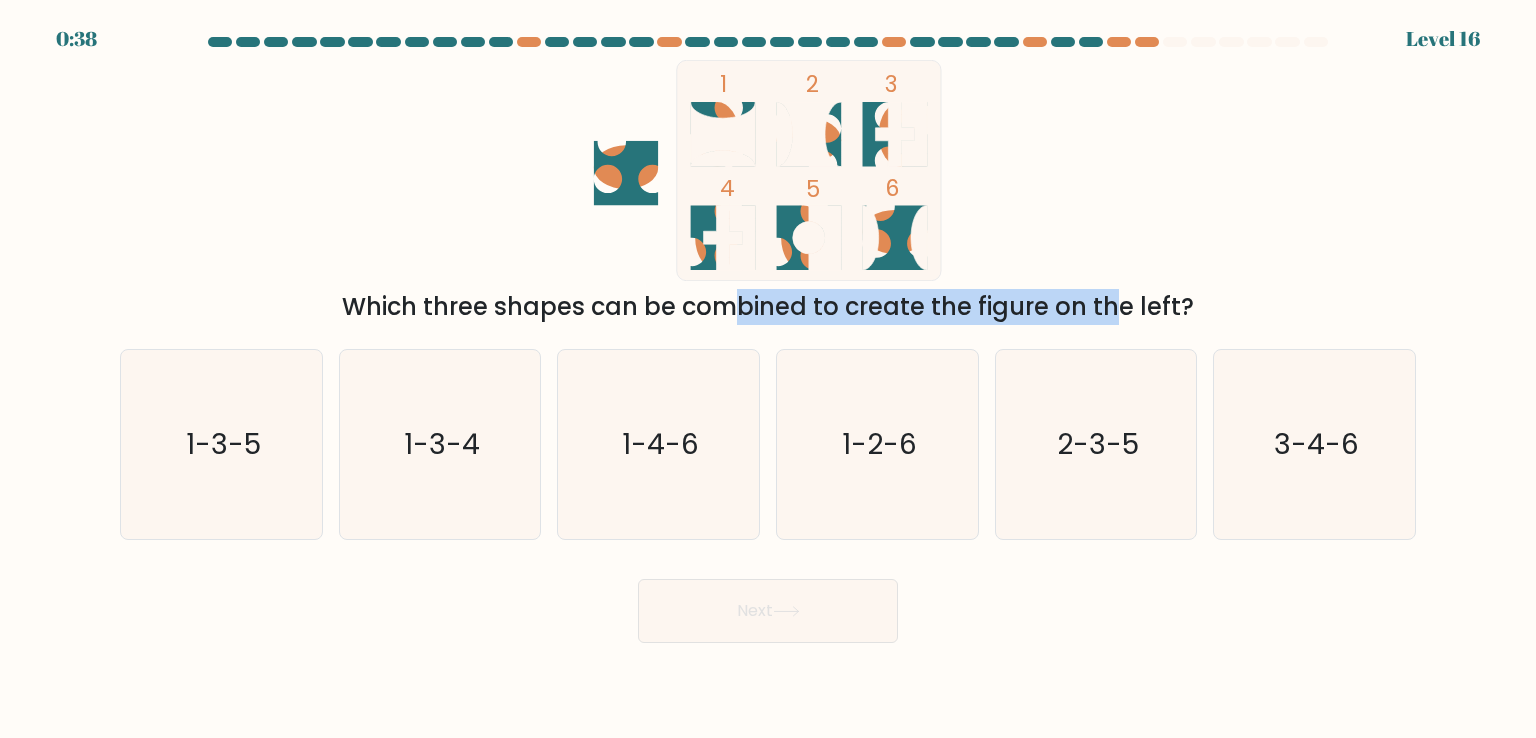 click on "1
2
3
4
5
6
Which three shapes can be combined to create the figure on the left?" at bounding box center [768, 192] 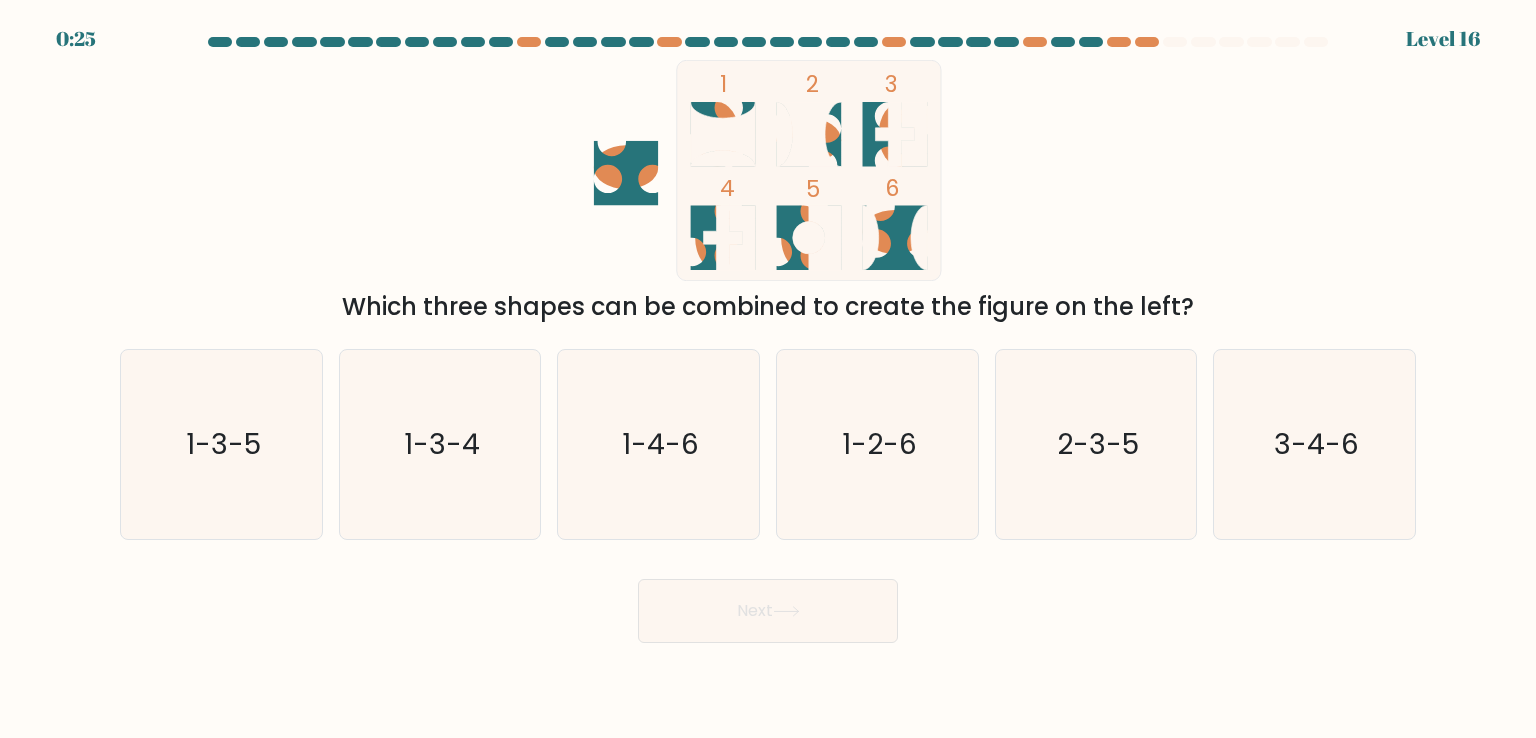 click on "1
2
3
4
5
6
Which three shapes can be combined to create the figure on the left?" at bounding box center (768, 192) 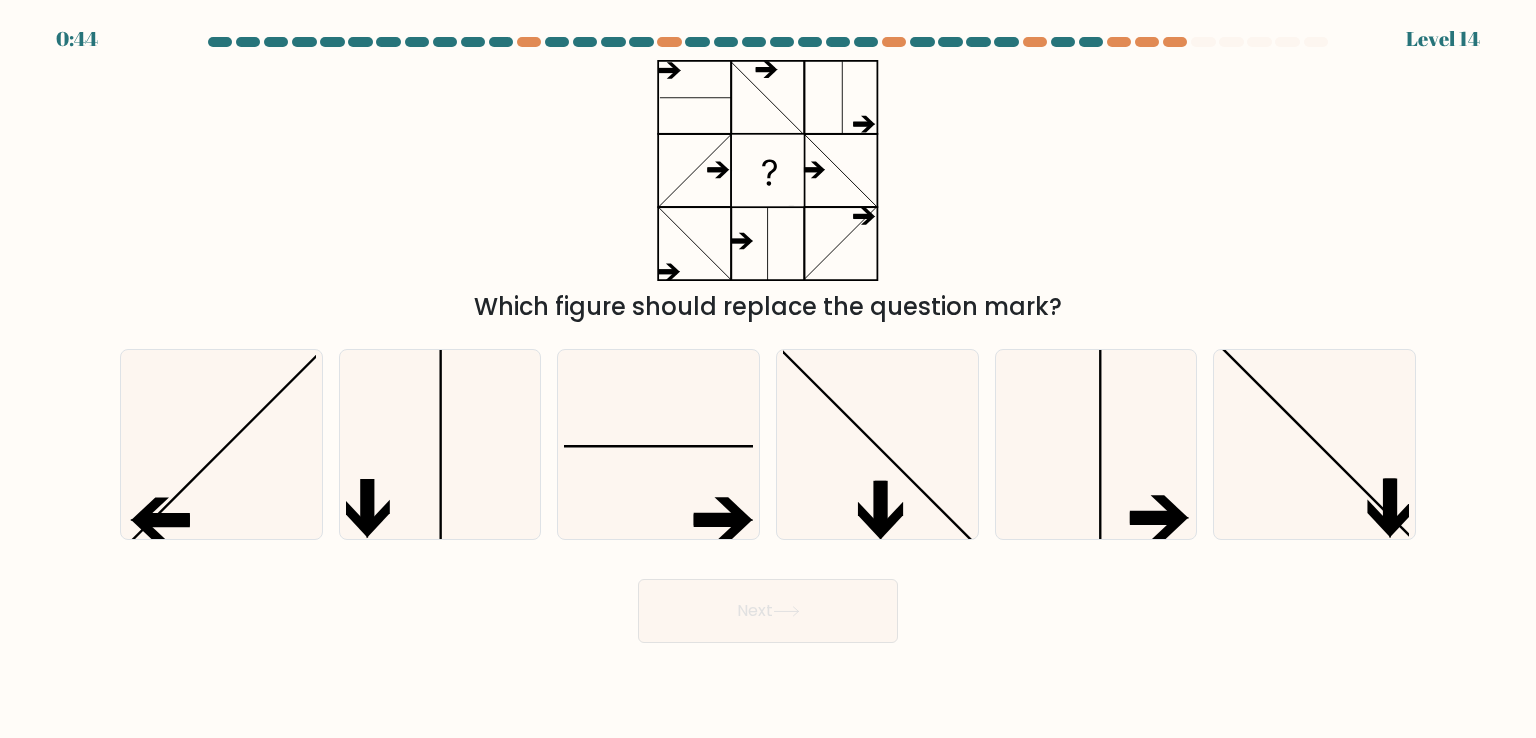 scroll, scrollTop: 0, scrollLeft: 0, axis: both 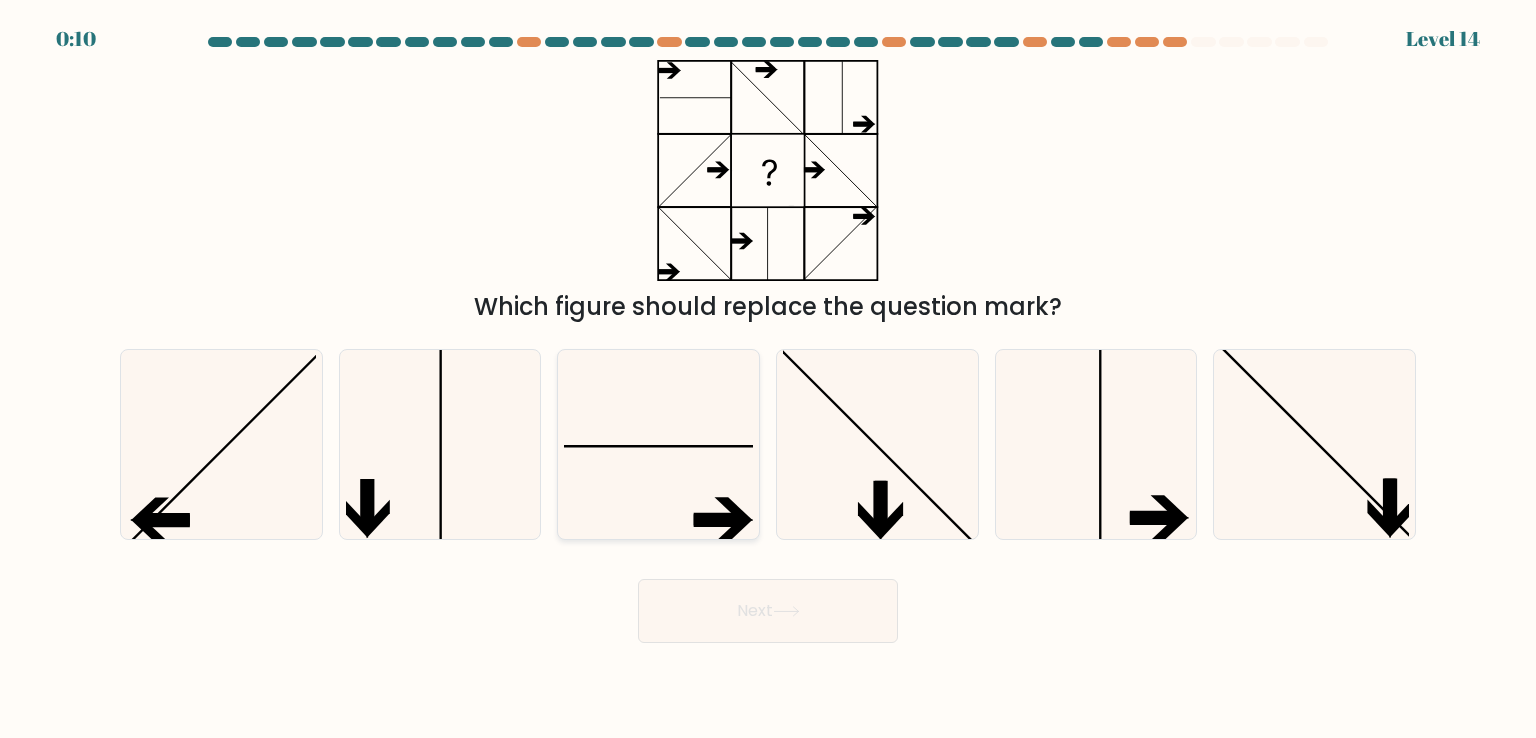 click 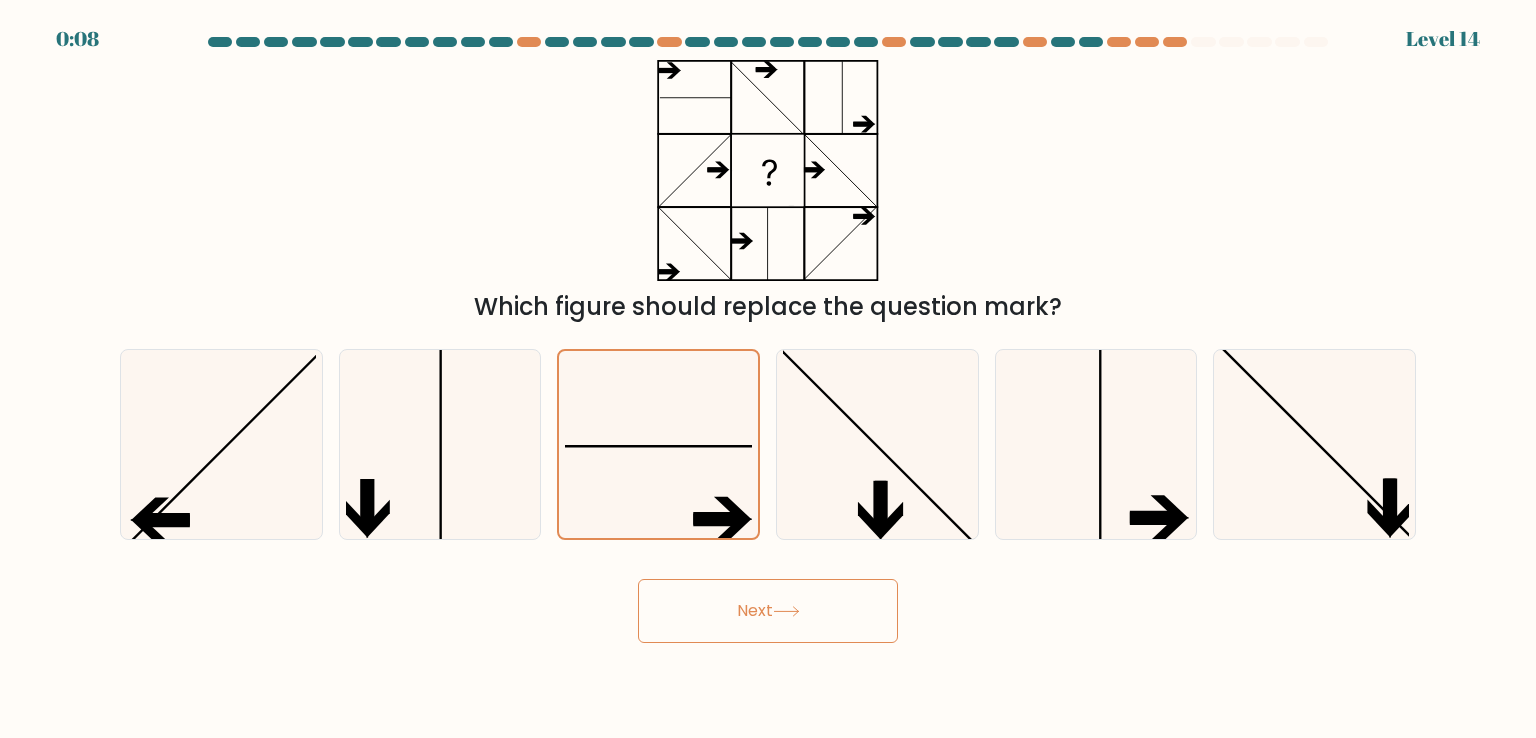 click on "Next" at bounding box center [768, 611] 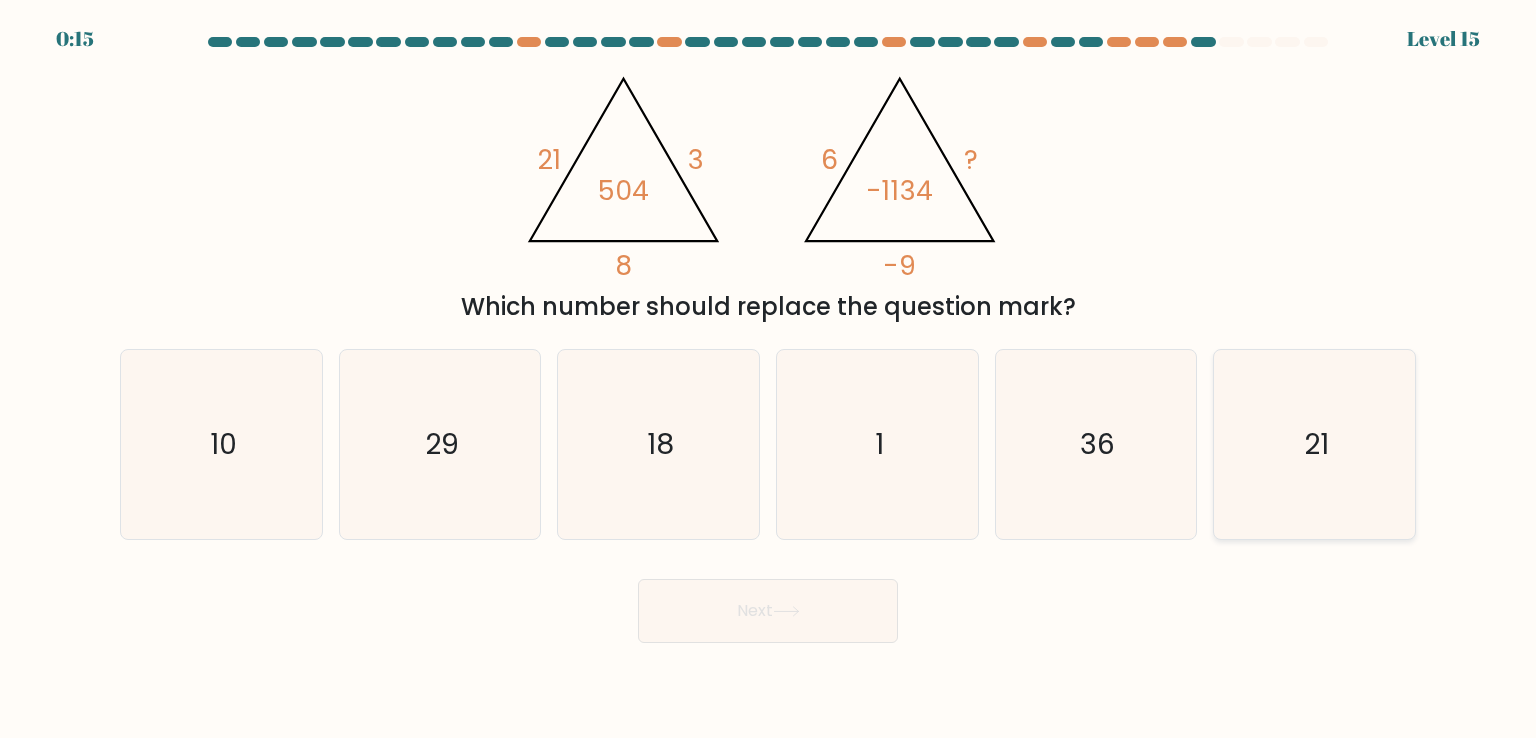 click on "21" 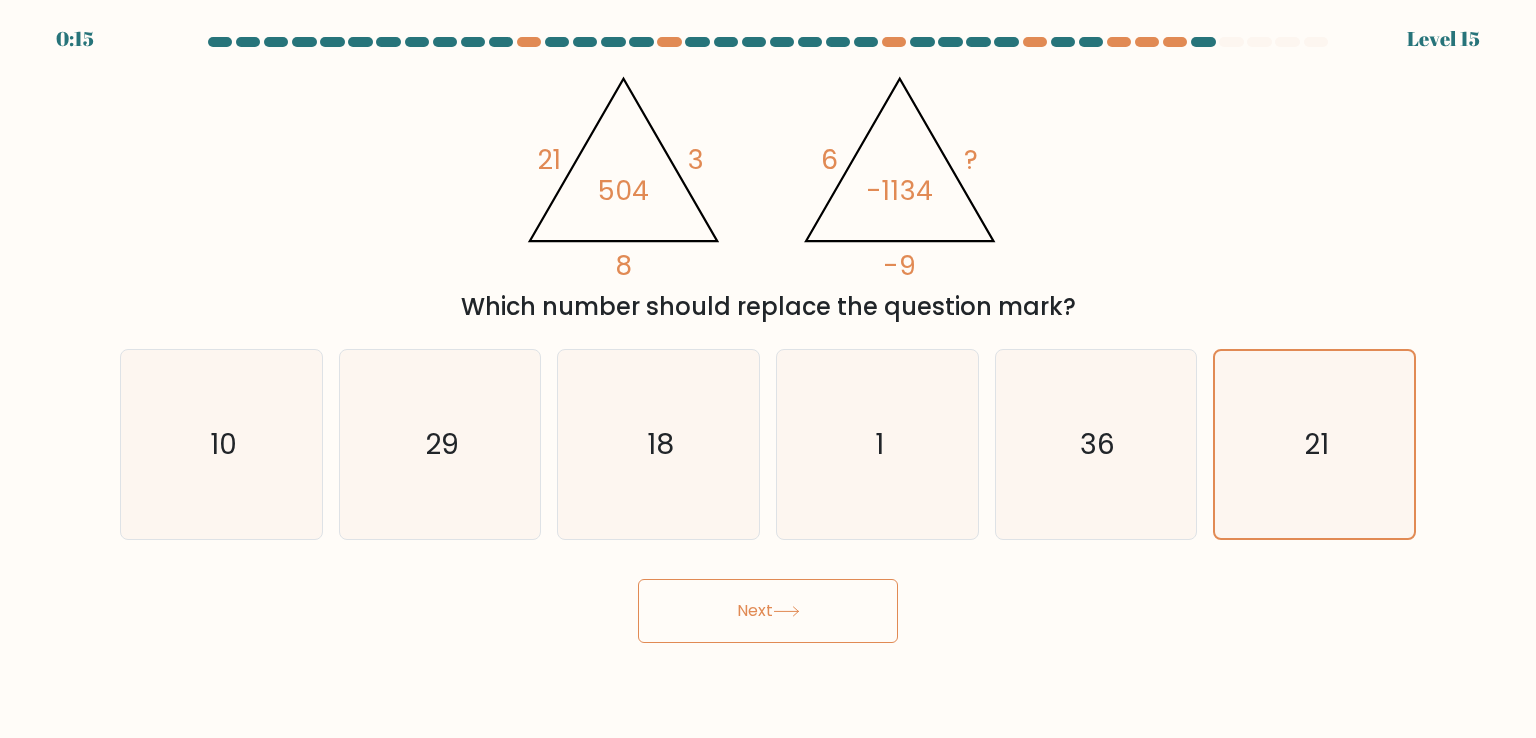 click on "Next" at bounding box center (768, 611) 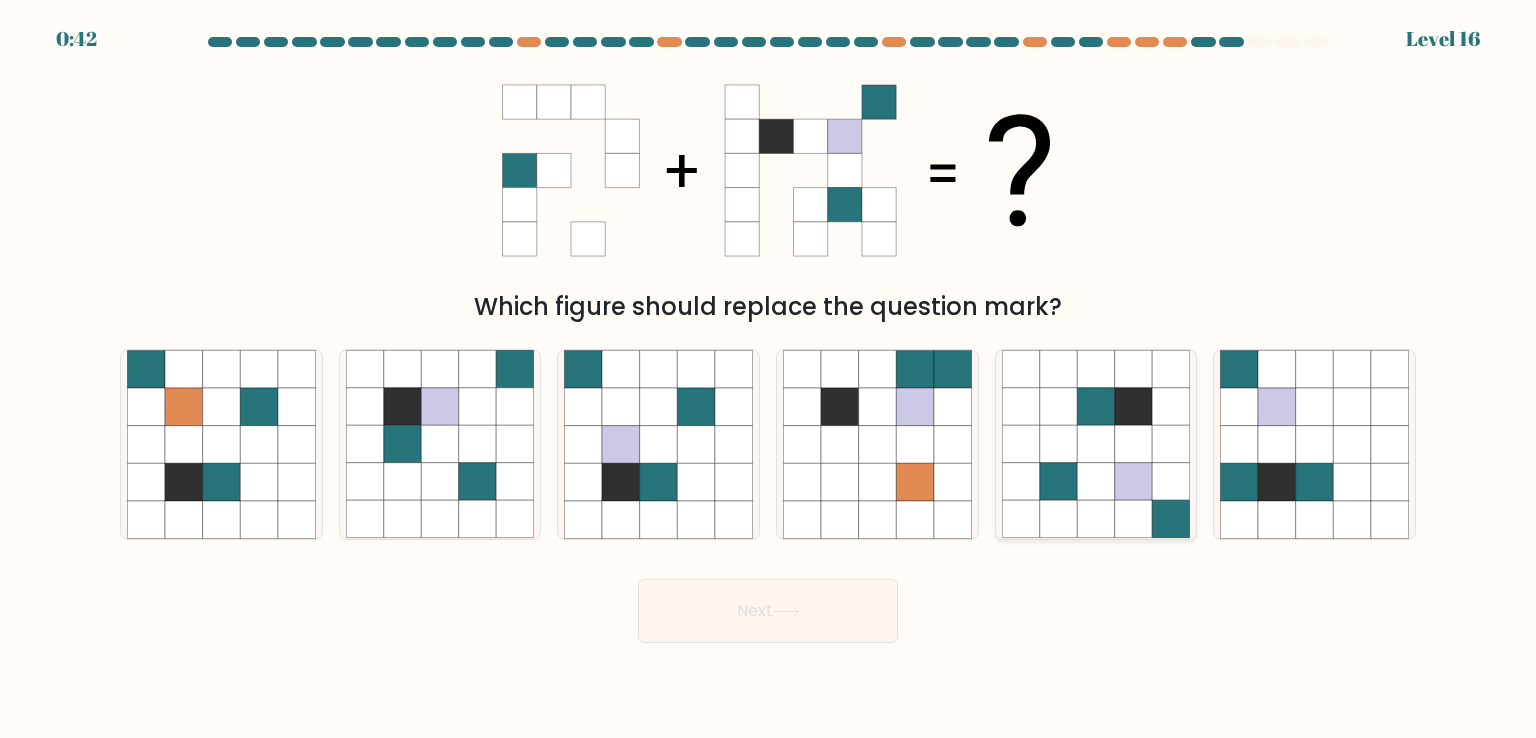 click 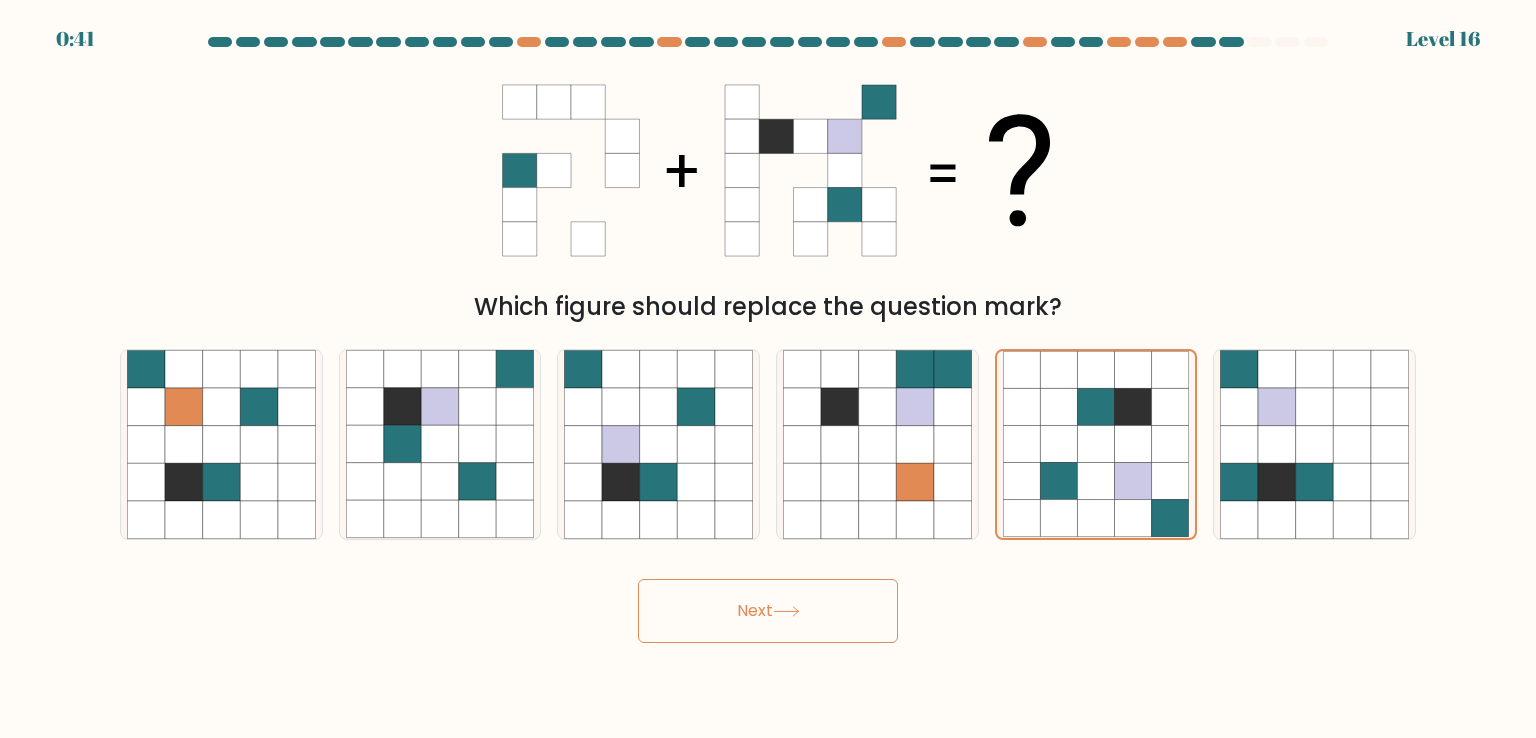 click on "Next" at bounding box center (768, 611) 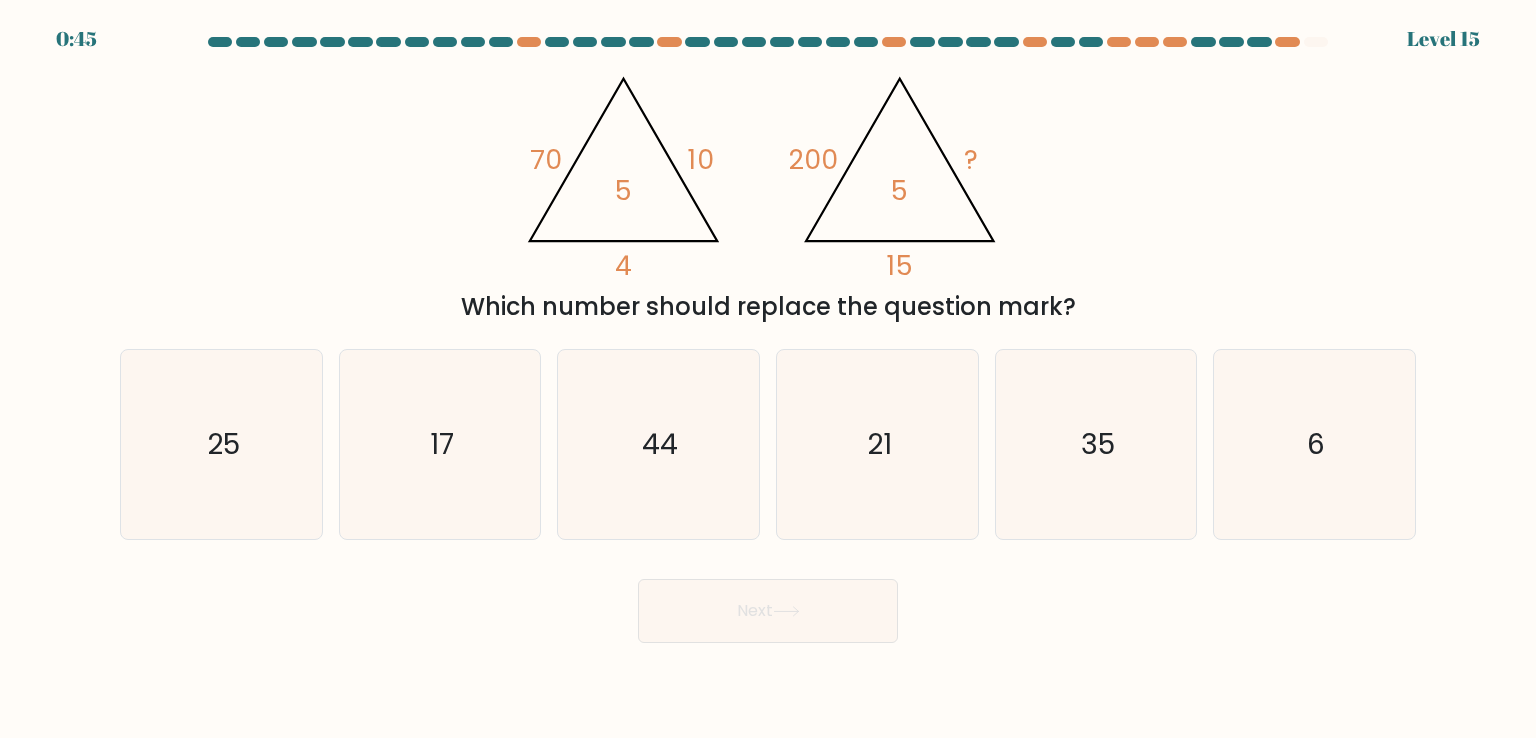 scroll, scrollTop: 0, scrollLeft: 0, axis: both 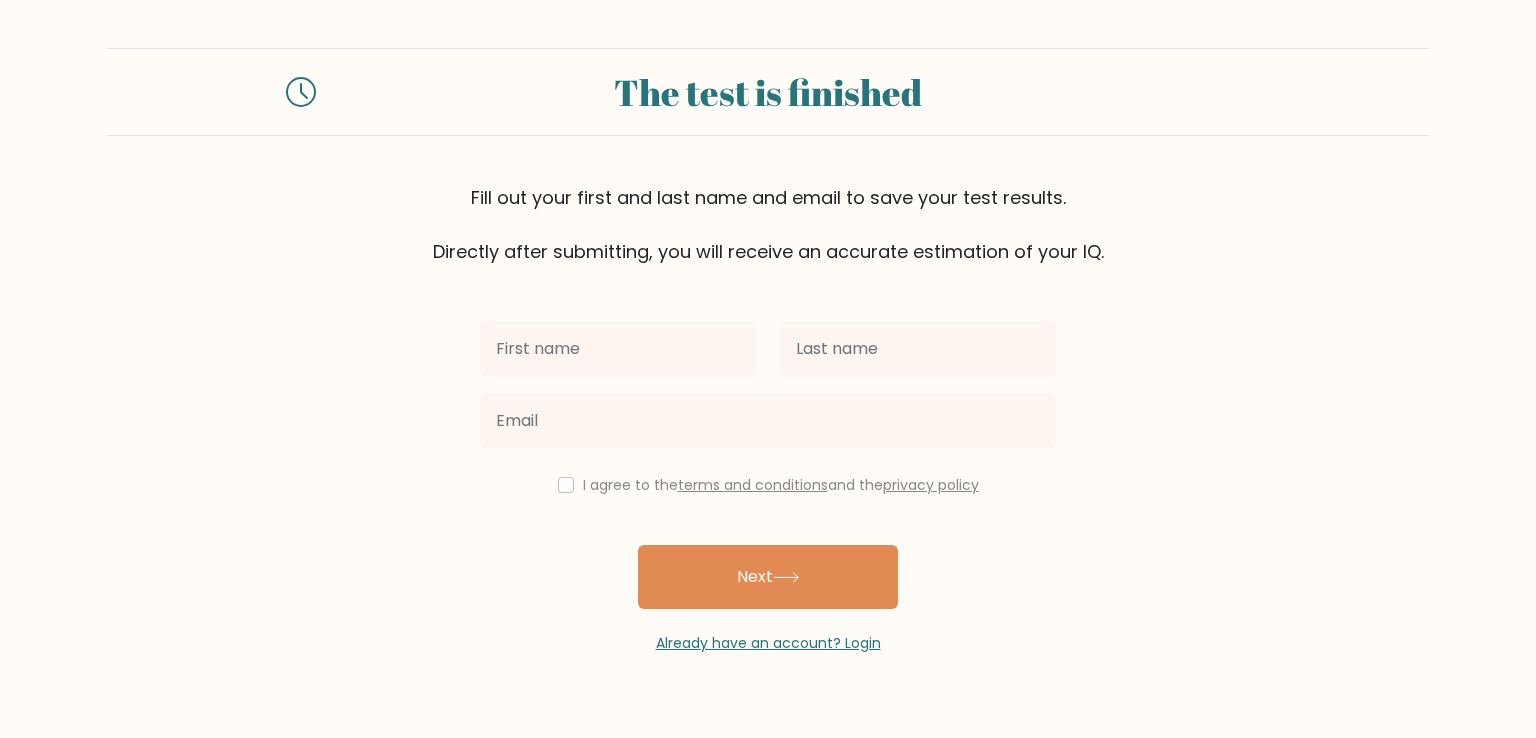 click on "I agree to the  terms and conditions  and the  privacy policy" at bounding box center (781, 485) 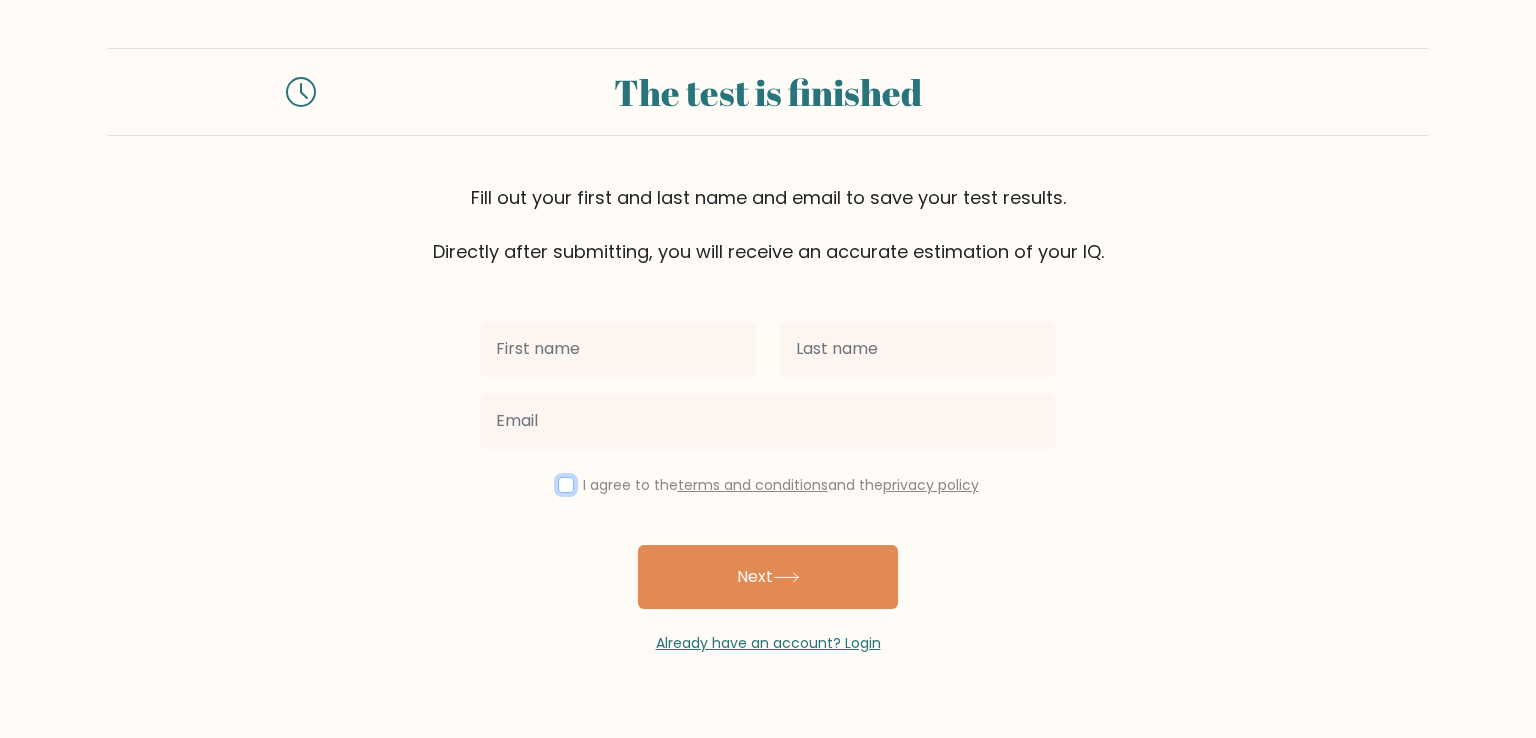 click at bounding box center [566, 485] 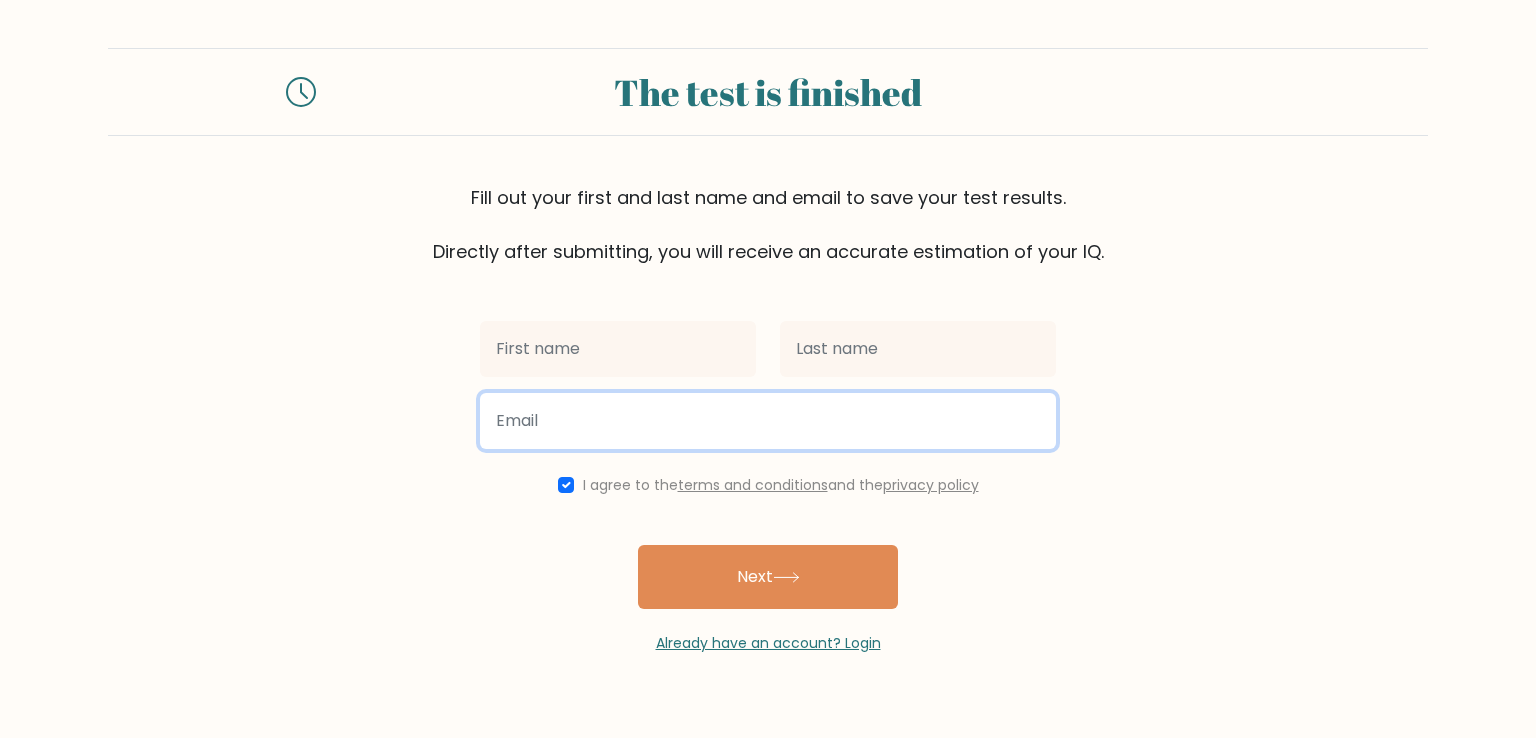 click at bounding box center (768, 421) 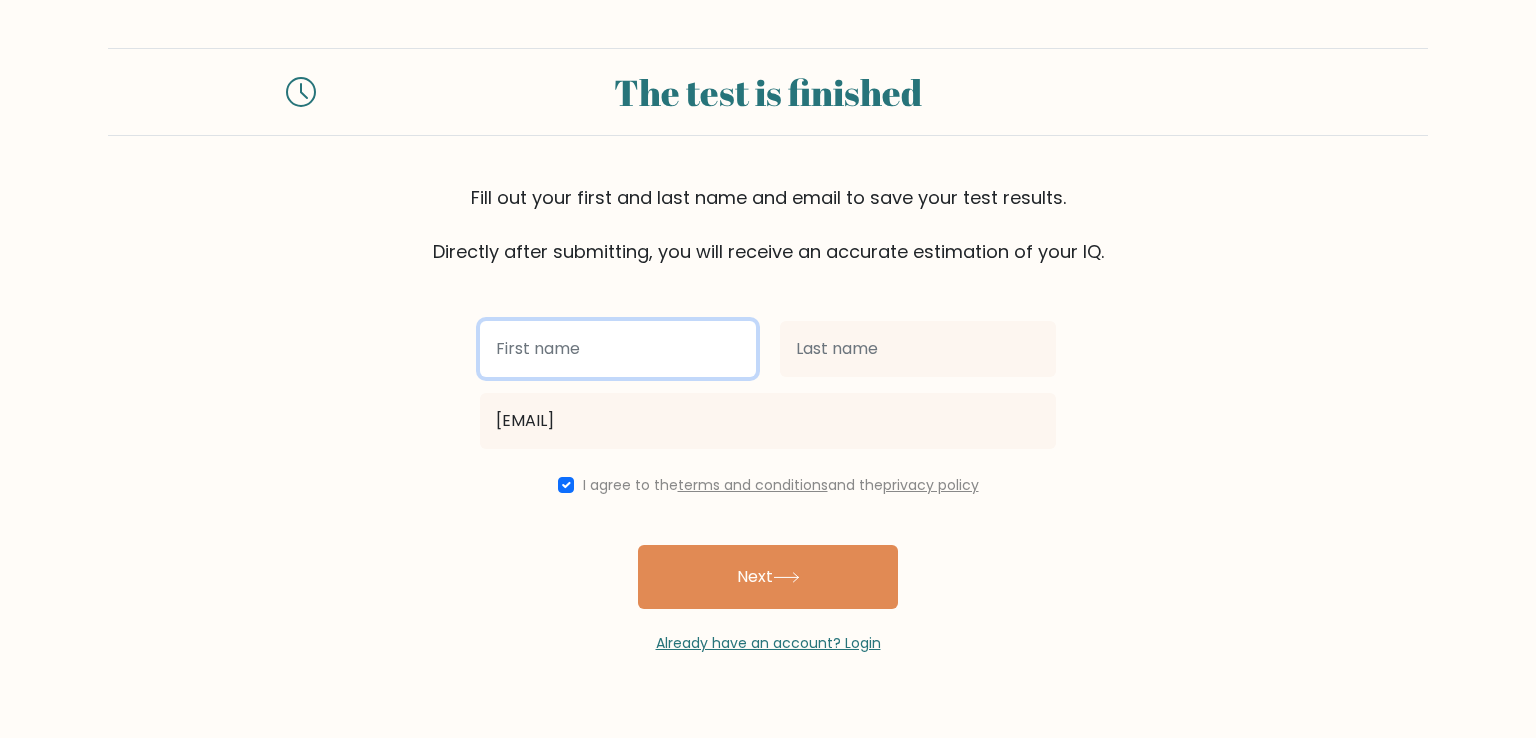 click at bounding box center [618, 349] 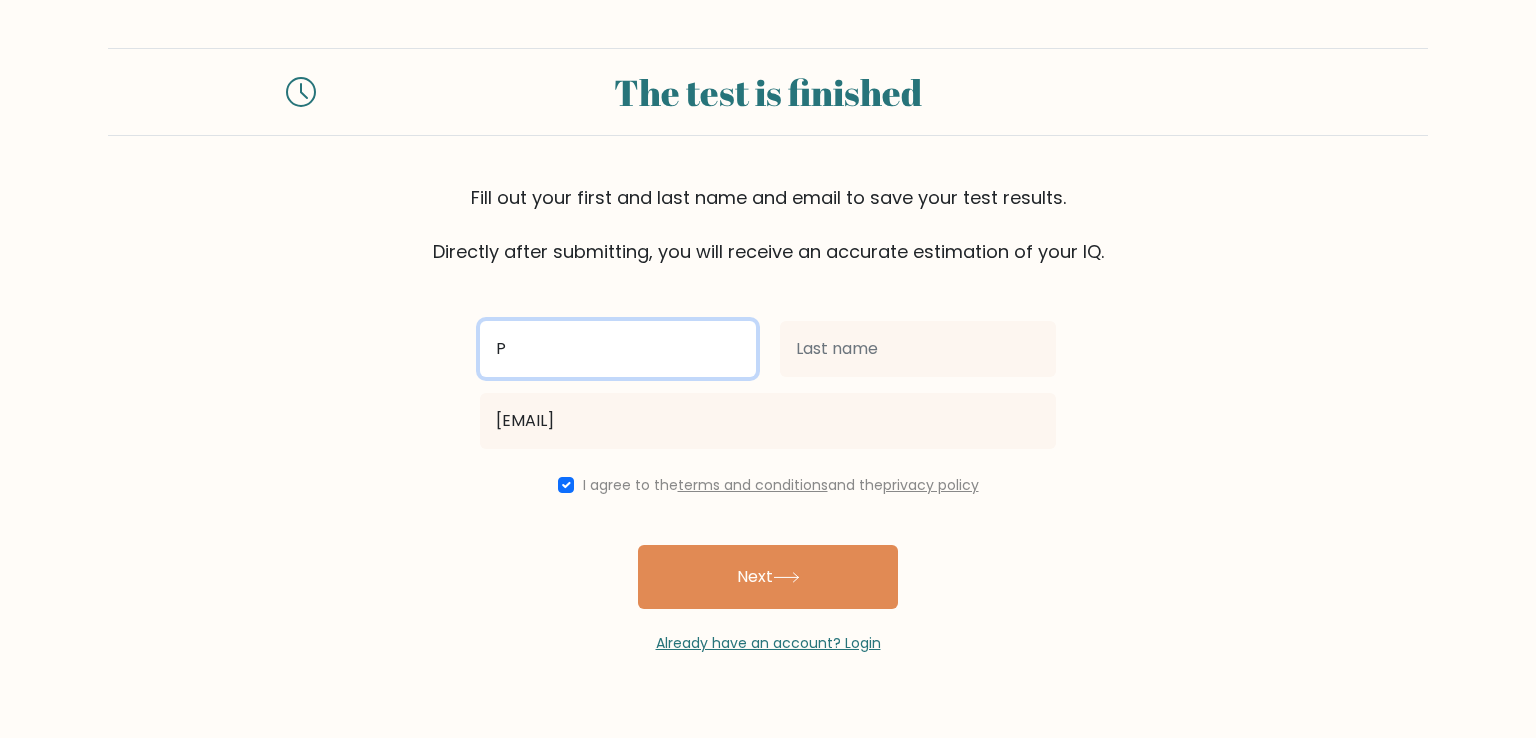 click on "P" at bounding box center [618, 349] 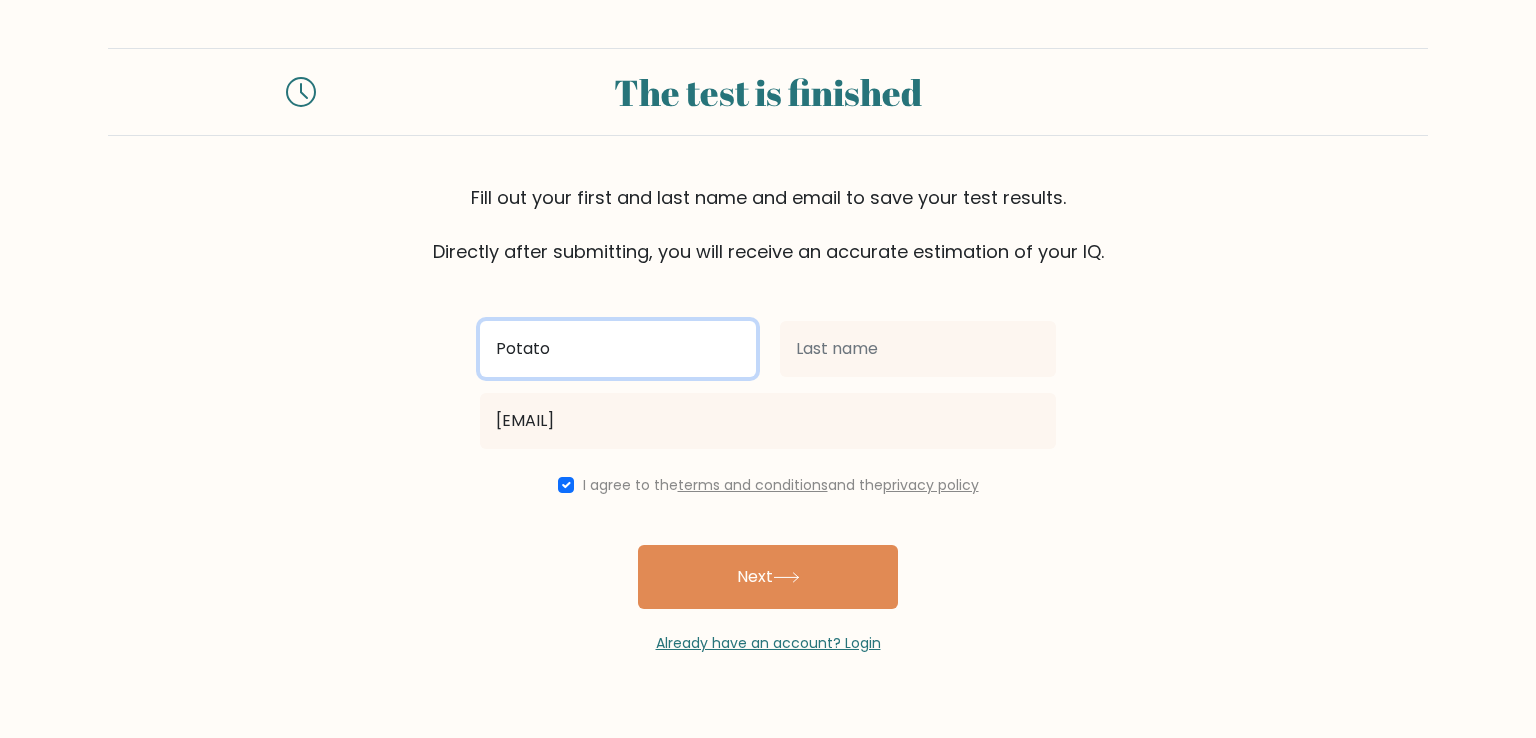 type on "Potato" 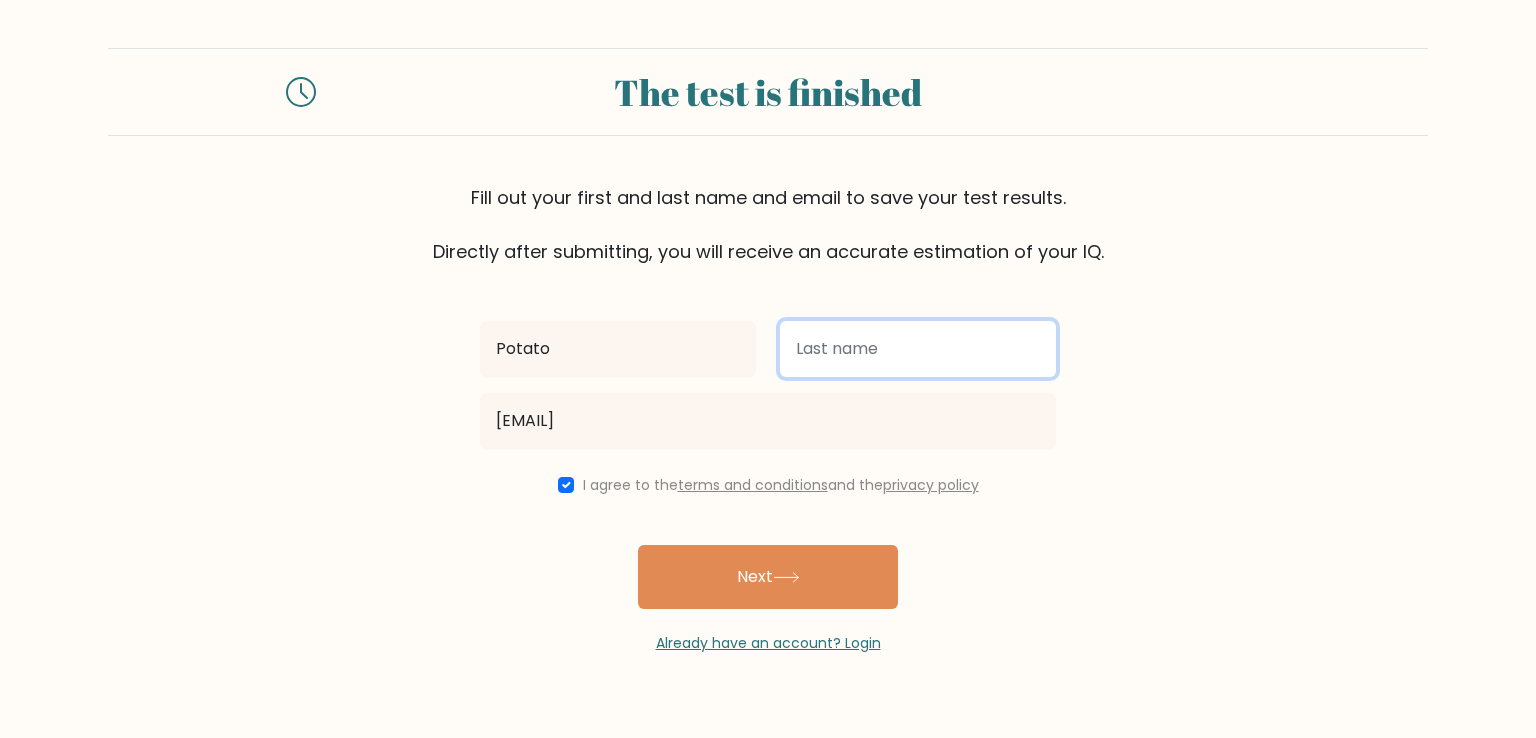 click at bounding box center [918, 349] 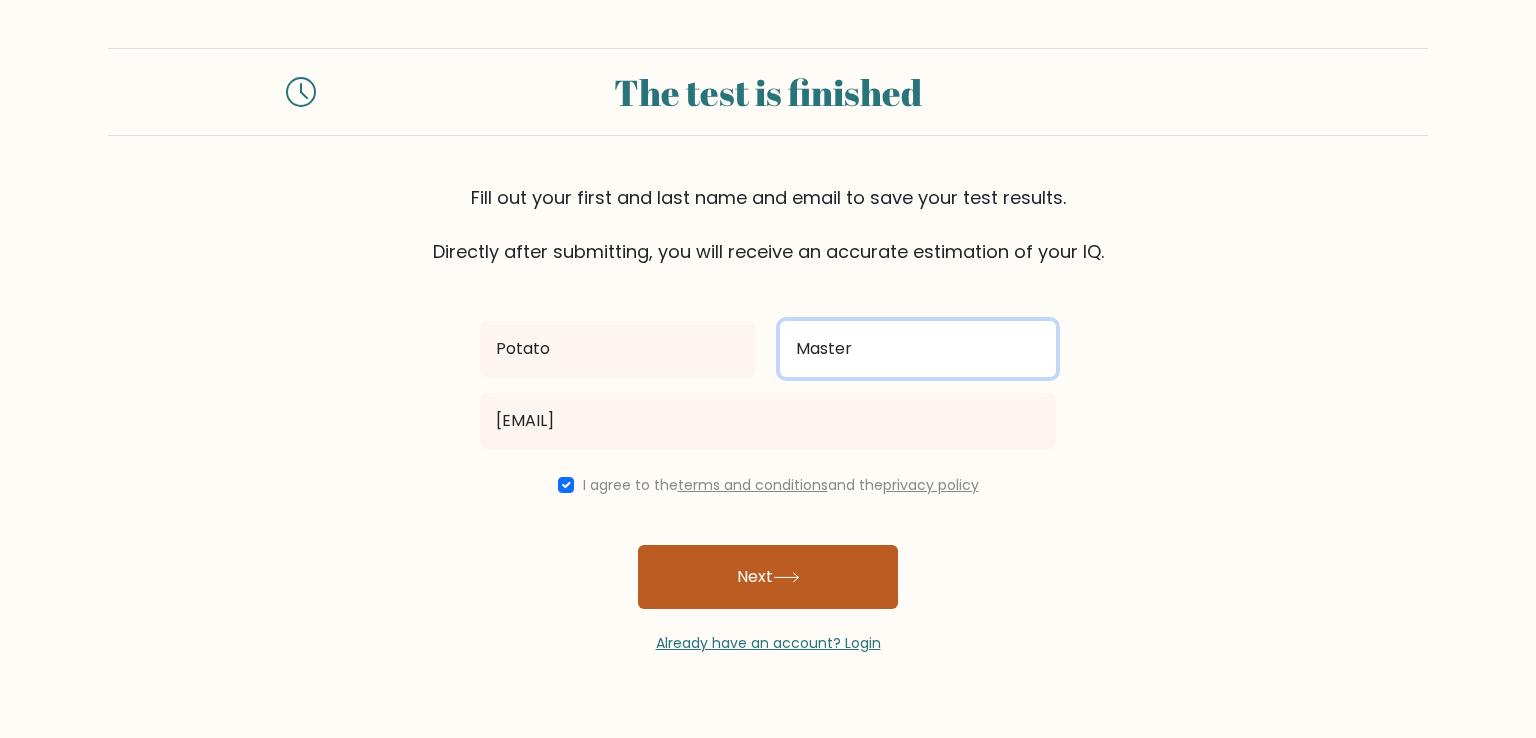 type on "Master" 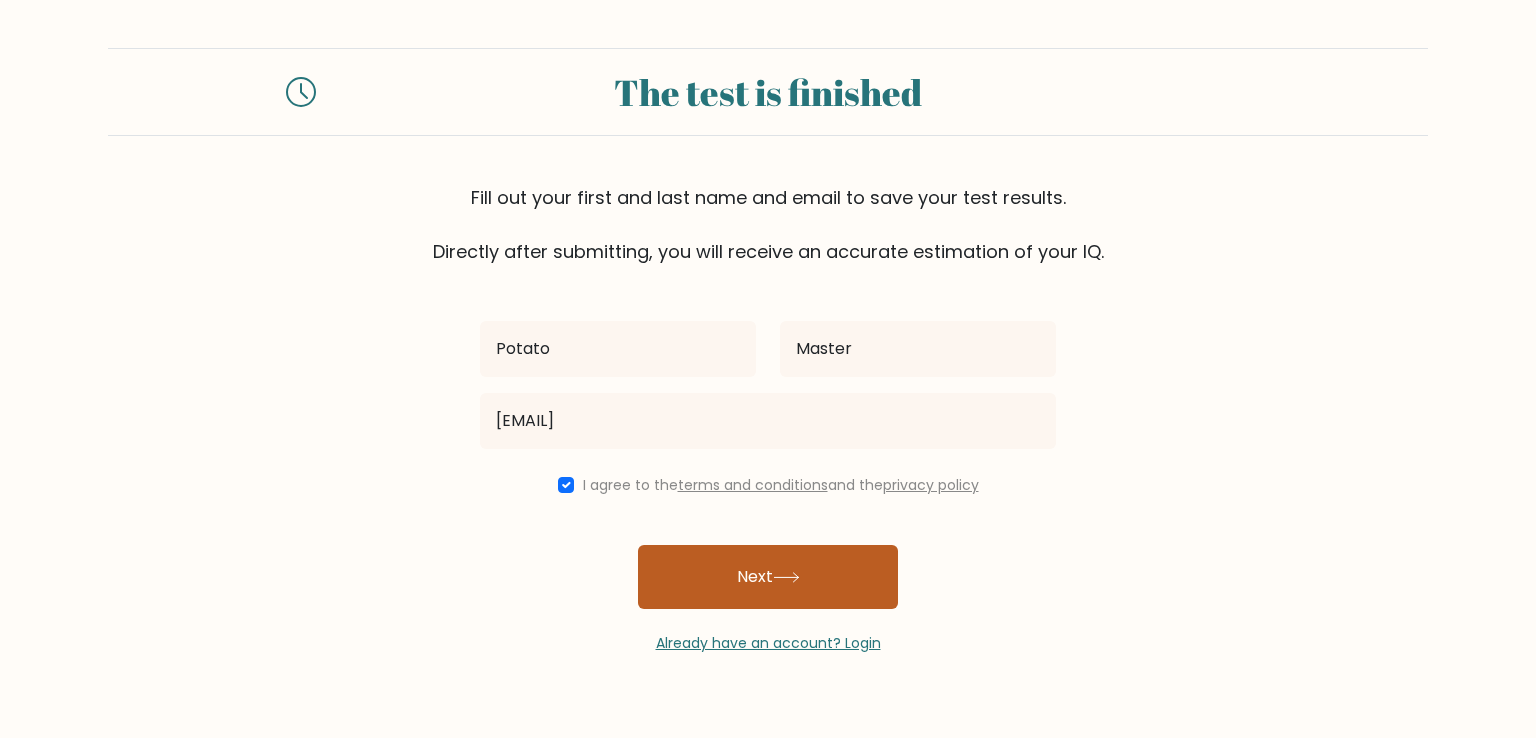 click on "Next" at bounding box center (768, 577) 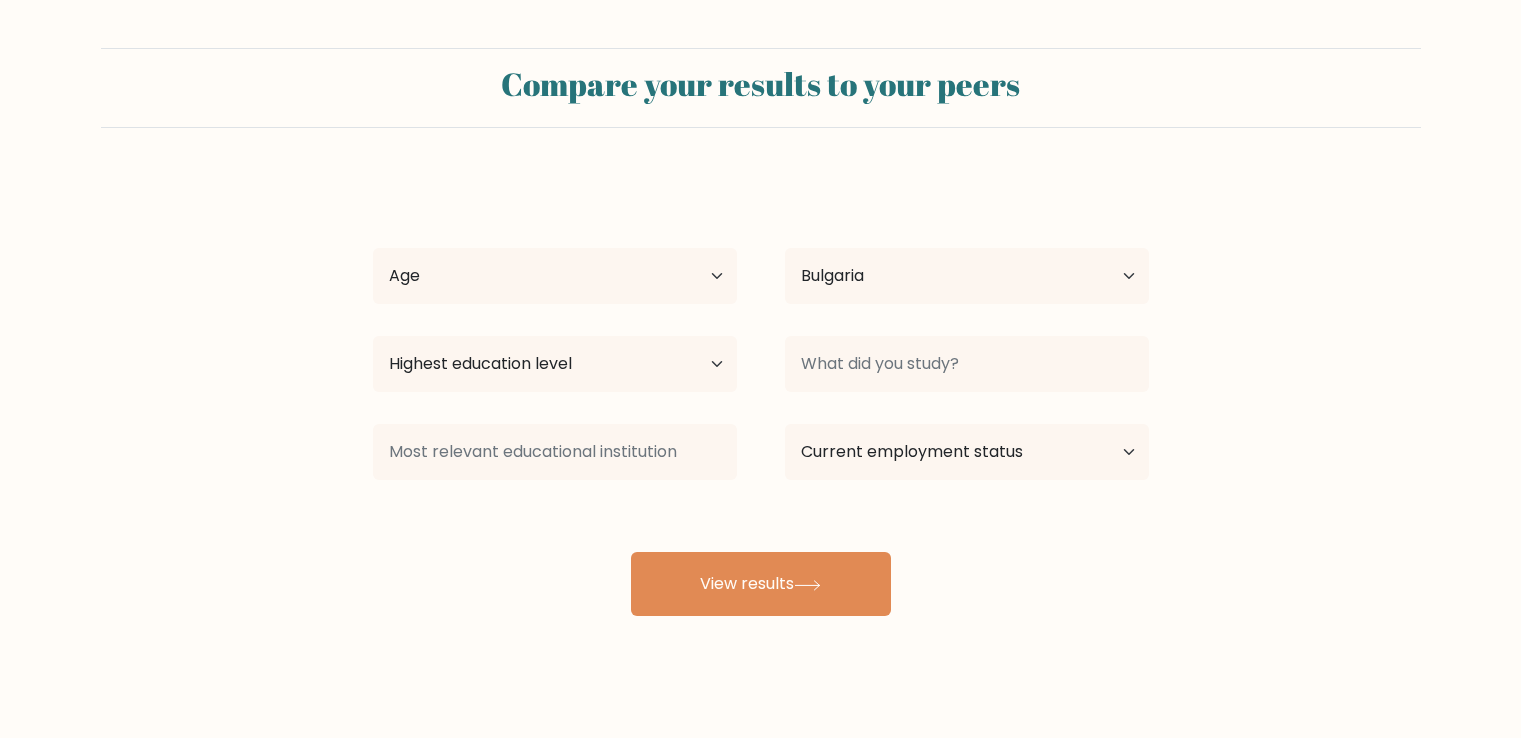 select on "BG" 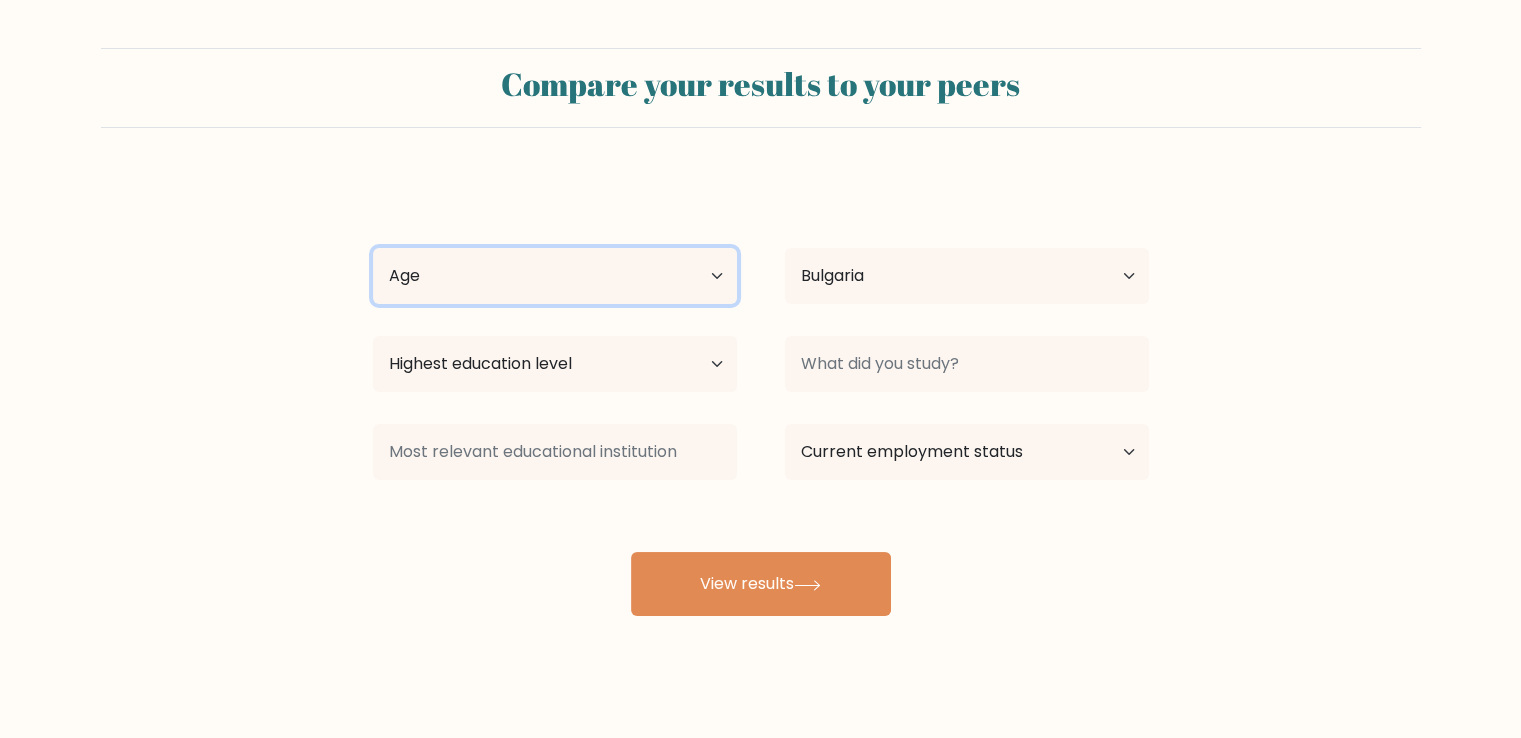 click on "Age
Under 18 years old
18-24 years old
25-34 years old
35-44 years old
45-54 years old
55-64 years old
65 years old and above" at bounding box center [555, 276] 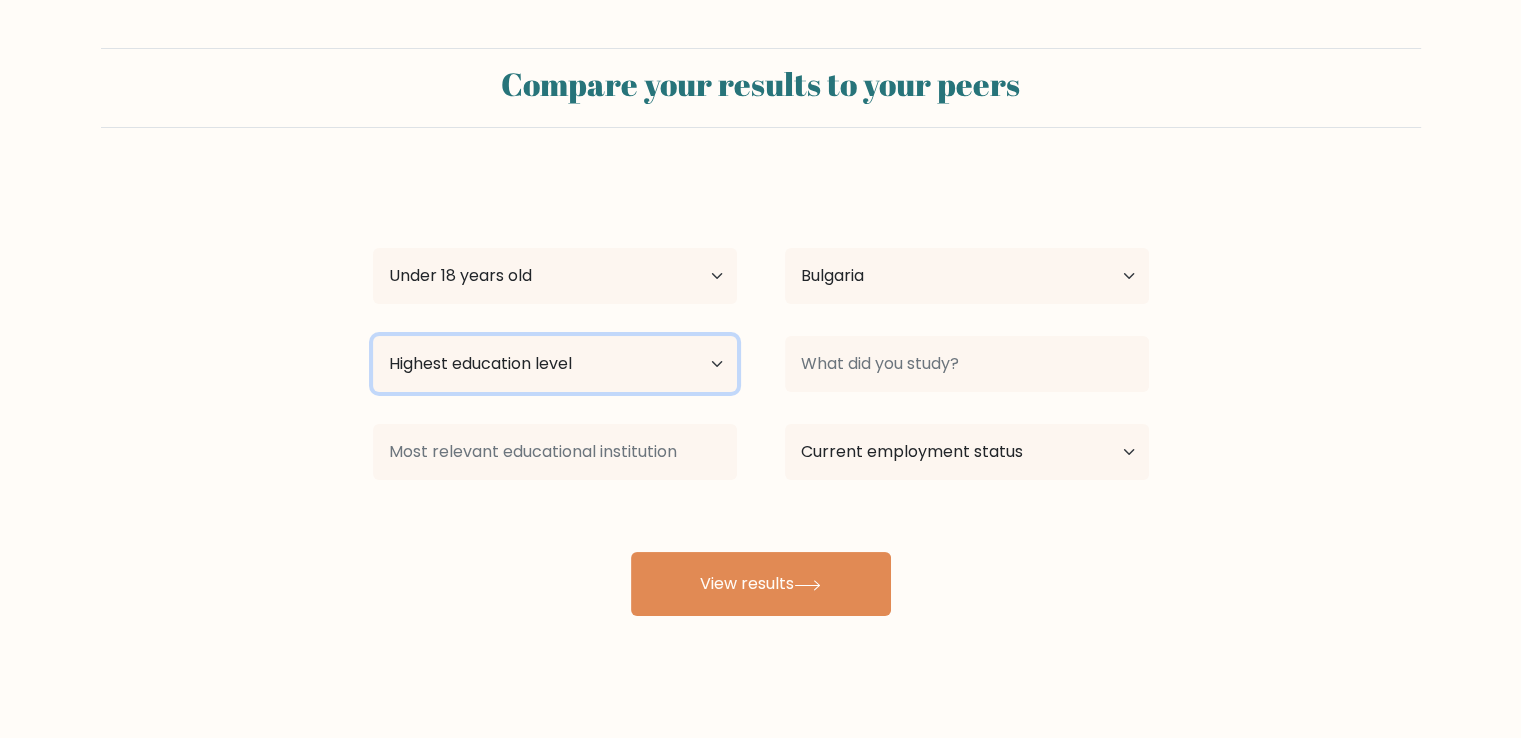 click on "Highest education level
No schooling
Primary
Lower Secondary
Upper Secondary
Occupation Specific
Bachelor's degree
Master's degree
Doctoral degree" at bounding box center [555, 364] 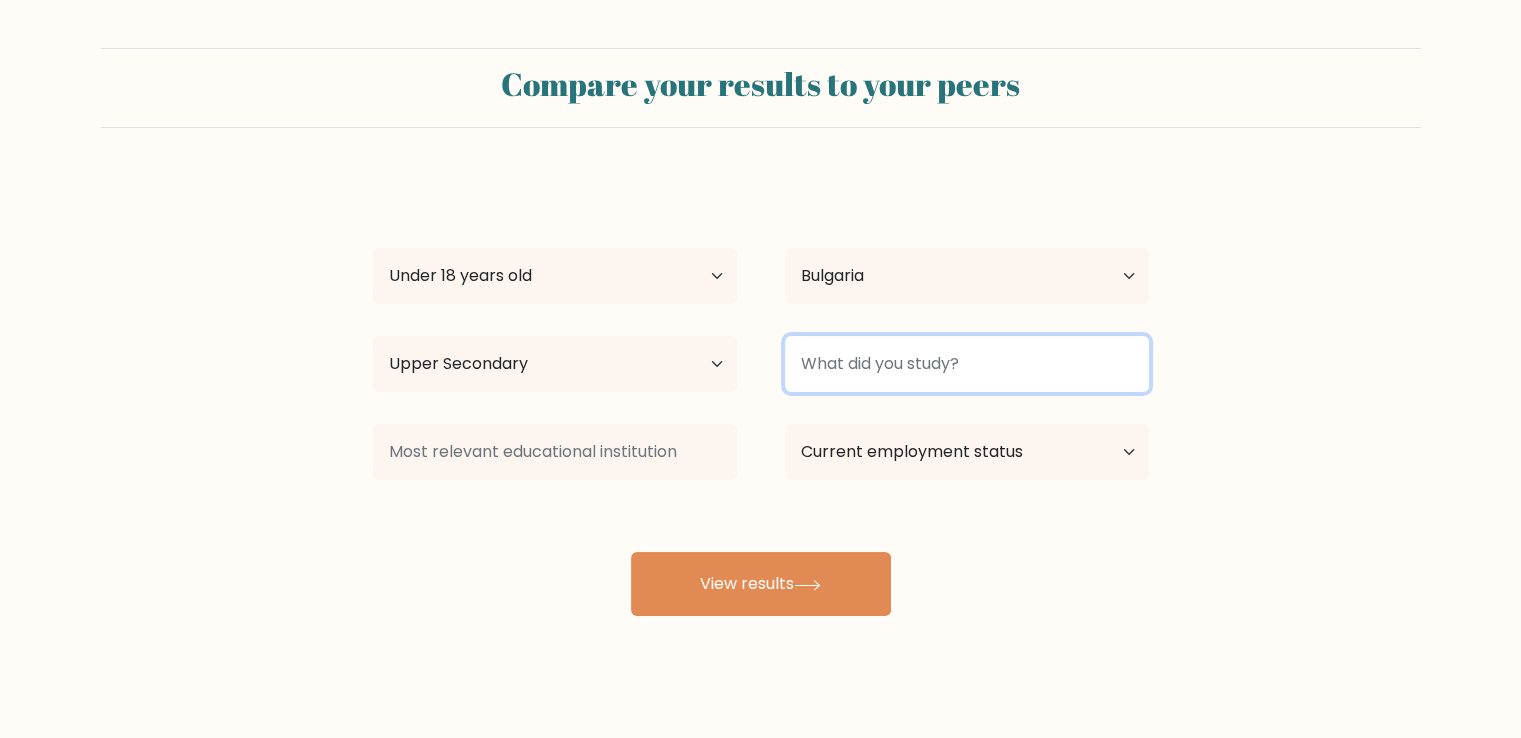 click at bounding box center [967, 364] 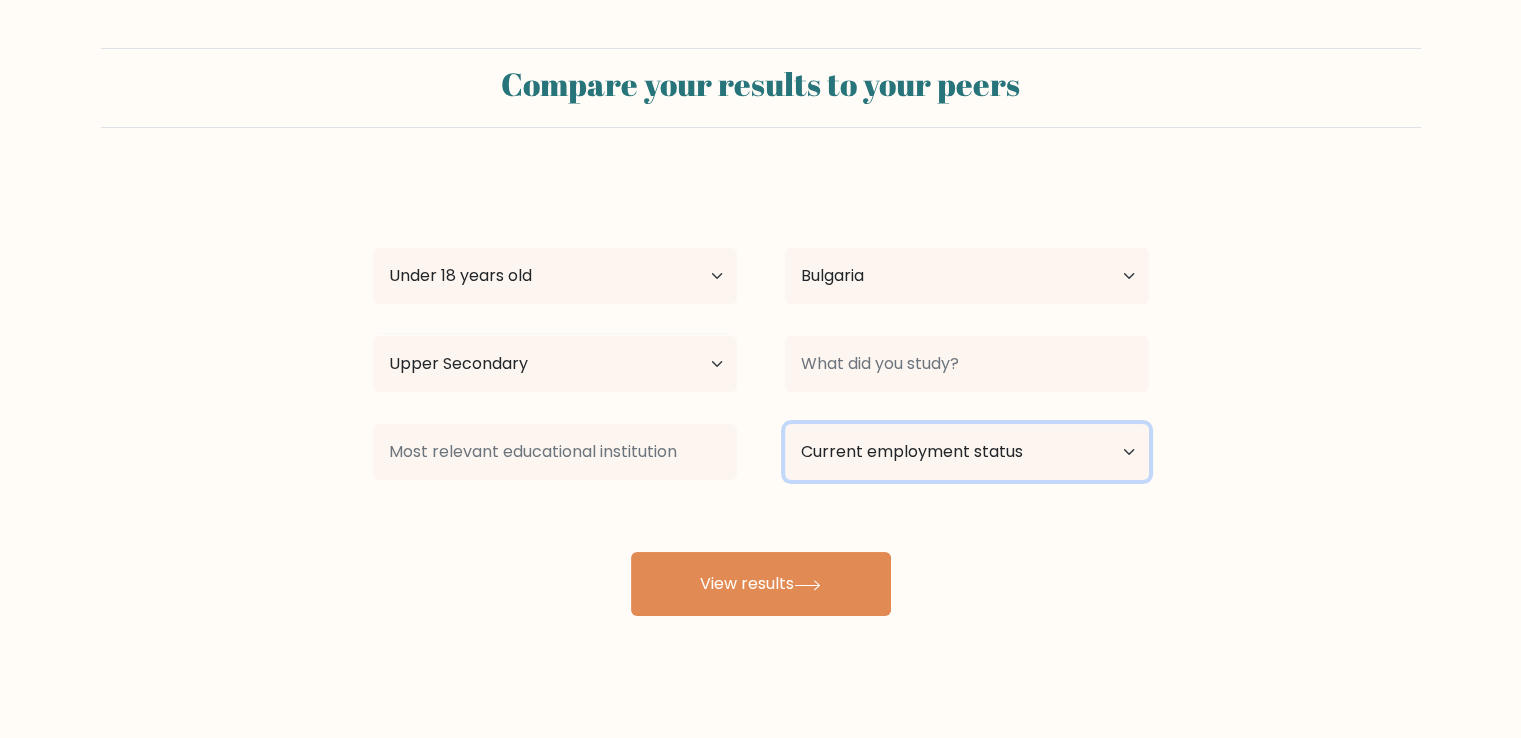 click on "Current employment status
Employed
Student
Retired
Other / prefer not to answer" at bounding box center (967, 452) 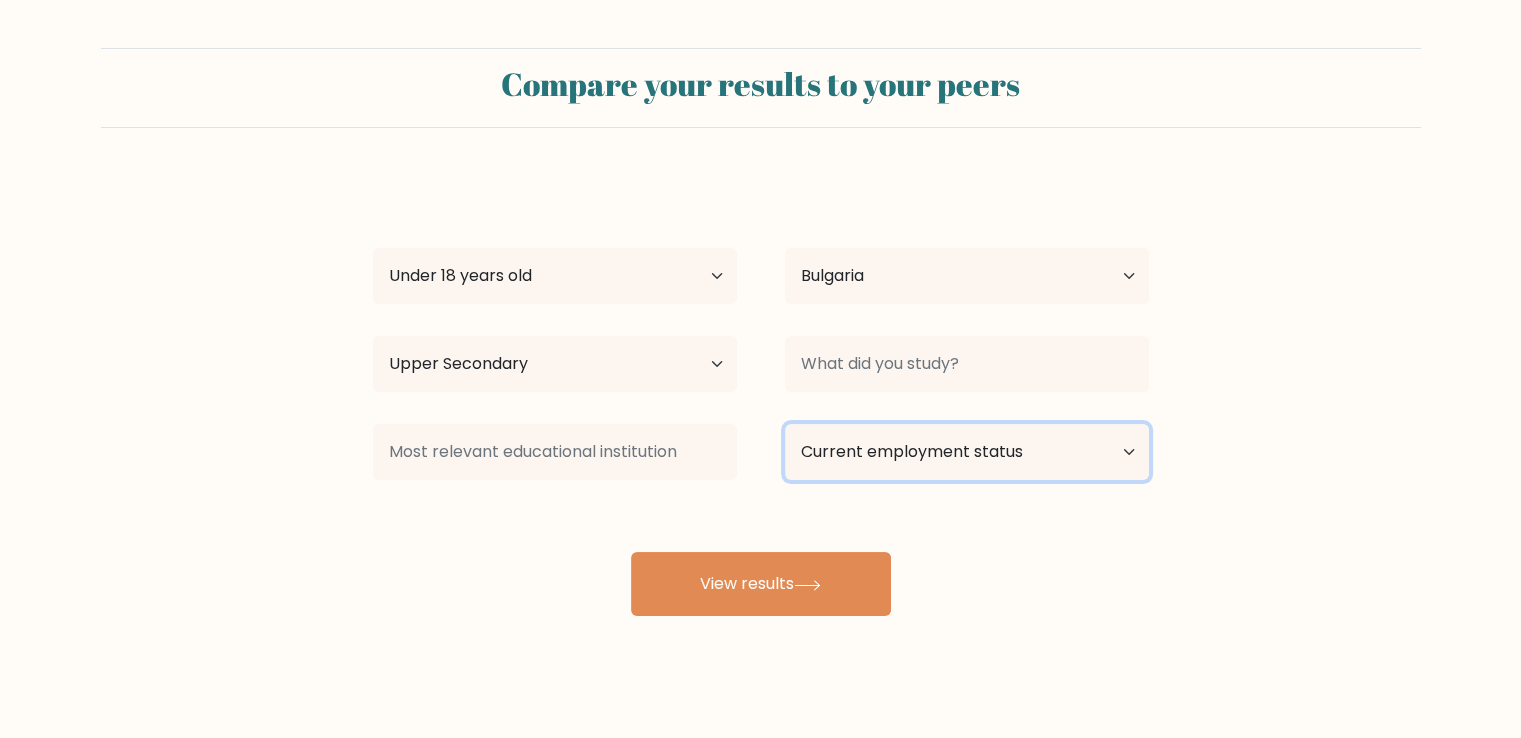 select on "student" 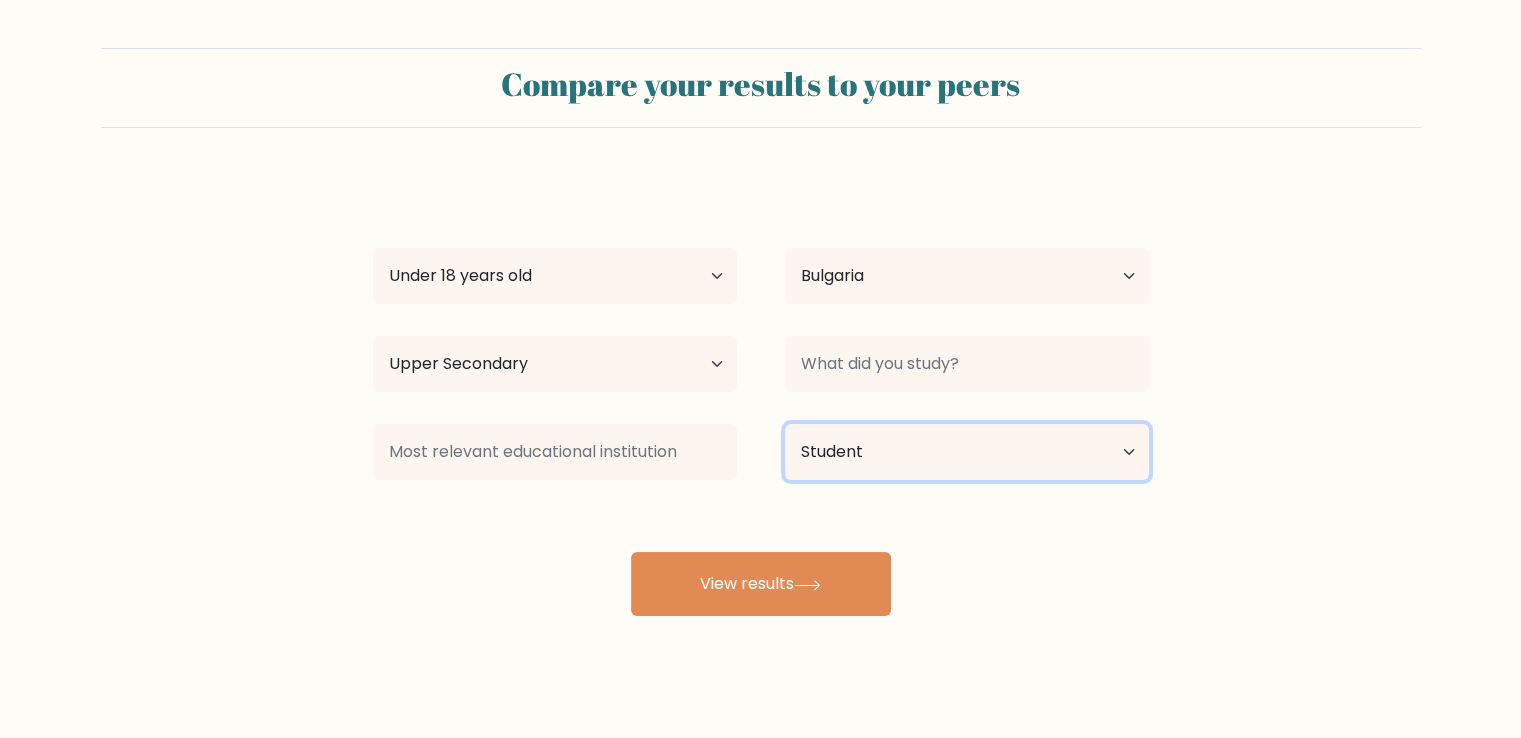 click on "Current employment status
Employed
Student
Retired
Other / prefer not to answer" at bounding box center [967, 452] 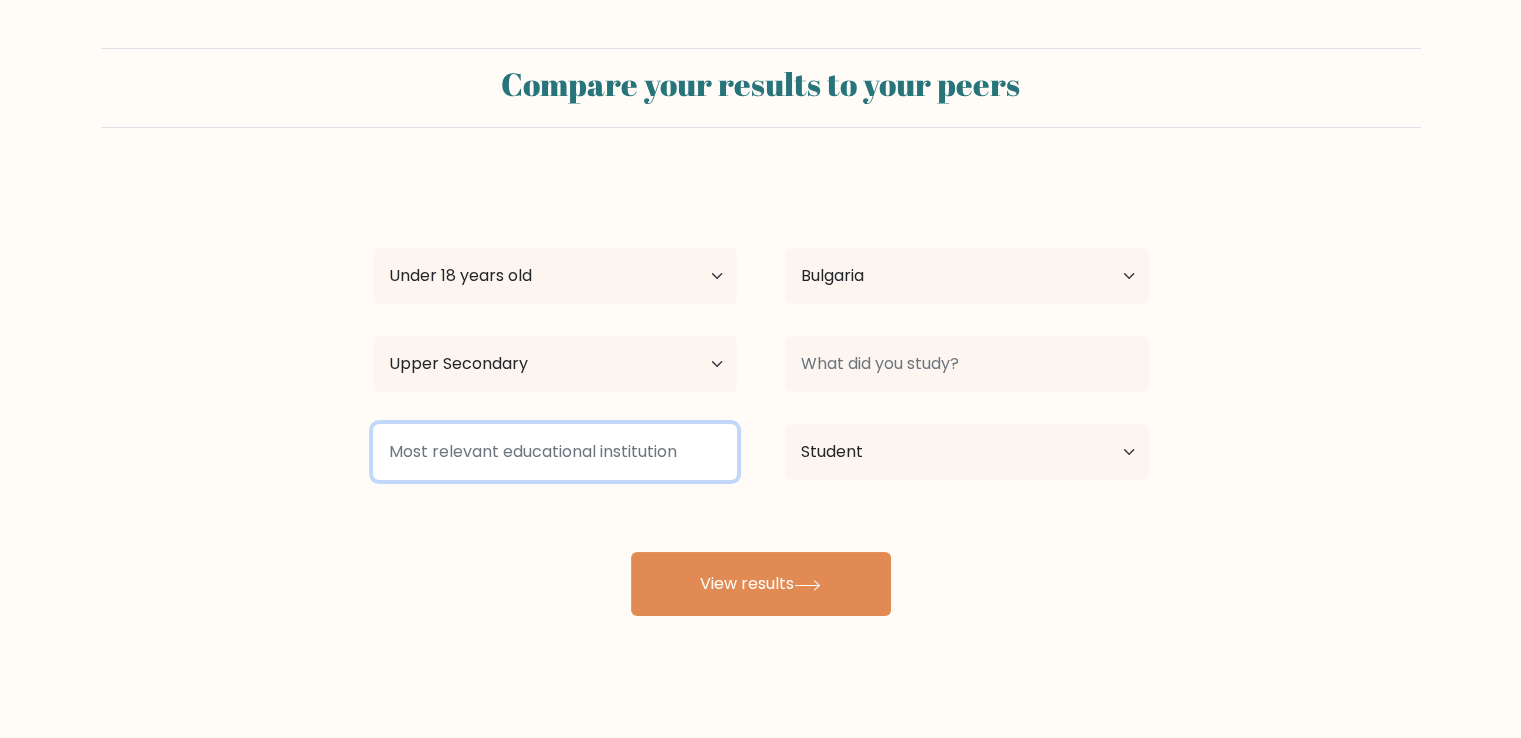 click at bounding box center (555, 452) 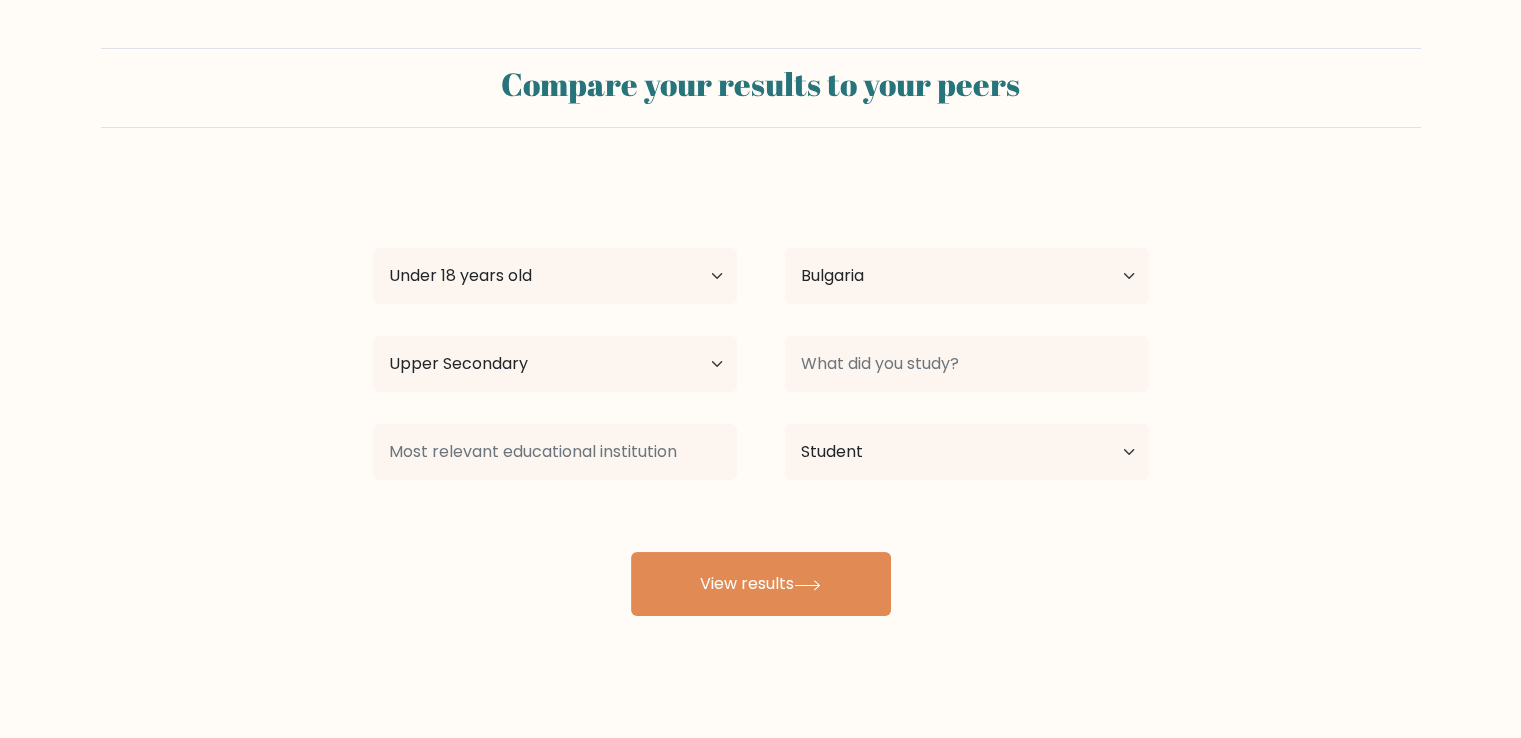 click on "Potato
Master
Age
Under 18 years old
18-24 years old
25-34 years old
35-44 years old
45-54 years old
55-64 years old
65 years old and above
Country
Afghanistan
Albania
Algeria
American Samoa
Andorra
Angola
Anguilla
Antarctica
Antigua and Barbuda
Argentina
Armenia
Aruba
Australia
Austria
Azerbaijan
Bahamas
Bahrain
Bangladesh
Barbados
Belarus
Belgium
Belize
Benin
Bermuda
Bhutan
Bolivia
Bonaire, Sint Eustatius and Saba
Bosnia and Herzegovina
Botswana
Bouvet Island
Brazil
Brunei" at bounding box center [761, 396] 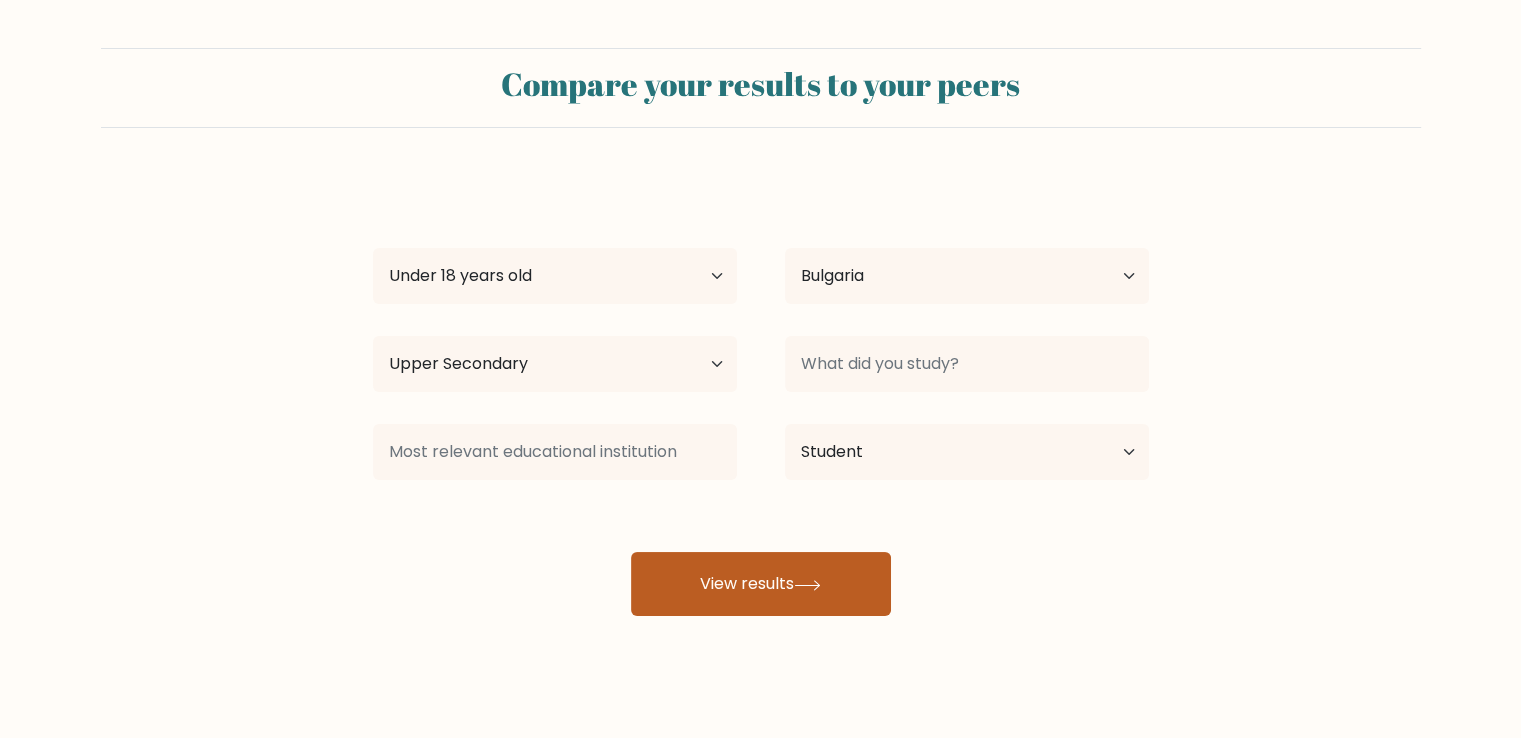 click on "View results" at bounding box center [761, 584] 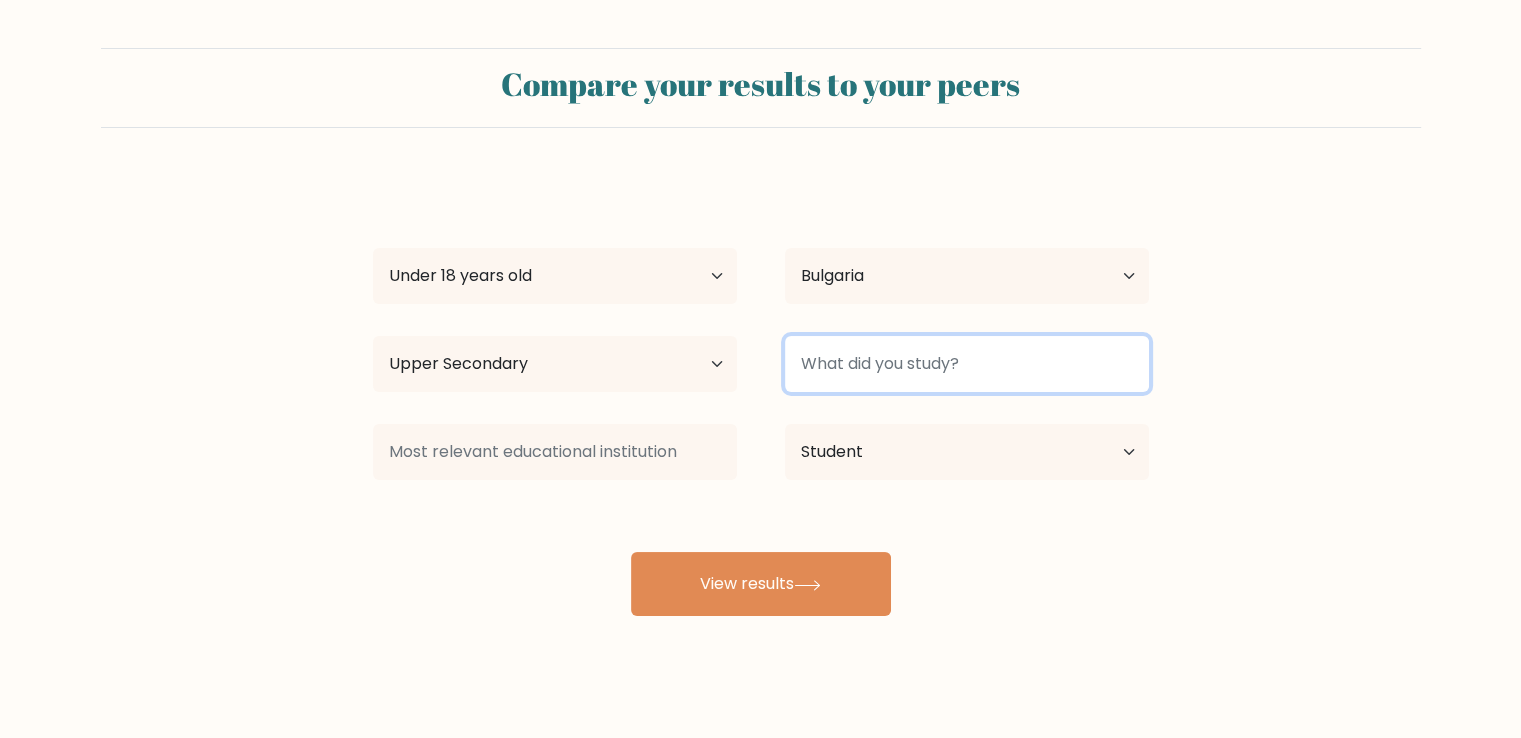 click at bounding box center [967, 364] 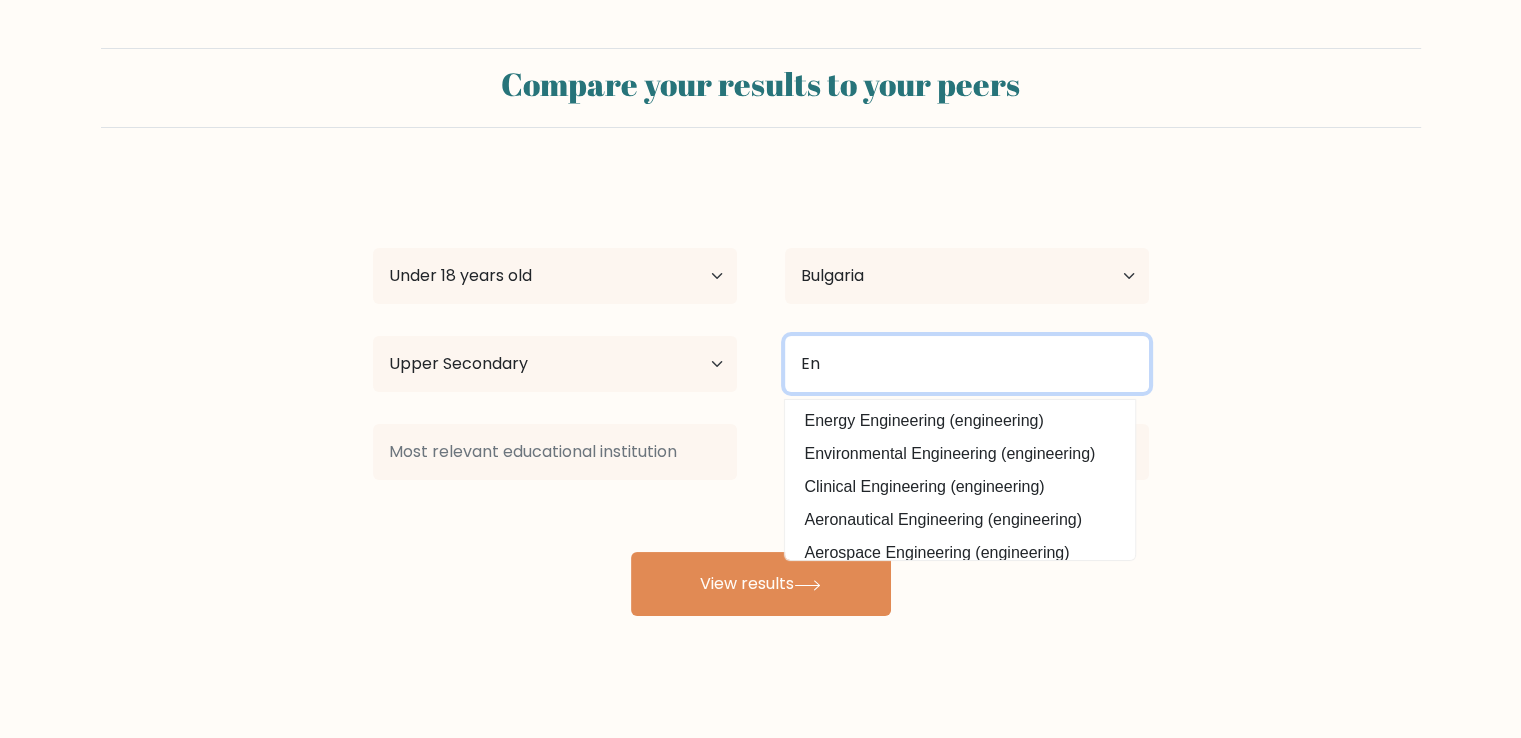 type on "E" 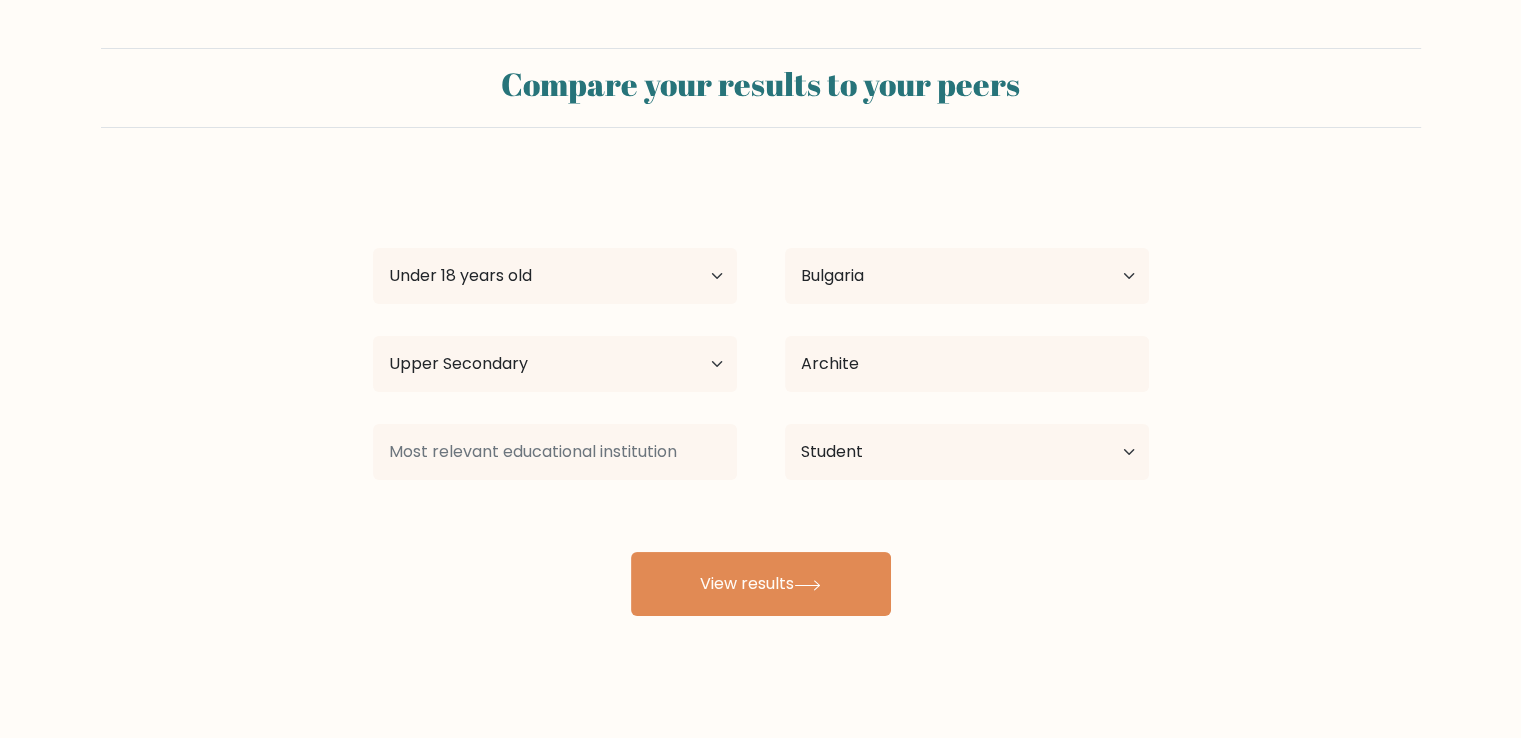 click on "Potato
Master
Age
Under 18 years old
18-24 years old
25-34 years old
35-44 years old
45-54 years old
55-64 years old
65 years old and above
Country
Afghanistan
Albania
Algeria
American Samoa
Andorra
Angola
Anguilla
Antarctica
Antigua and Barbuda
Argentina
Armenia
Aruba
Australia
Austria
Azerbaijan
Bahamas
Bahrain
Bangladesh
Barbados
Belarus
Belgium
Belize
Benin
Bermuda
Bhutan
Bolivia
Bonaire, Sint Eustatius and Saba
Bosnia and Herzegovina
Botswana
Bouvet Island
Brazil
Brunei" at bounding box center (761, 396) 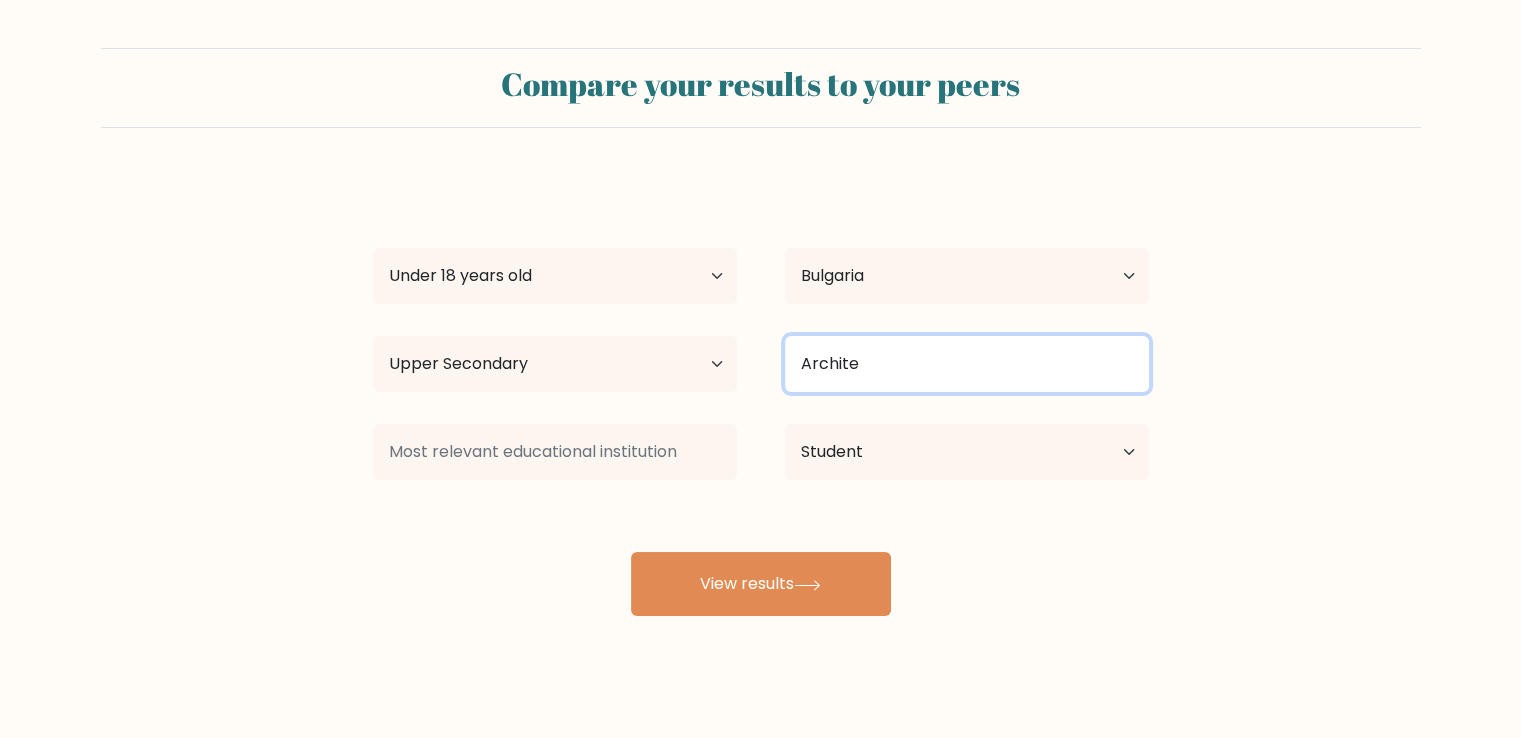 click on "Archite" at bounding box center (967, 364) 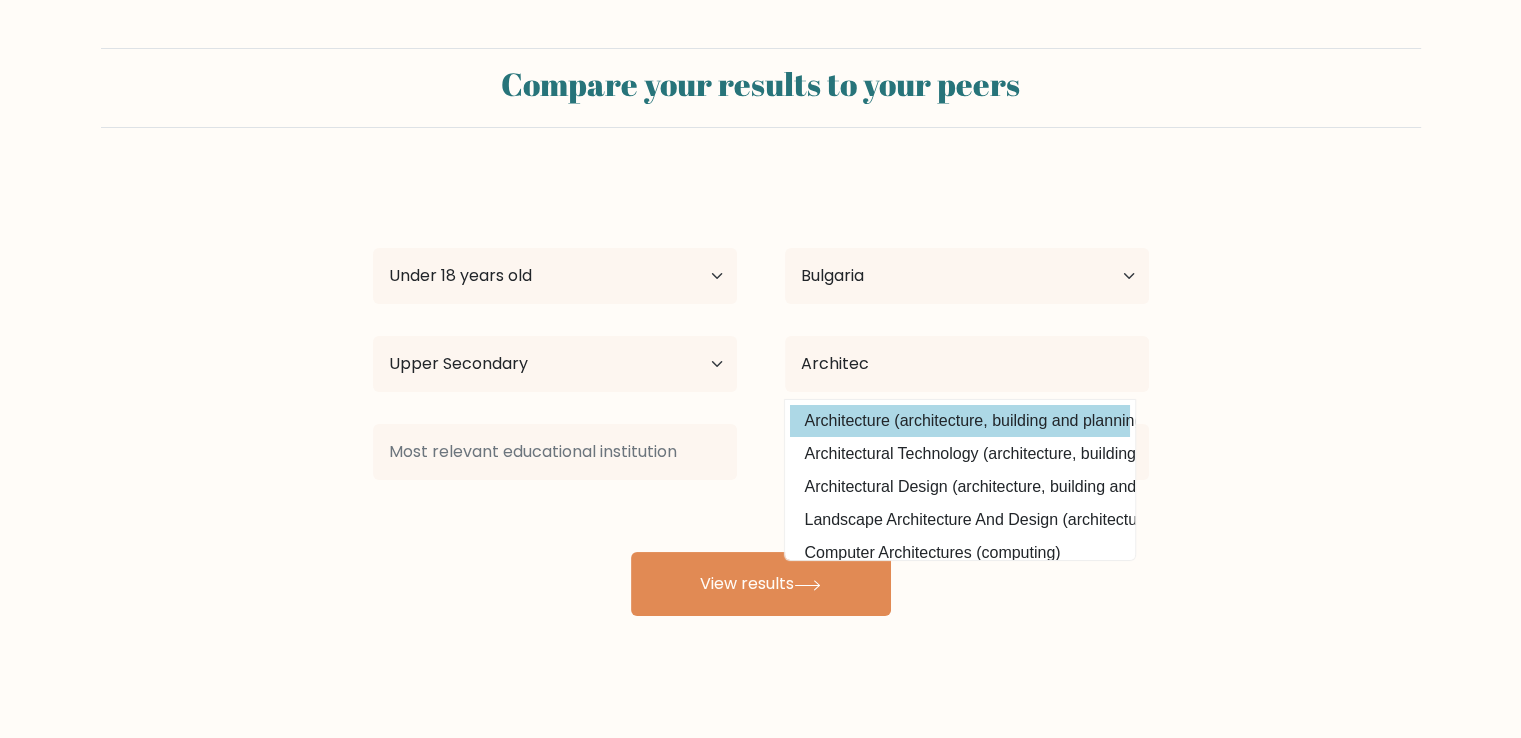 click on "Potato
Master
Age
Under 18 years old
18-24 years old
25-34 years old
35-44 years old
45-54 years old
55-64 years old
65 years old and above
Country
Afghanistan
Albania
Algeria
American Samoa
Andorra
Angola
Anguilla
Antarctica
Antigua and Barbuda
Argentina
Armenia
Aruba
Australia
Austria
Azerbaijan
Bahamas
Bahrain
Bangladesh
Barbados
Belarus
Belgium
Belize
Benin
Bermuda
Bhutan
Bolivia
Bonaire, Sint Eustatius and Saba
Bosnia and Herzegovina
Botswana
Bouvet Island
Brazil
Brunei" at bounding box center [761, 396] 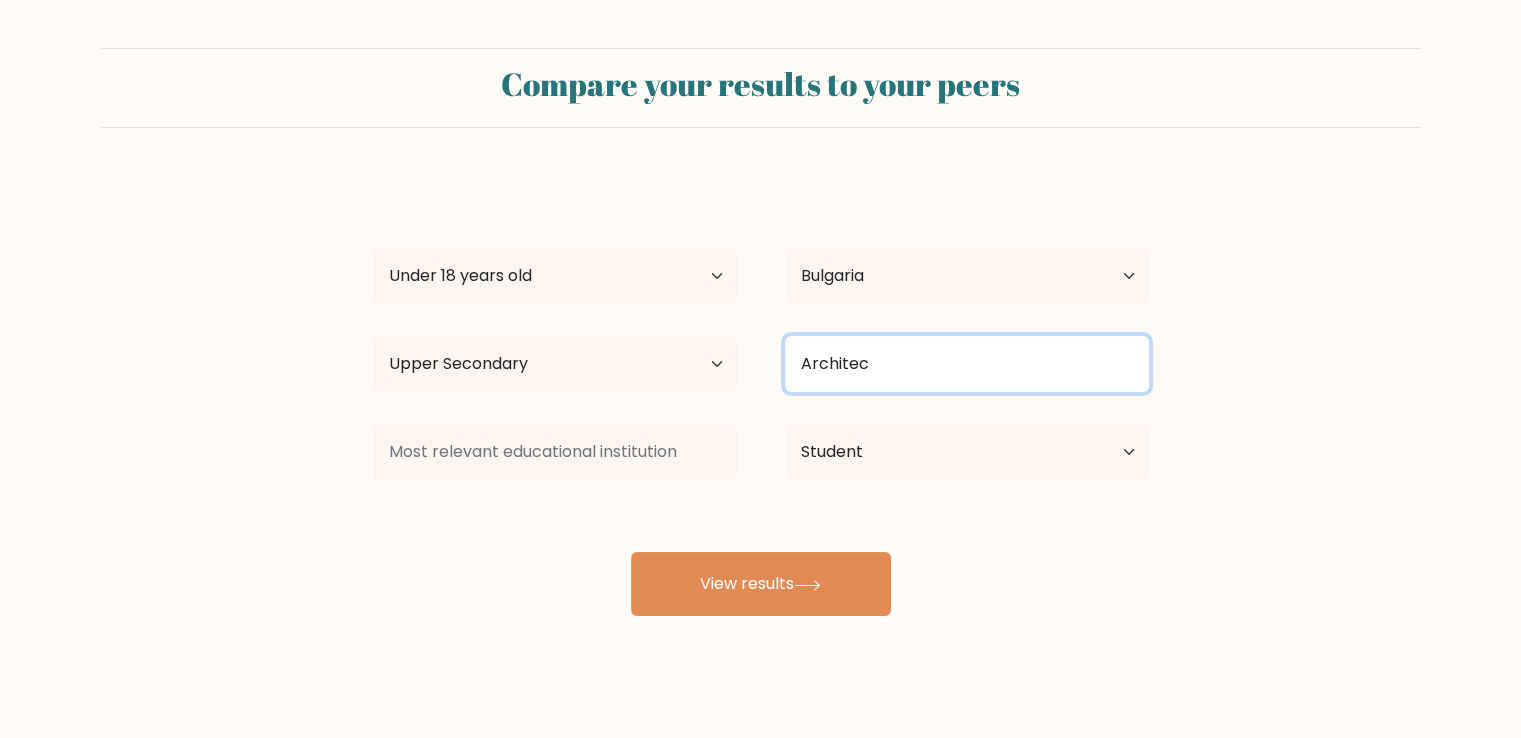 click on "Architec" at bounding box center (967, 364) 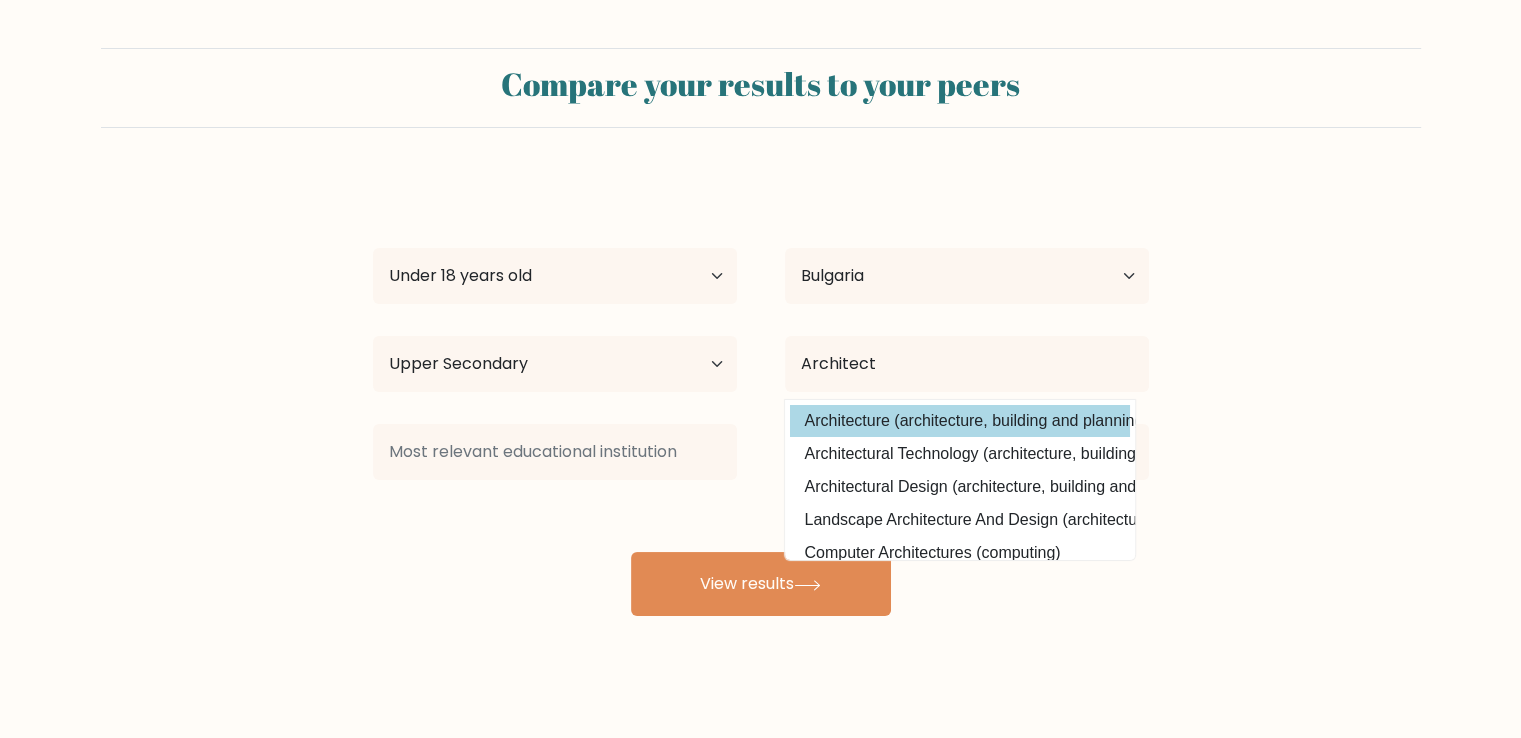 click on "Potato
Master
Age
Under 18 years old
18-24 years old
25-34 years old
35-44 years old
45-54 years old
55-64 years old
65 years old and above
Country
Afghanistan
Albania
Algeria
American Samoa
Andorra
Angola
Anguilla
Antarctica
Antigua and Barbuda
Argentina
Armenia
Aruba
Australia
Austria
Azerbaijan
Bahamas
Bahrain
Bangladesh
Barbados
Belarus
Belgium
Belize
Benin
Bermuda
Bhutan
Bolivia
Bonaire, Sint Eustatius and Saba
Bosnia and Herzegovina
Botswana
Bouvet Island
Brazil
Brunei" at bounding box center [761, 396] 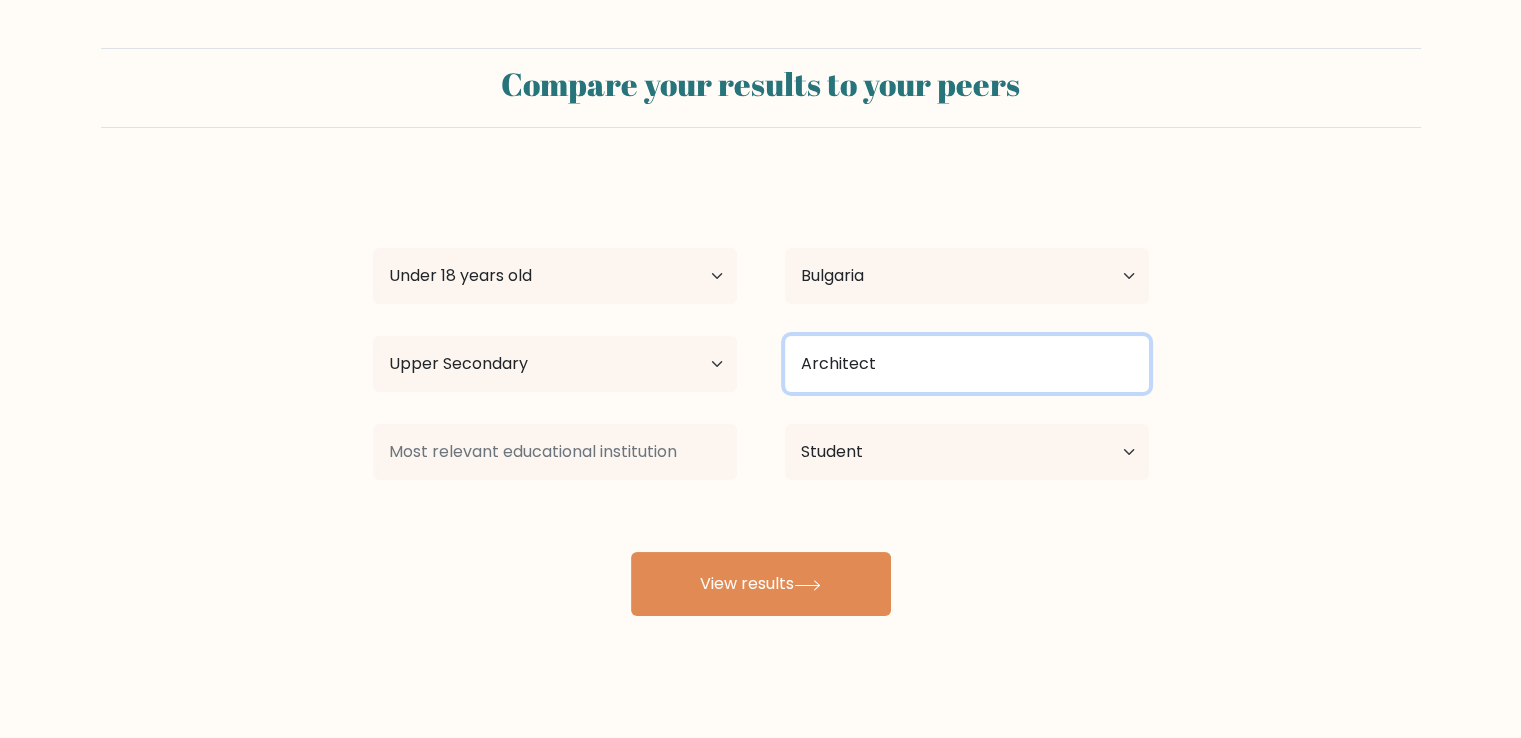 click on "Architect" at bounding box center (967, 364) 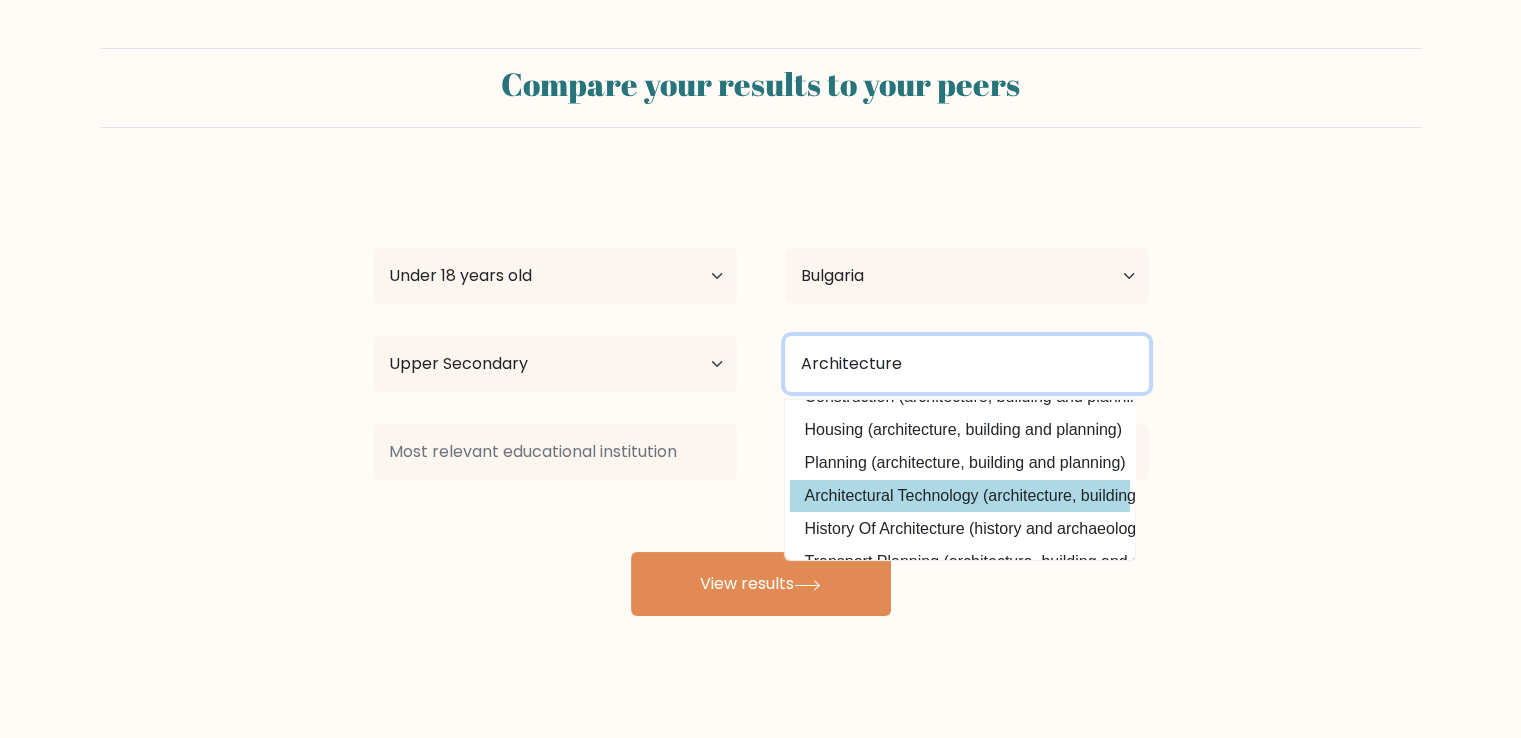 scroll, scrollTop: 195, scrollLeft: 0, axis: vertical 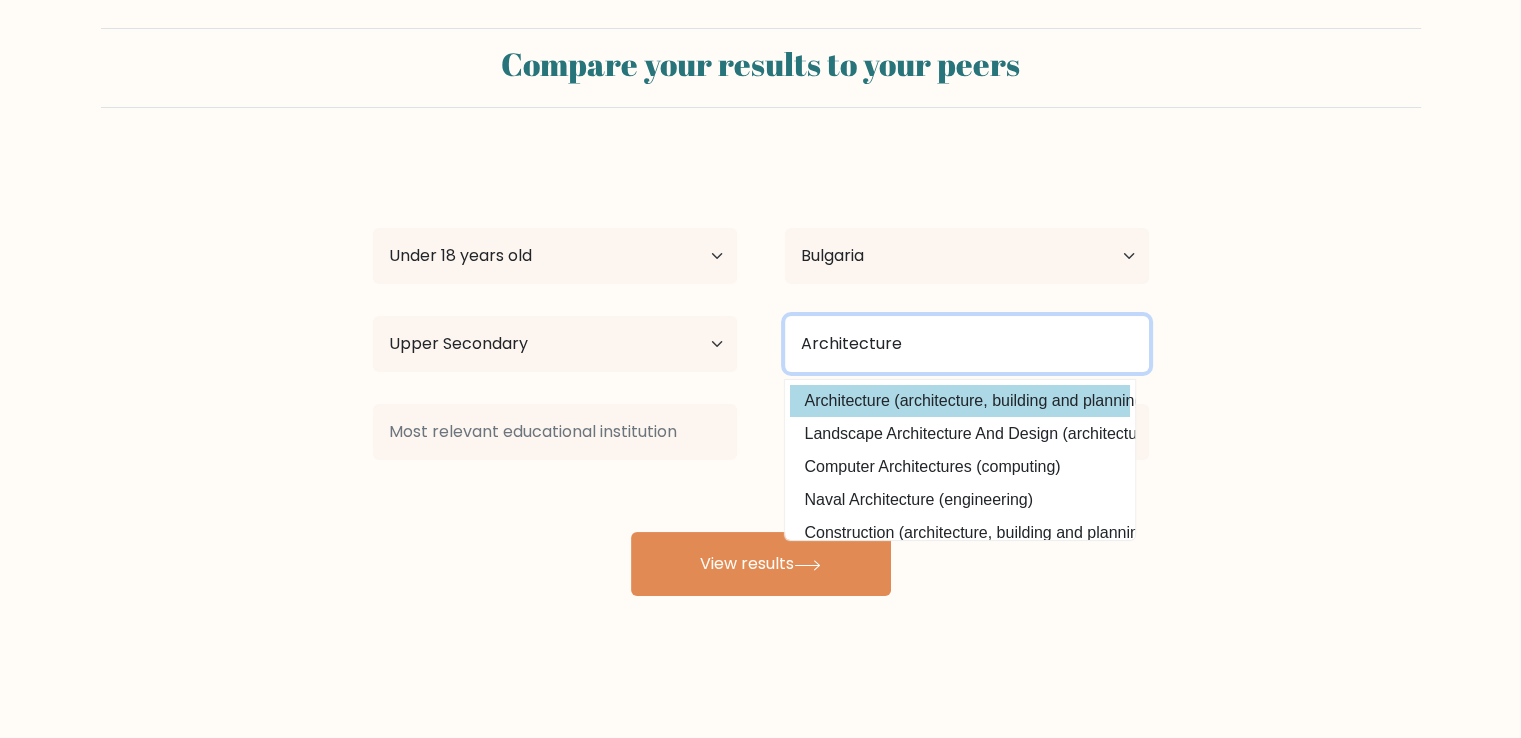 type on "Architecture" 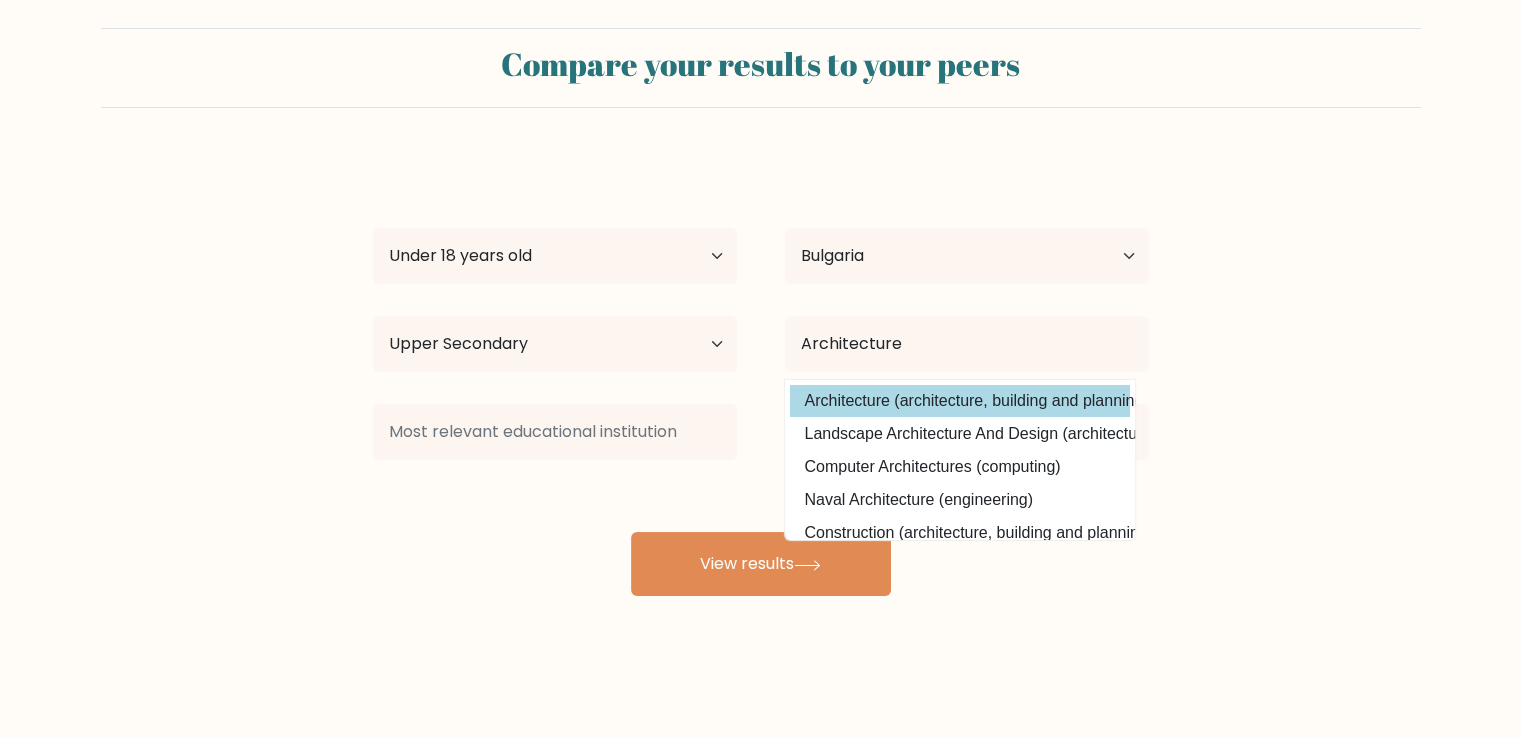 click on "Potato
Master
Age
Under 18 years old
18-24 years old
25-34 years old
35-44 years old
45-54 years old
55-64 years old
65 years old and above
Country
Afghanistan
Albania
Algeria
American Samoa
Andorra
Angola
Anguilla
Antarctica
Antigua and Barbuda
Argentina
Armenia
Aruba
Australia
Austria
Azerbaijan
Bahamas
Bahrain
Bangladesh
Barbados
Belarus
Belgium
Belize
Benin
Bermuda
Bhutan
Bolivia
Bonaire, Sint Eustatius and Saba
Bosnia and Herzegovina
Botswana
Bouvet Island
Brazil
Brunei" at bounding box center (761, 376) 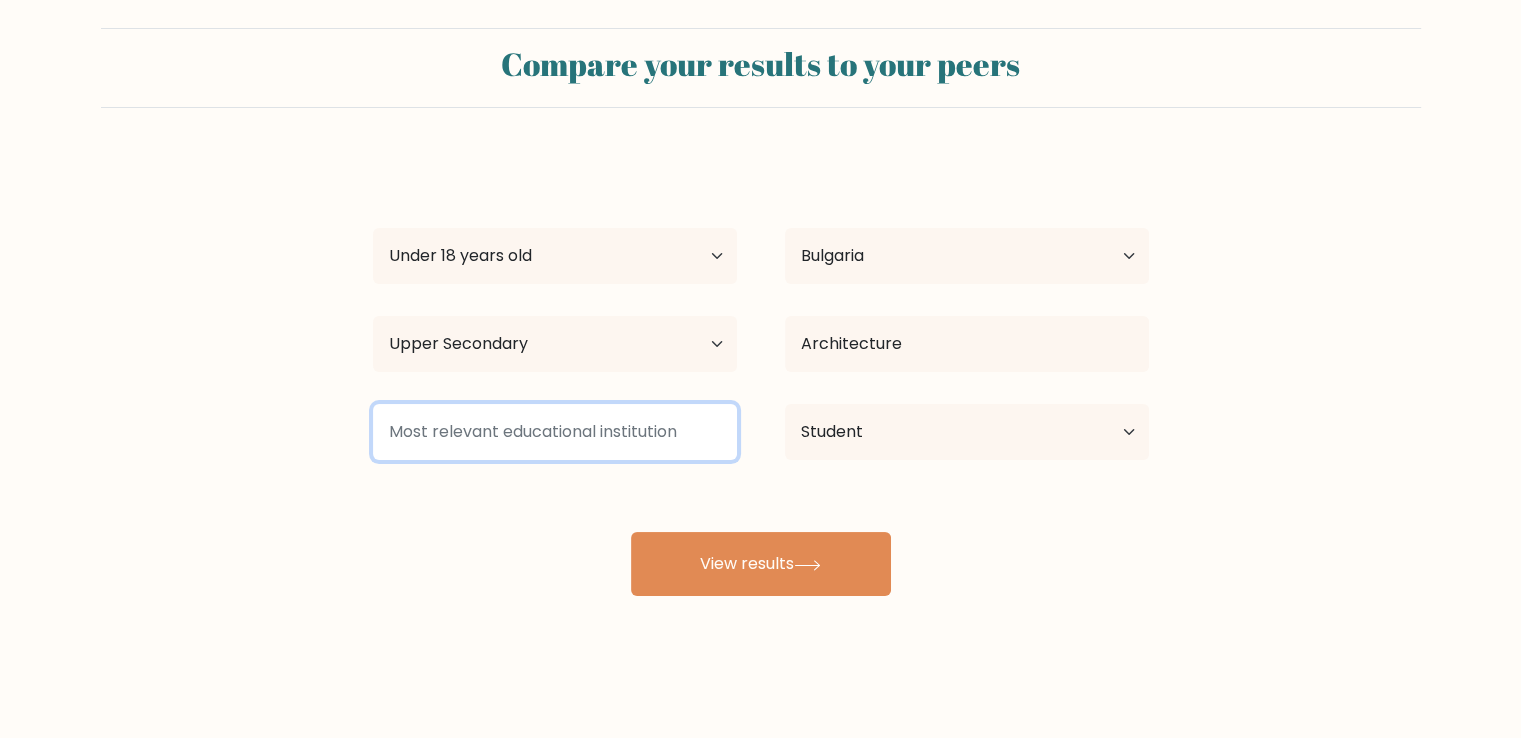 click at bounding box center [555, 432] 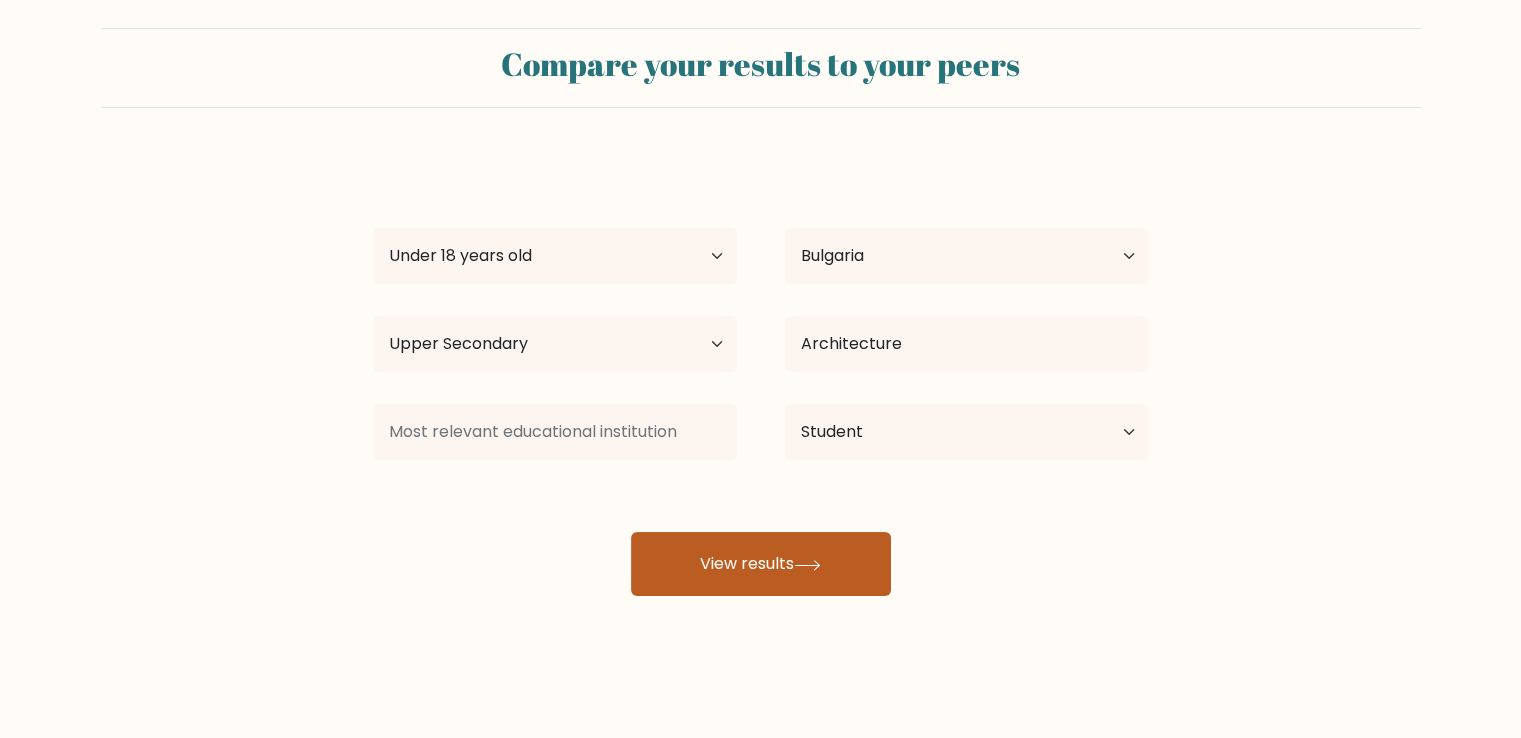 click on "View results" at bounding box center (761, 564) 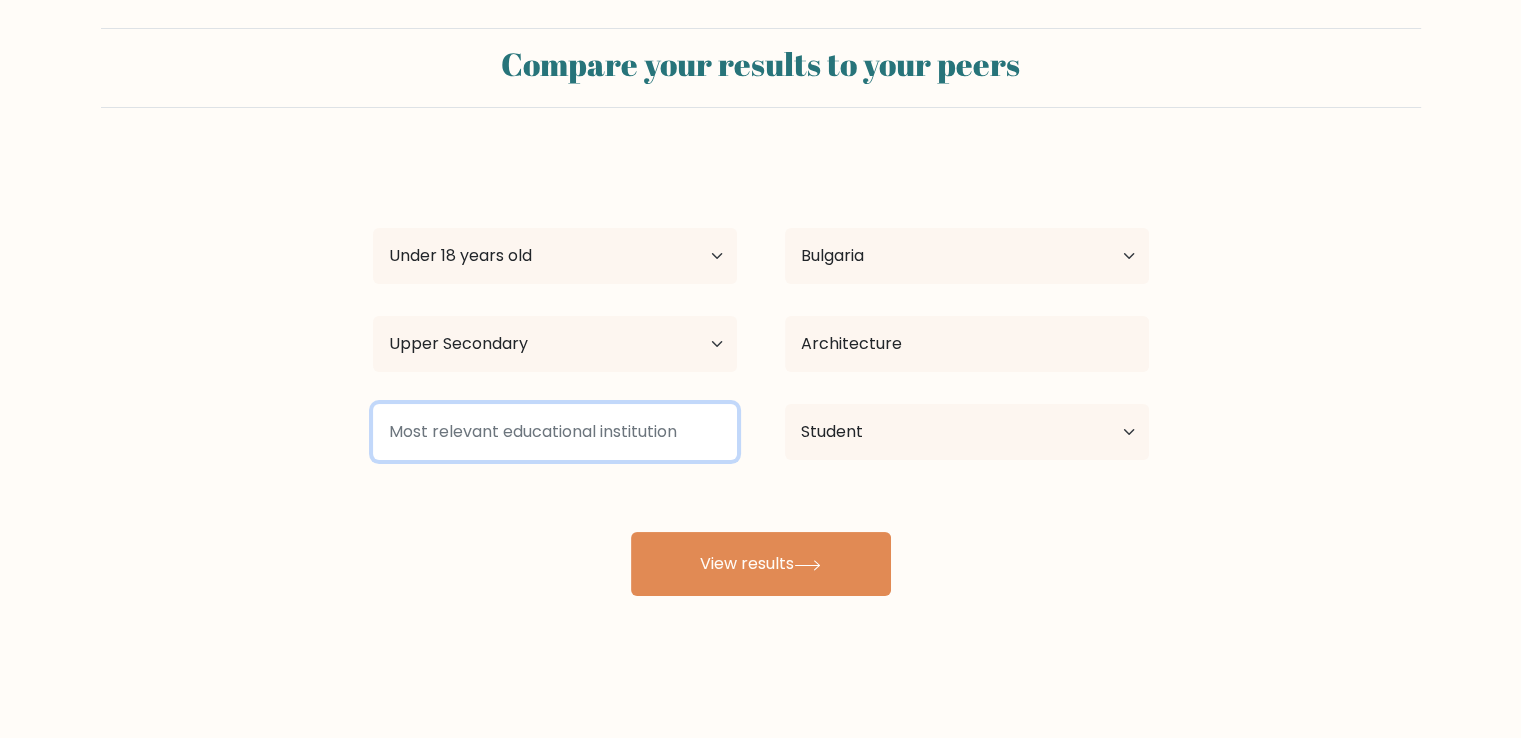 click at bounding box center [555, 432] 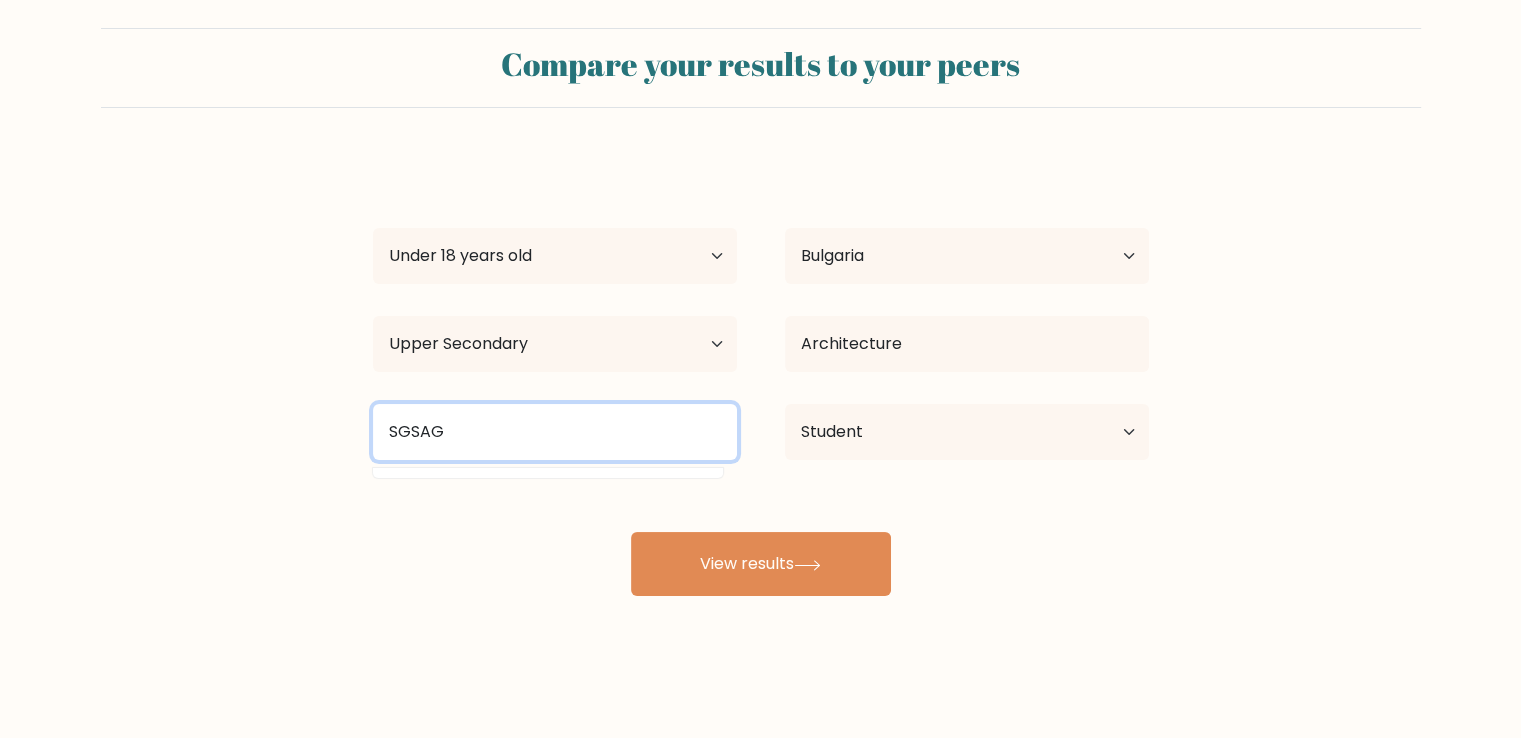 type on "SGSAG" 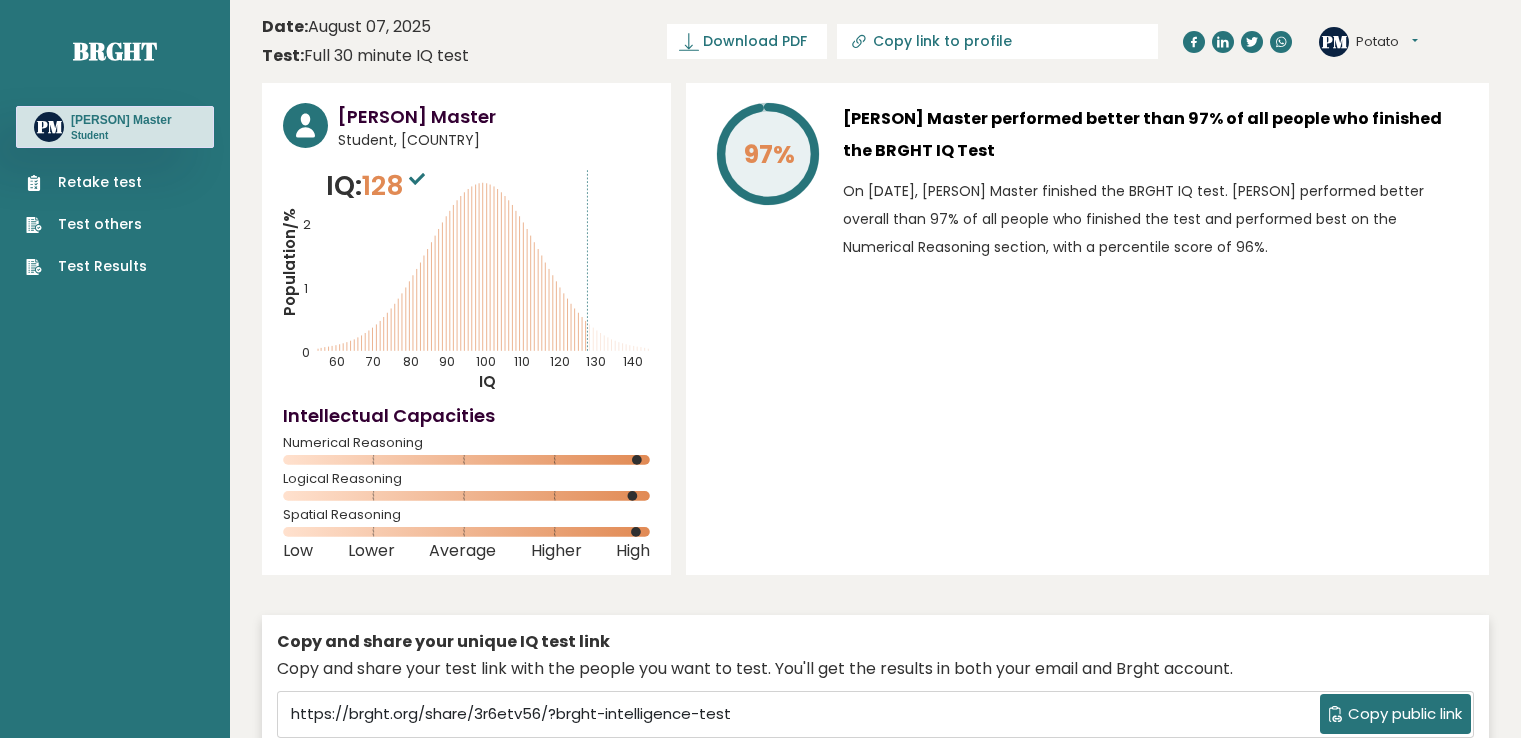 scroll, scrollTop: 0, scrollLeft: 0, axis: both 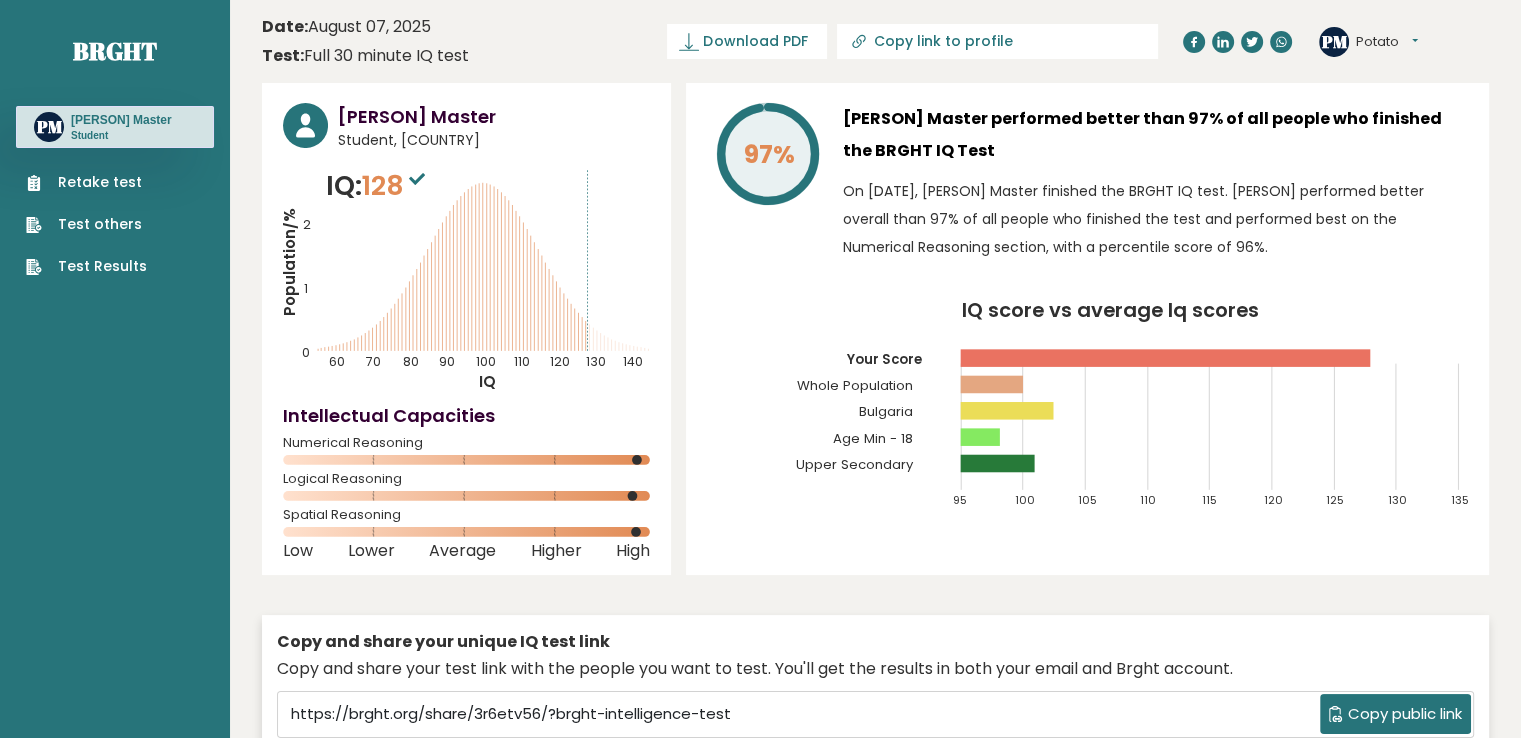 click 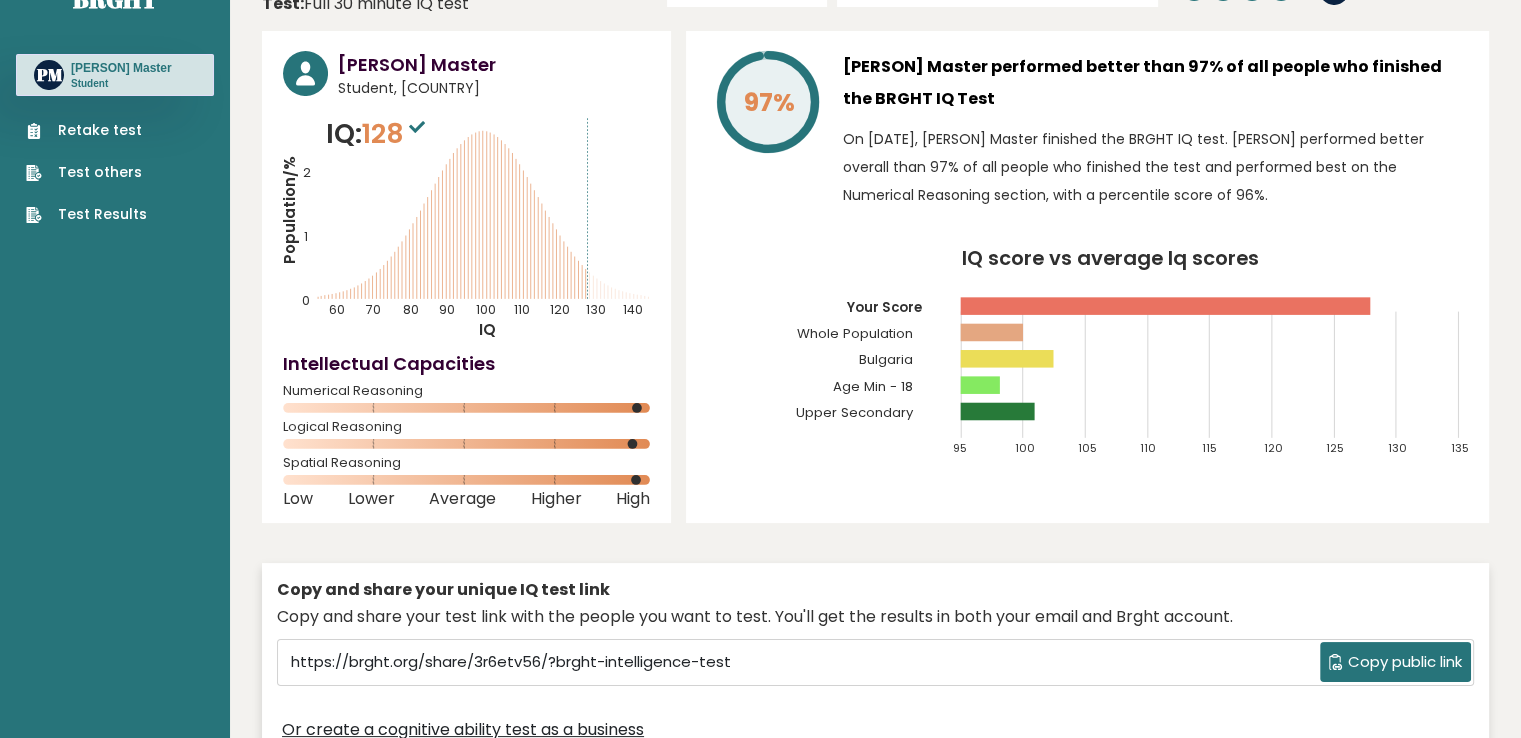 scroll, scrollTop: 0, scrollLeft: 0, axis: both 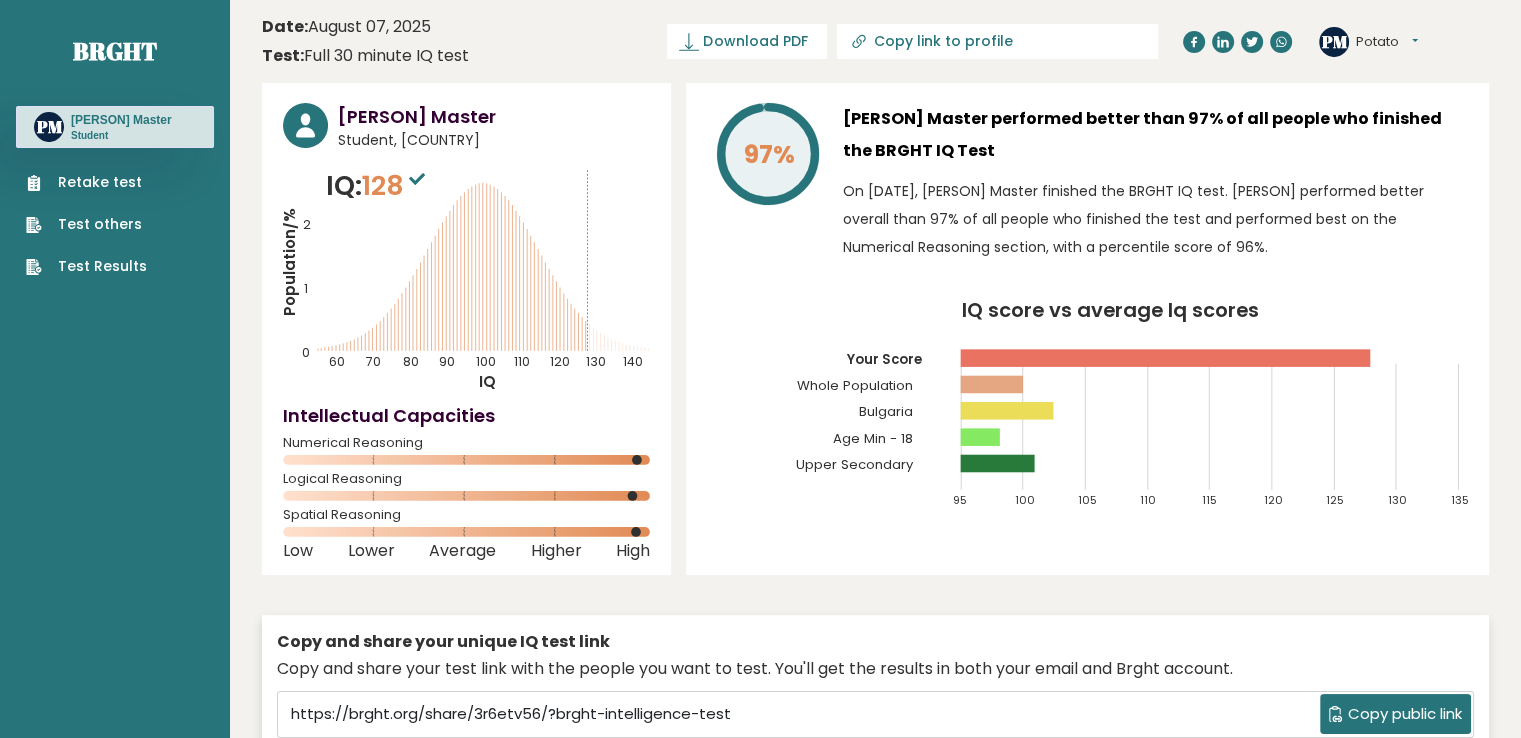 click on "128" at bounding box center [396, 185] 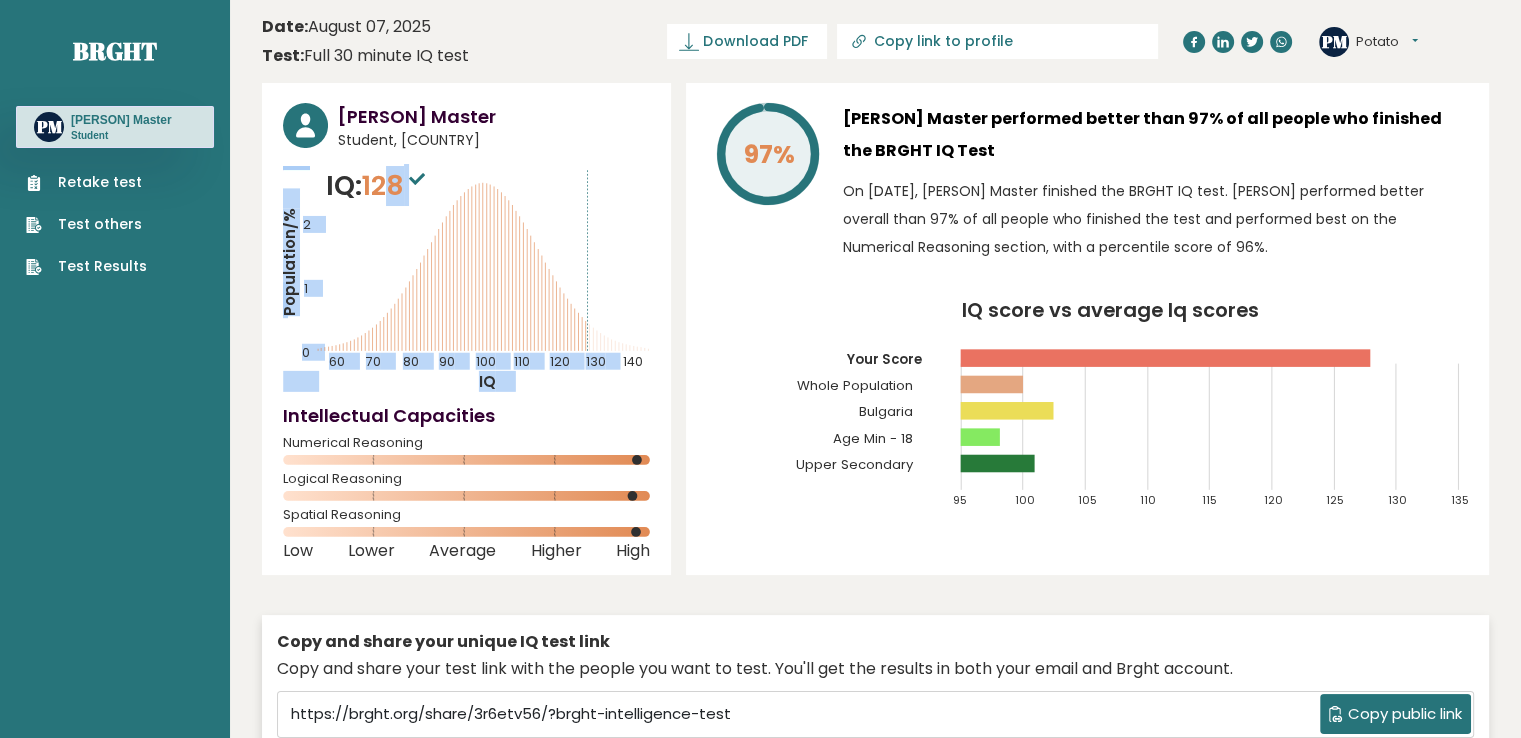 drag, startPoint x: 400, startPoint y: 176, endPoint x: 322, endPoint y: 176, distance: 78 